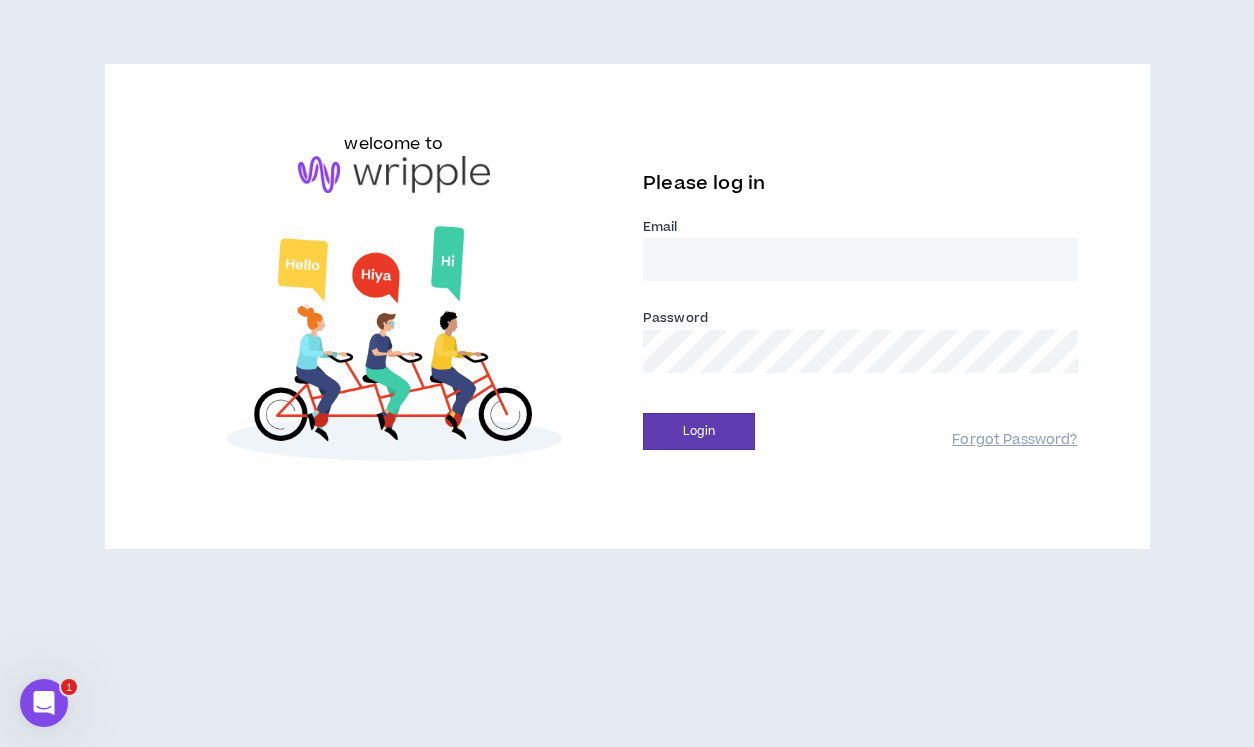 scroll, scrollTop: 0, scrollLeft: 0, axis: both 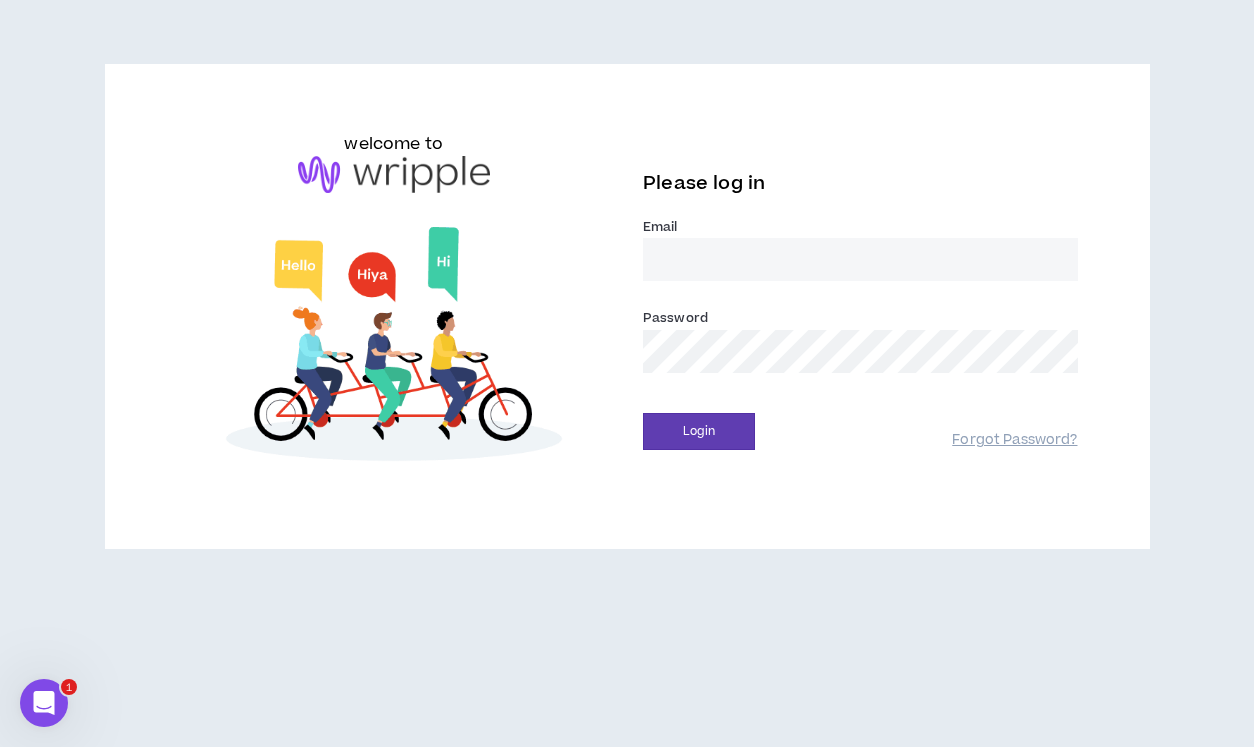 click on "welcome to Please log in   Email  * Password  * Login Forgot Password?" at bounding box center [627, 314] 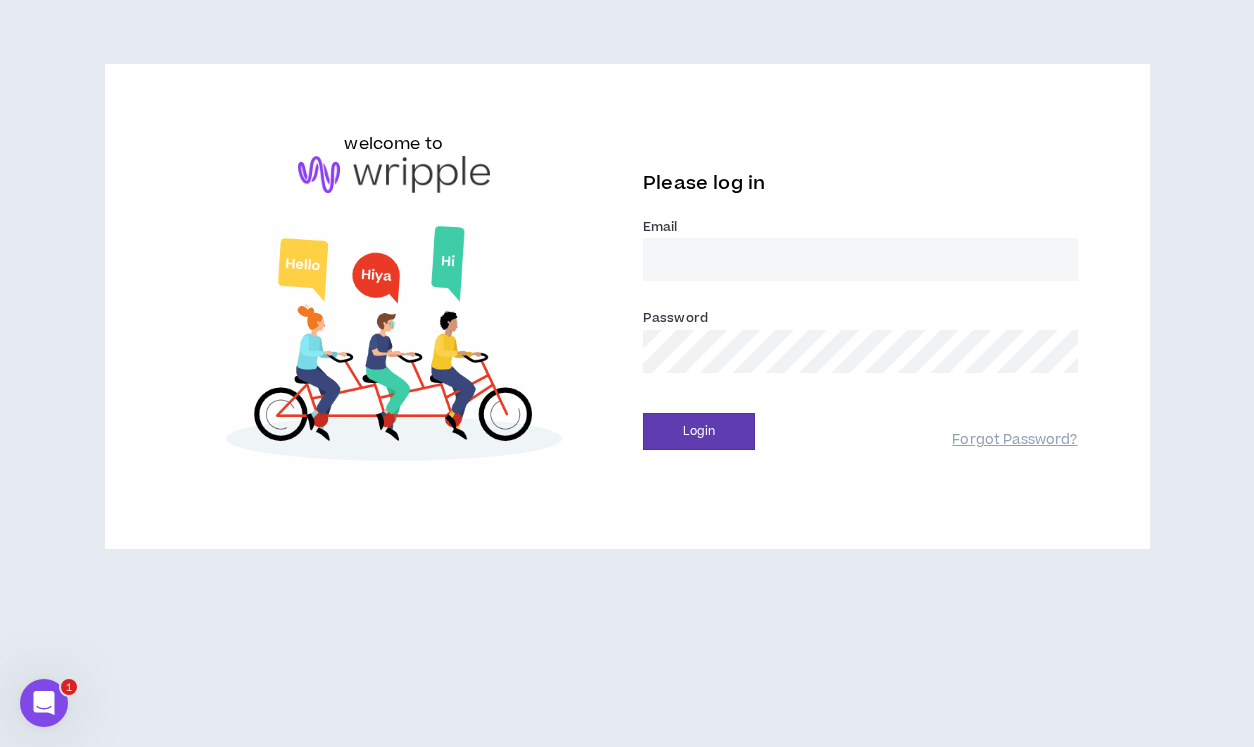 click on "Email  *" at bounding box center [860, 259] 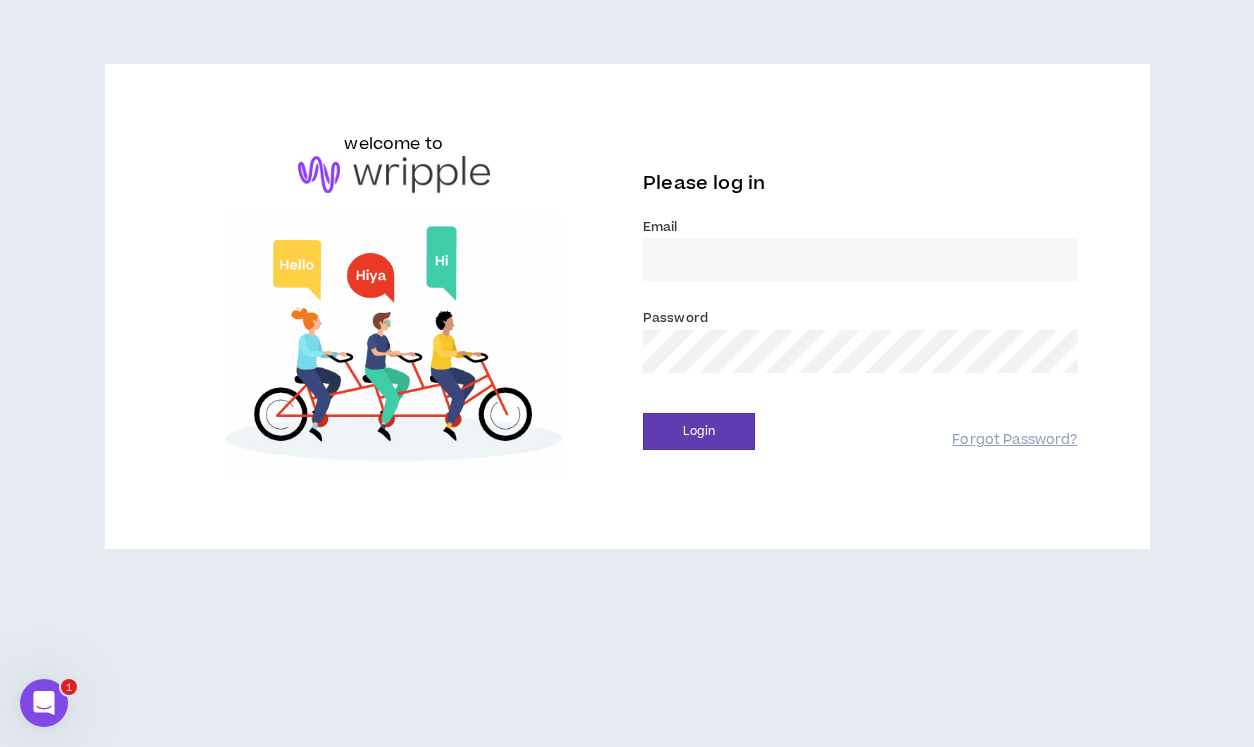 type on "[EMAIL]" 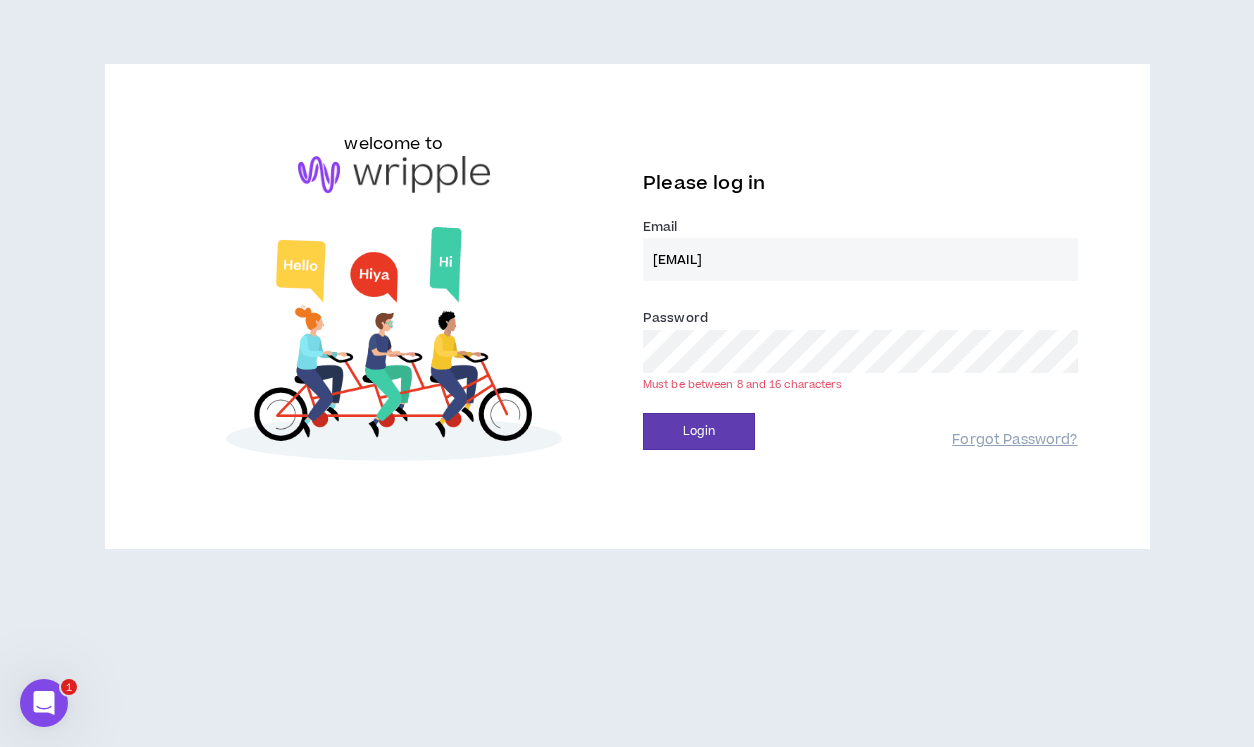click on "Login" at bounding box center [699, 431] 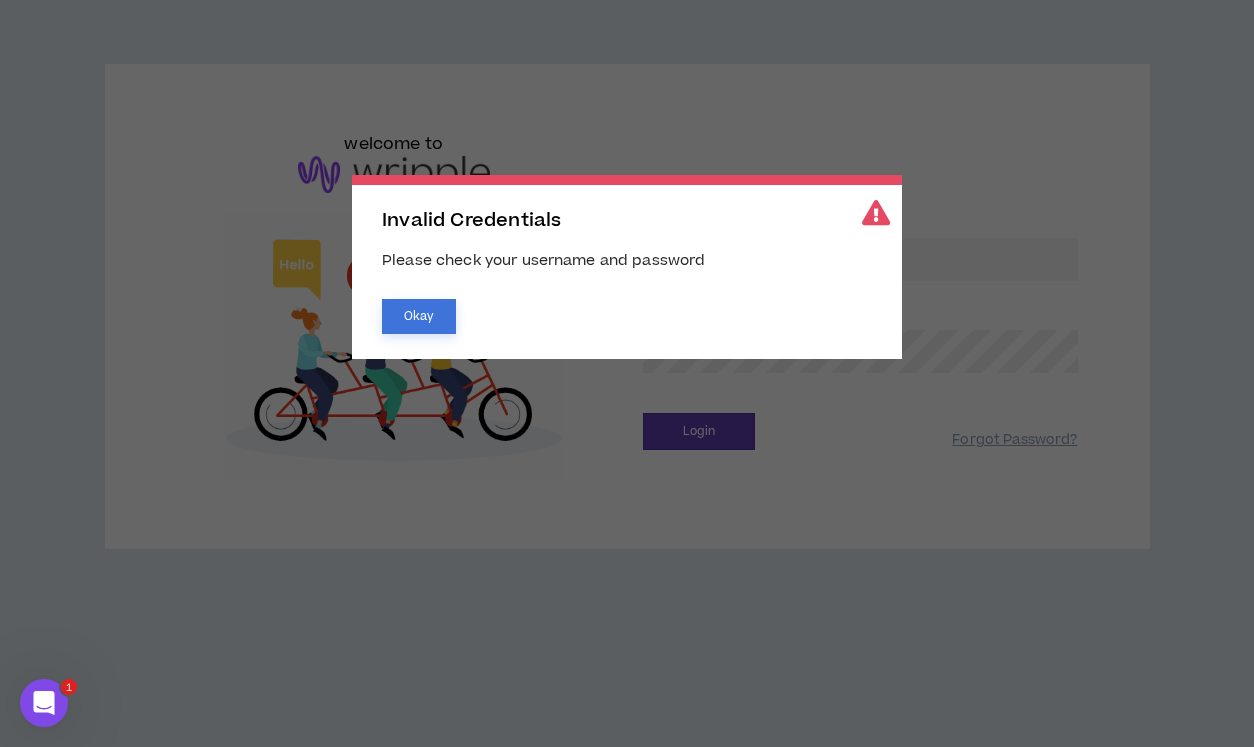 click on "Okay" at bounding box center (419, 316) 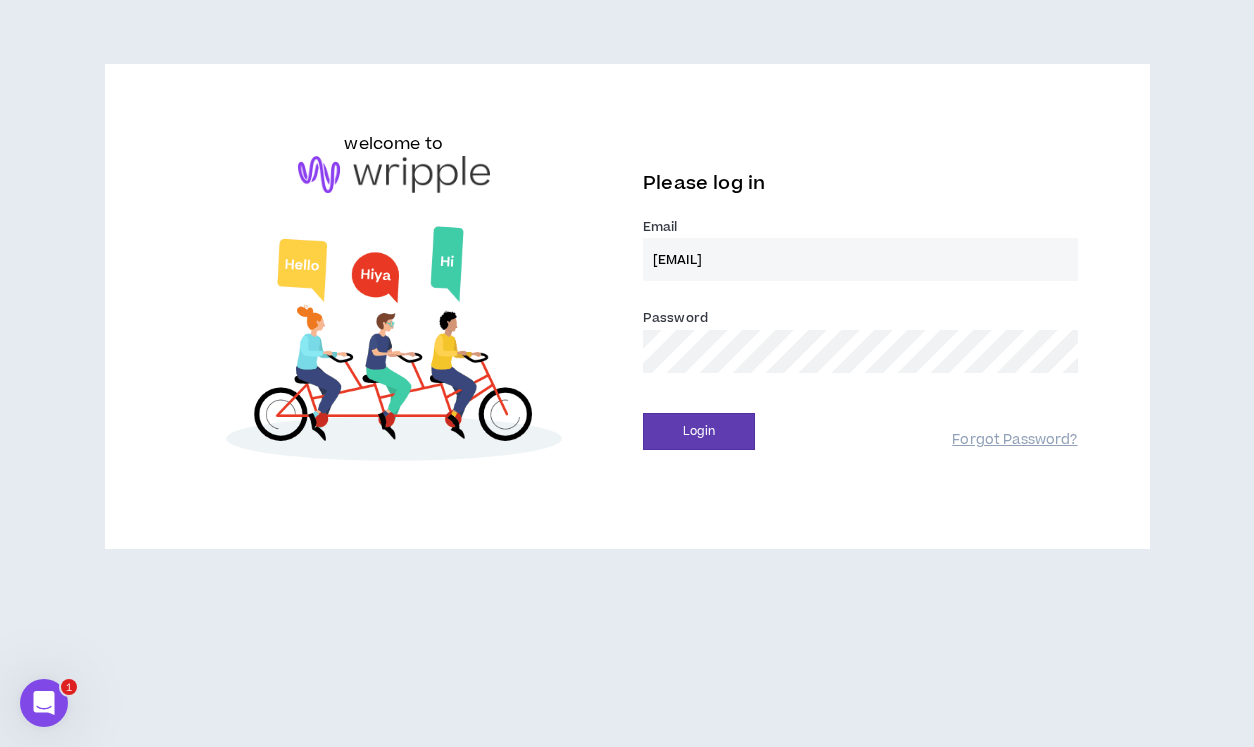 click on "Login" at bounding box center (699, 431) 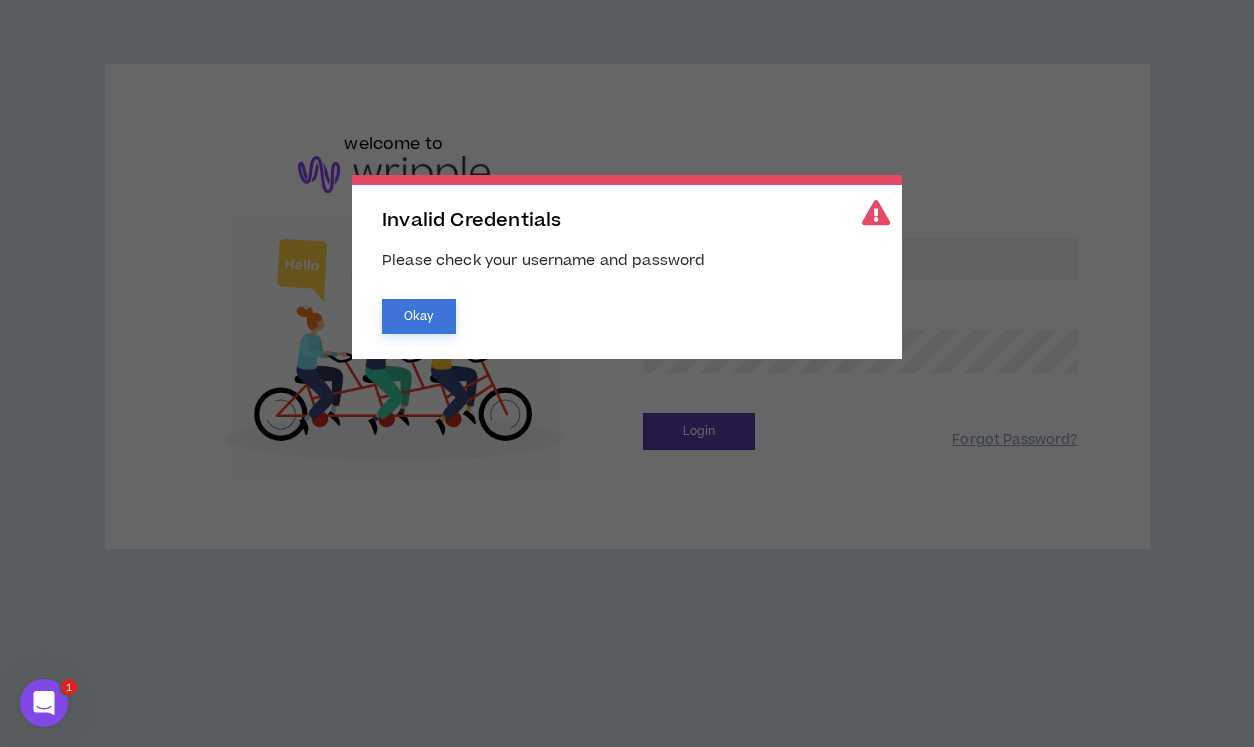 click on "Okay" at bounding box center [419, 316] 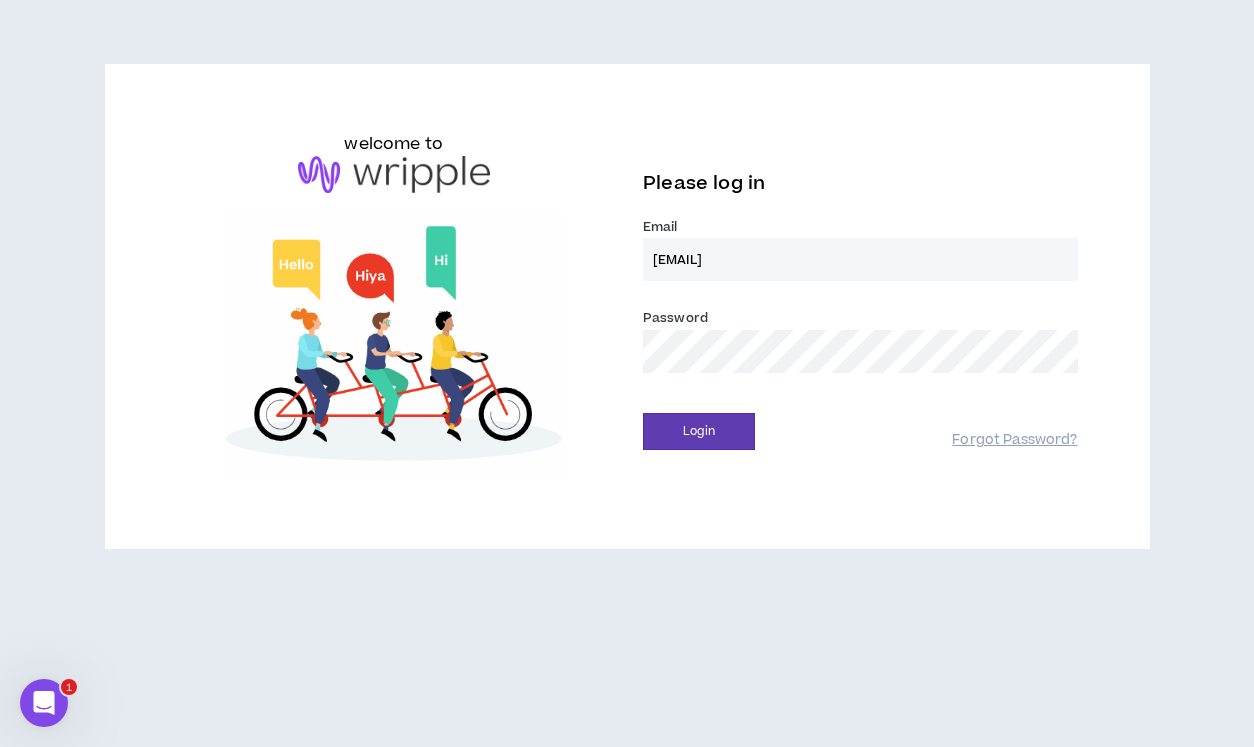 click on "welcome to Please log in   Email  * [EMAIL] Password  * Login Forgot Password?" at bounding box center [627, 306] 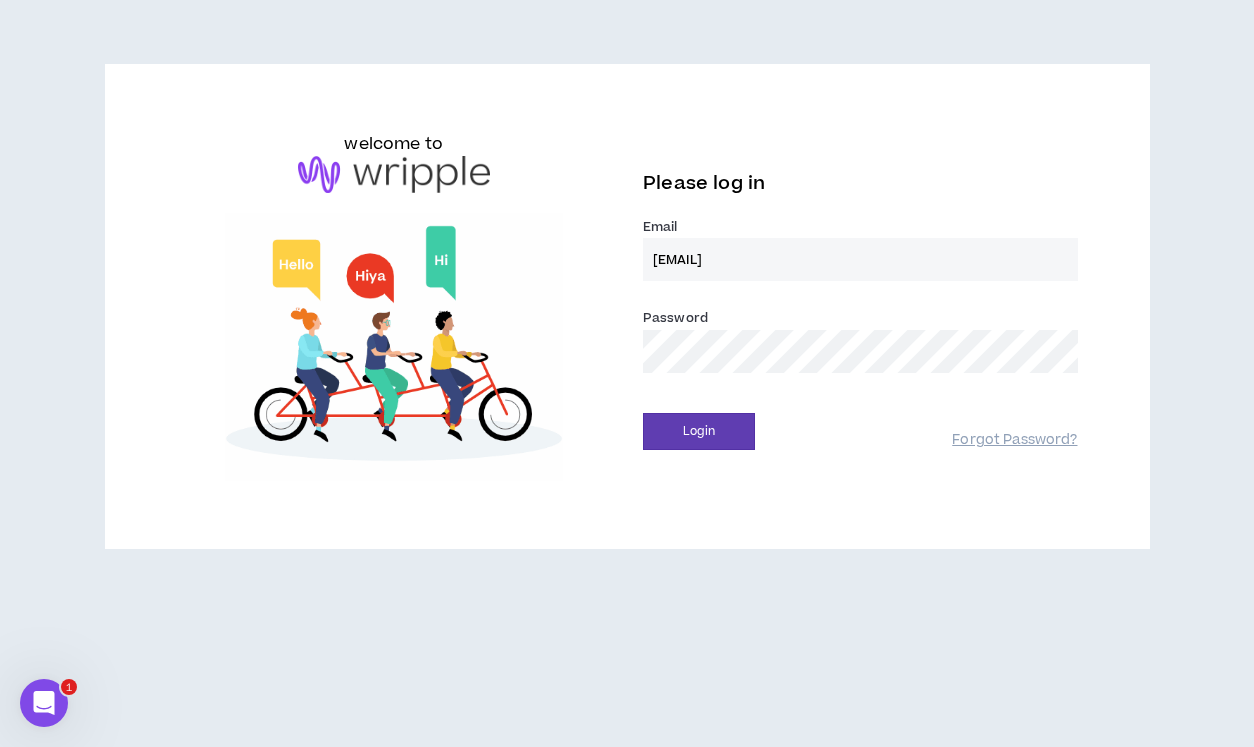 click on "Login" at bounding box center [699, 431] 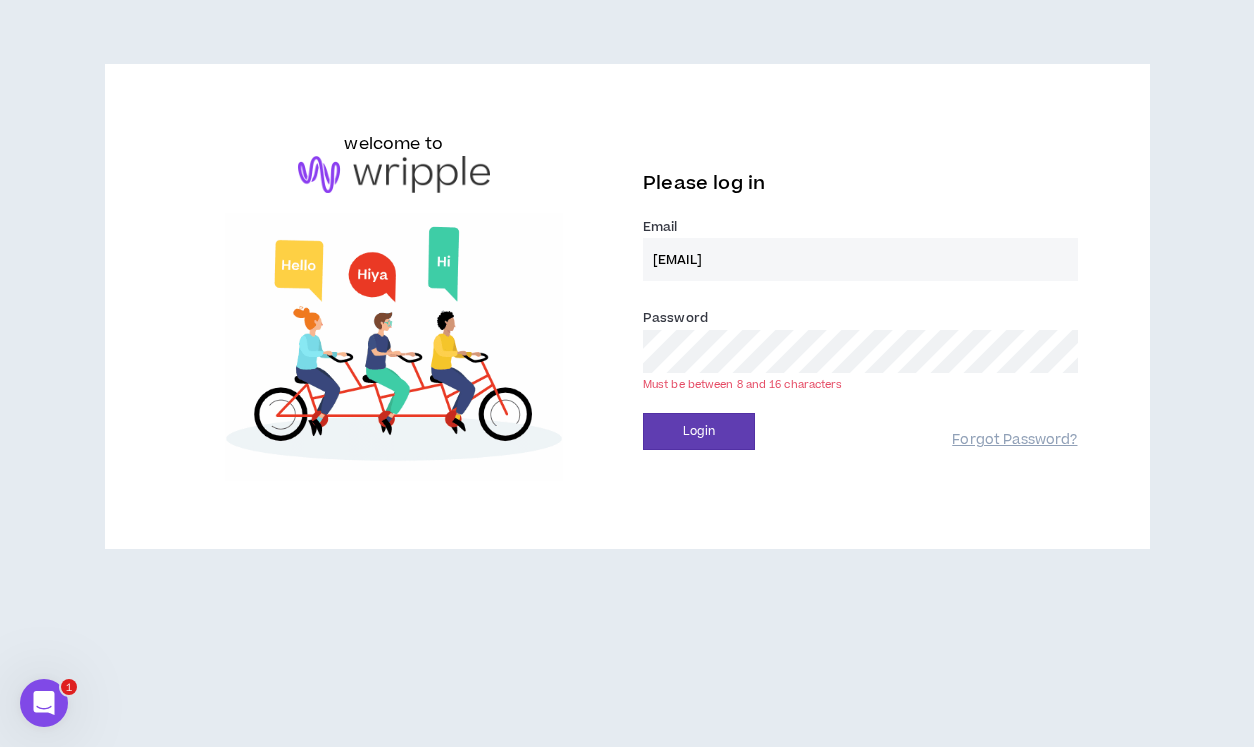 click on "Login" at bounding box center [699, 431] 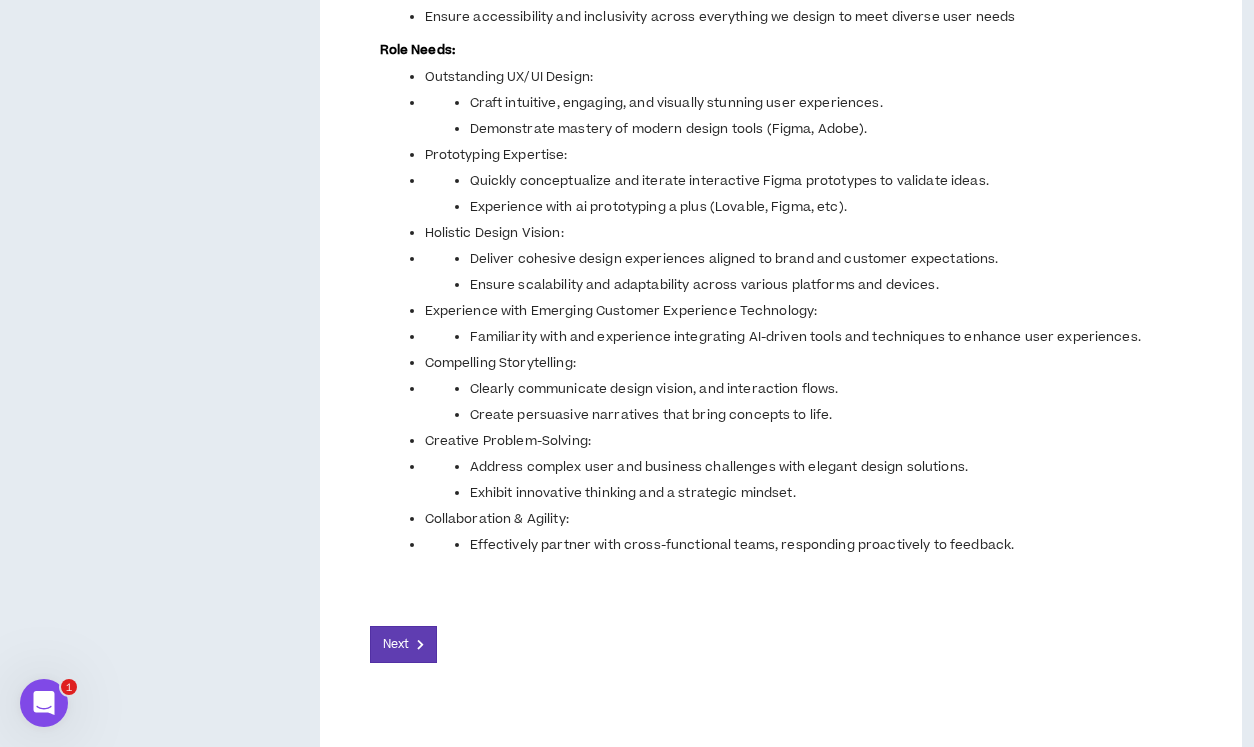 scroll, scrollTop: 1370, scrollLeft: 0, axis: vertical 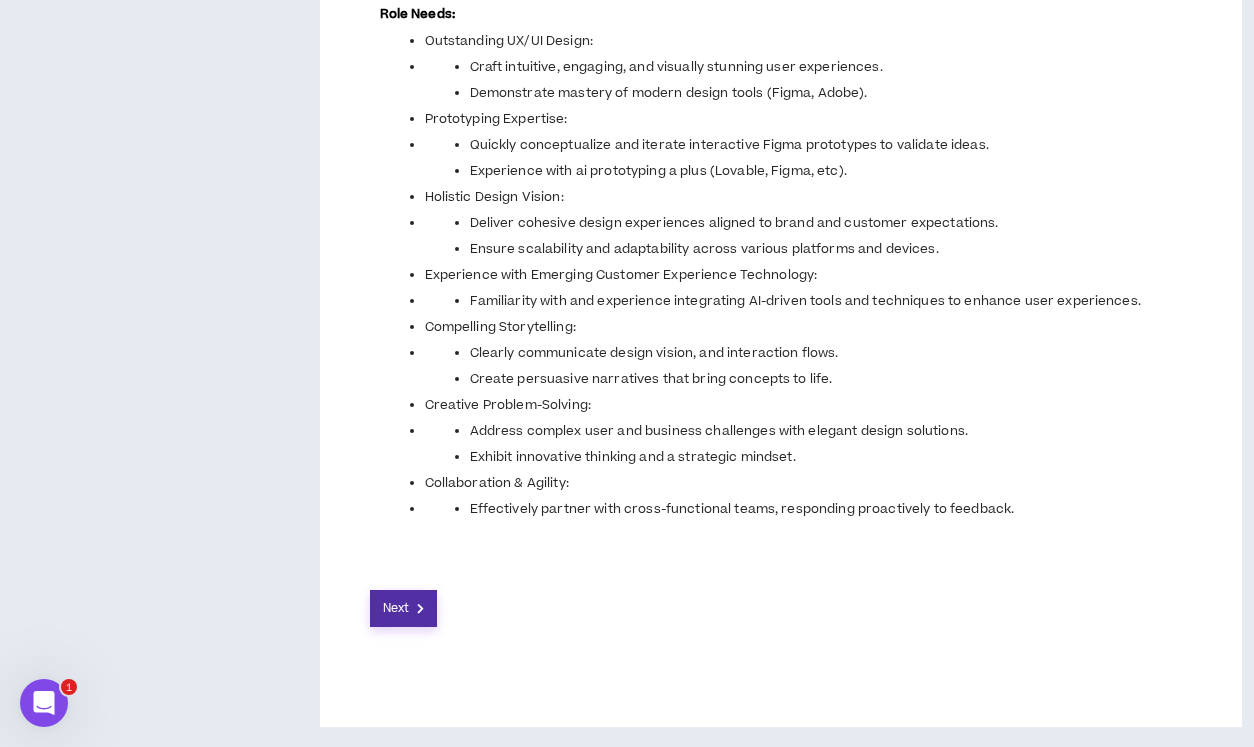 click on "Next" at bounding box center [404, 608] 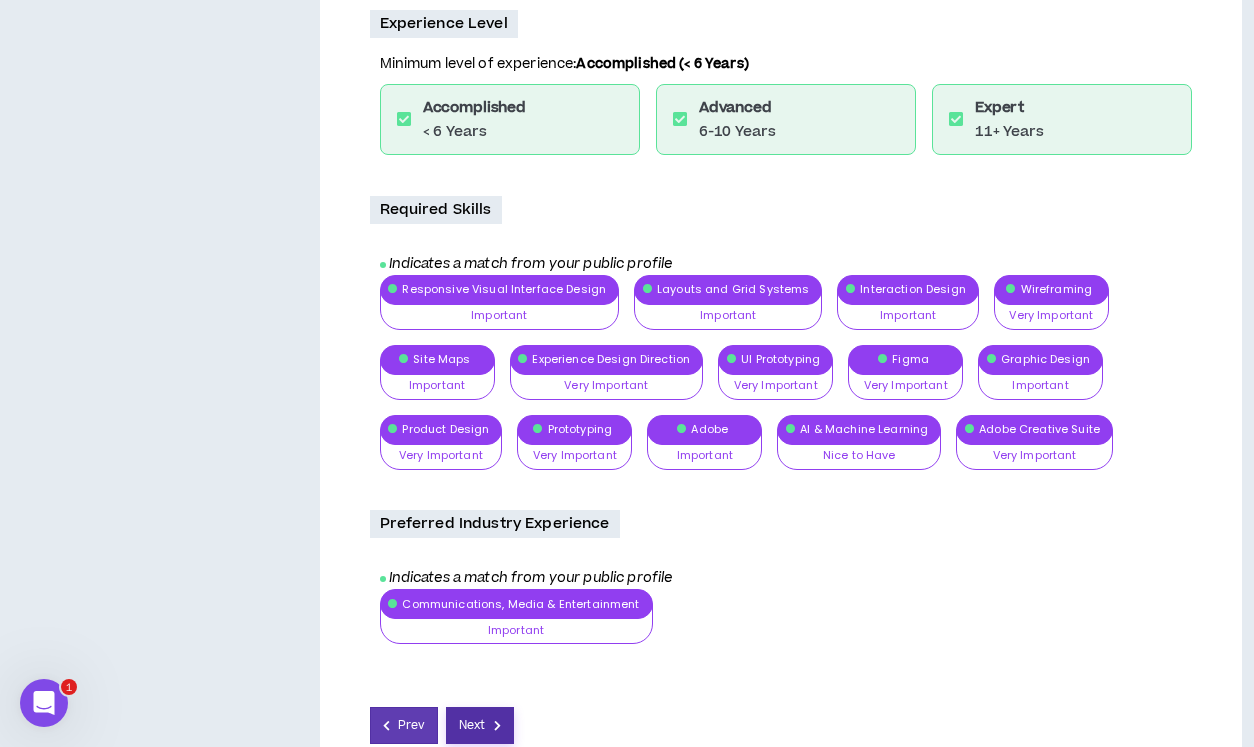 scroll, scrollTop: 831, scrollLeft: 0, axis: vertical 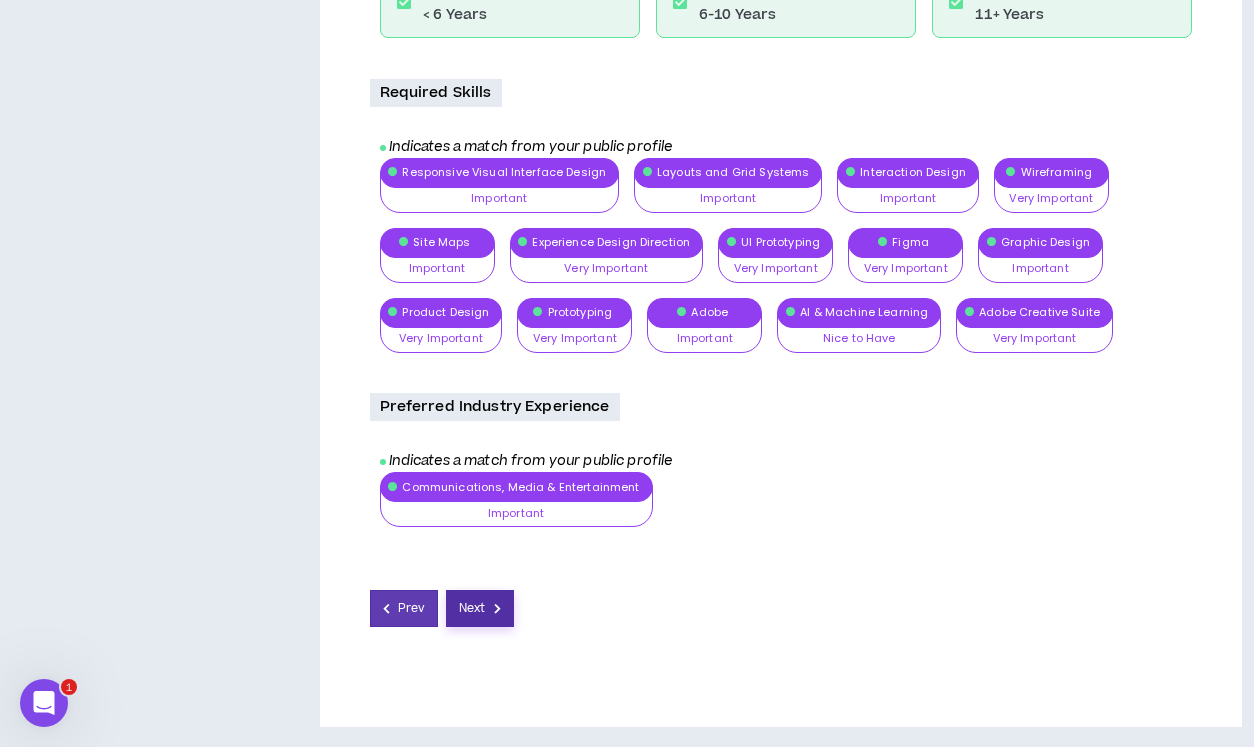 click on "Next" at bounding box center (472, 608) 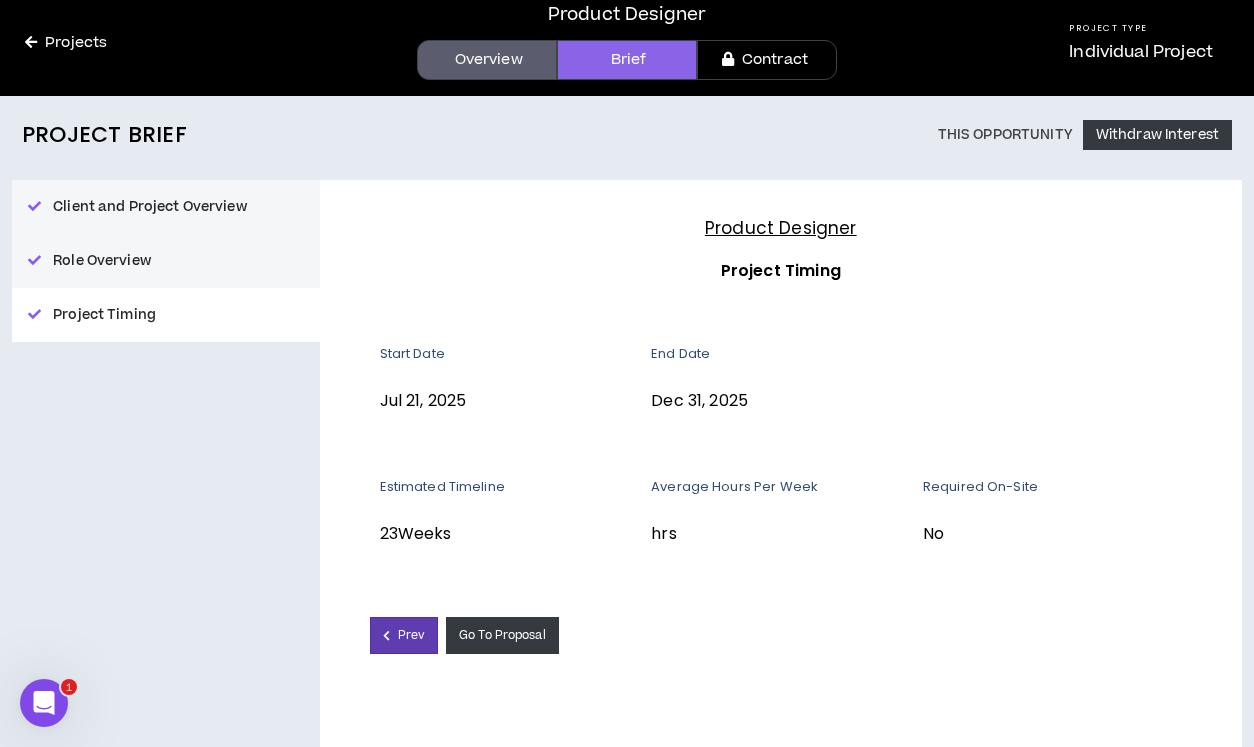 scroll, scrollTop: 72, scrollLeft: 0, axis: vertical 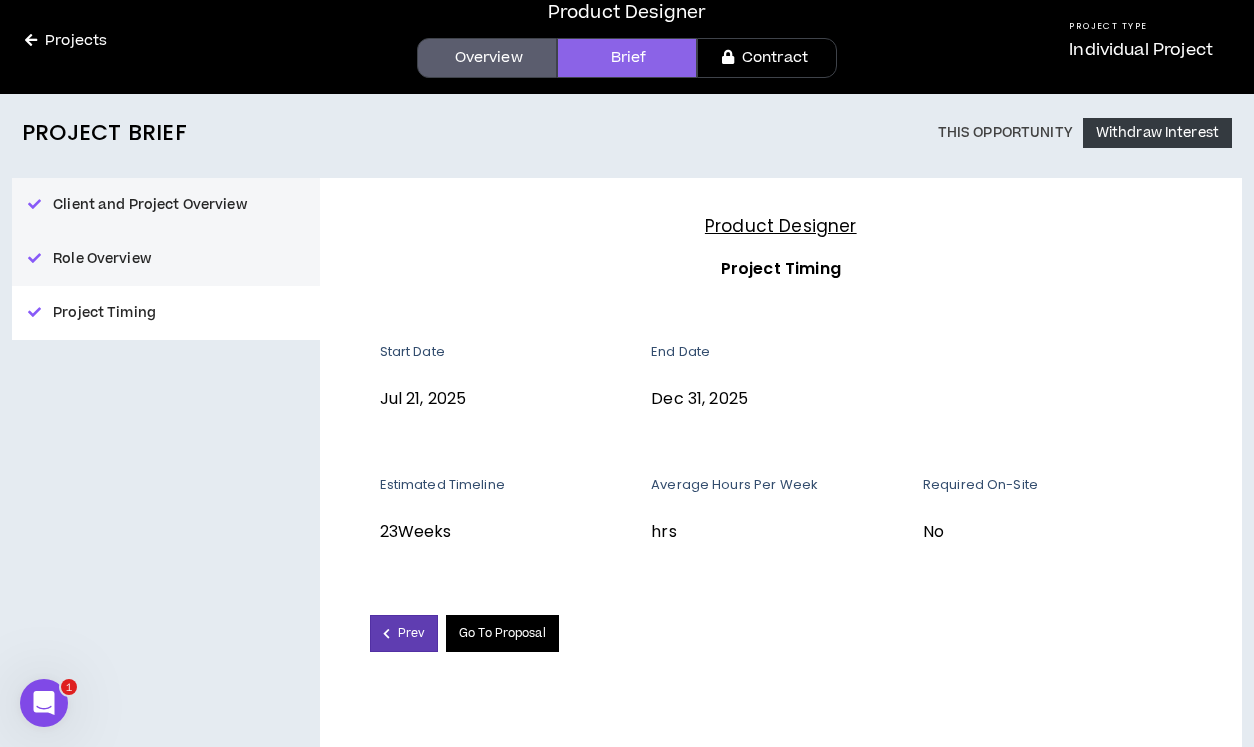 click on "Go To Proposal" at bounding box center [502, 633] 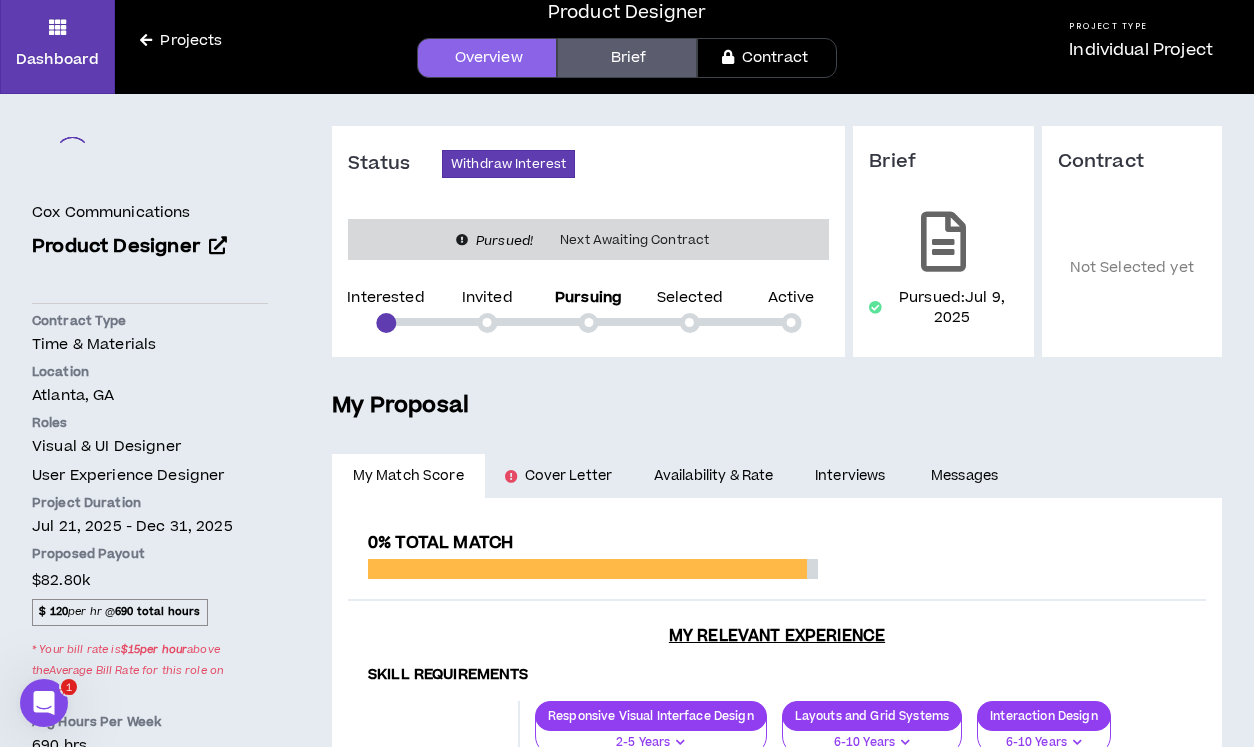 scroll, scrollTop: 0, scrollLeft: 0, axis: both 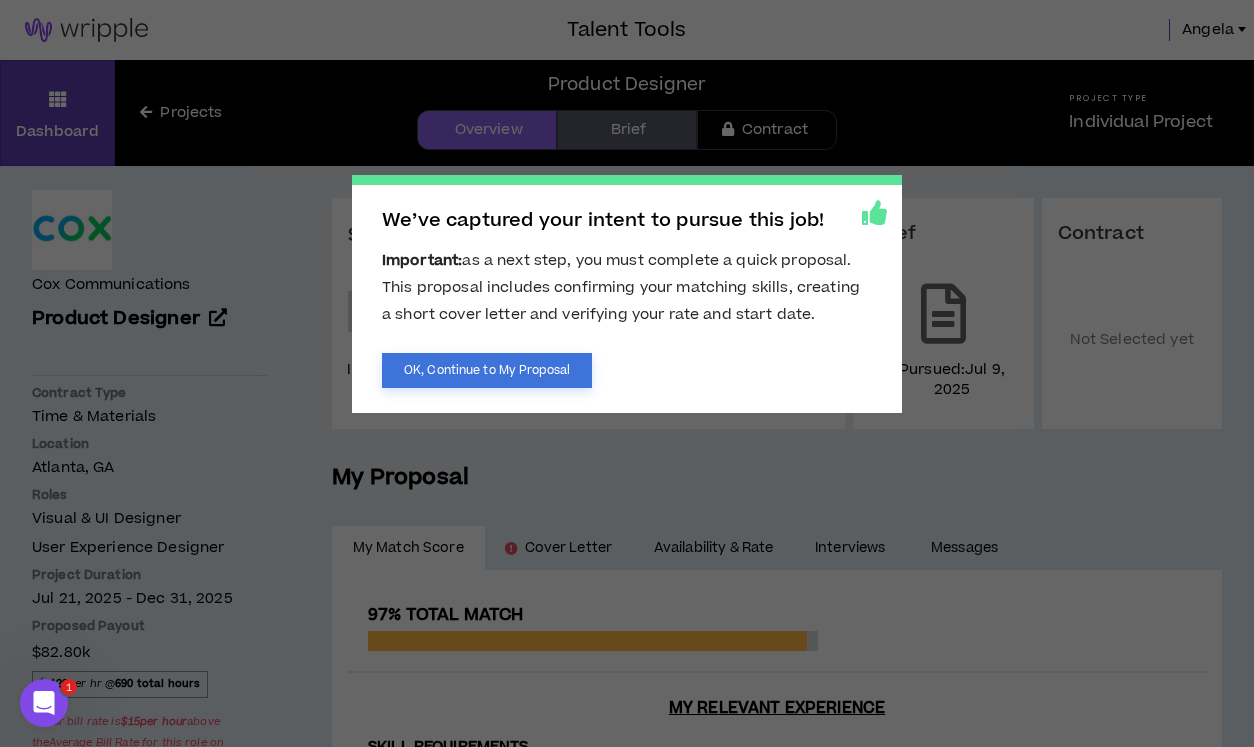 click on "OK, Continue to My Proposal" at bounding box center (487, 370) 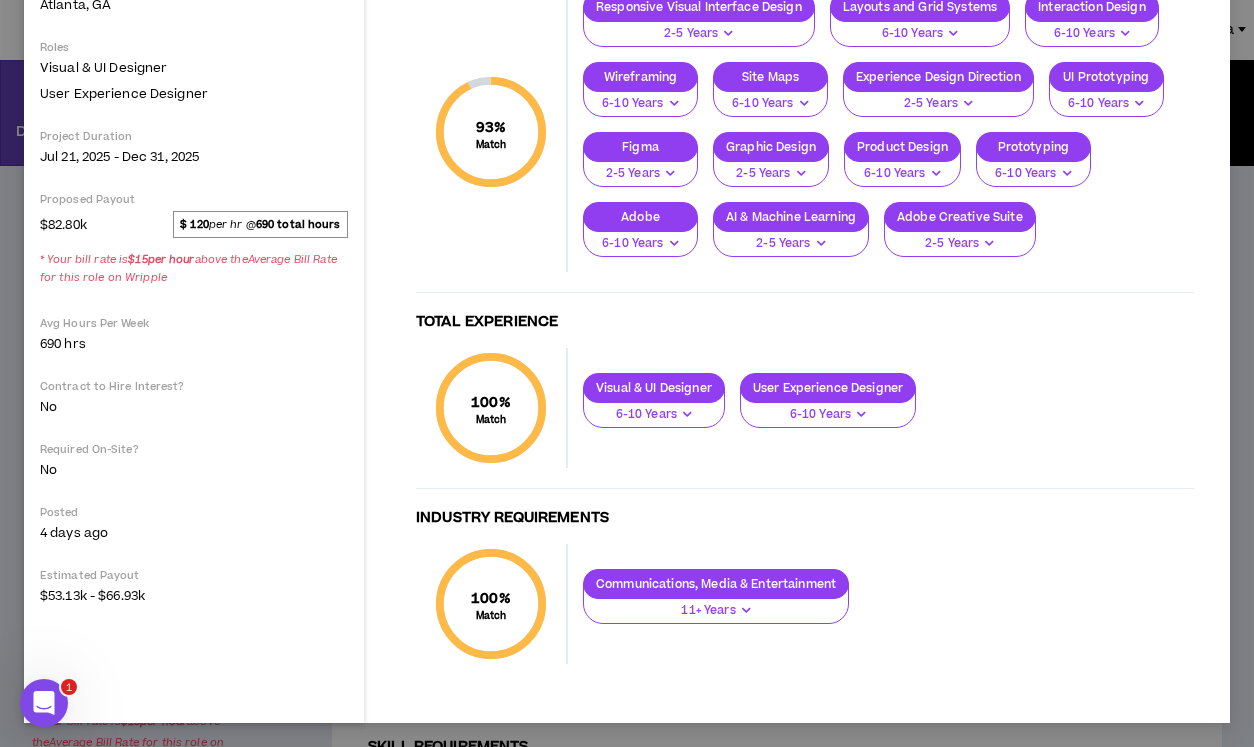 scroll, scrollTop: 0, scrollLeft: 0, axis: both 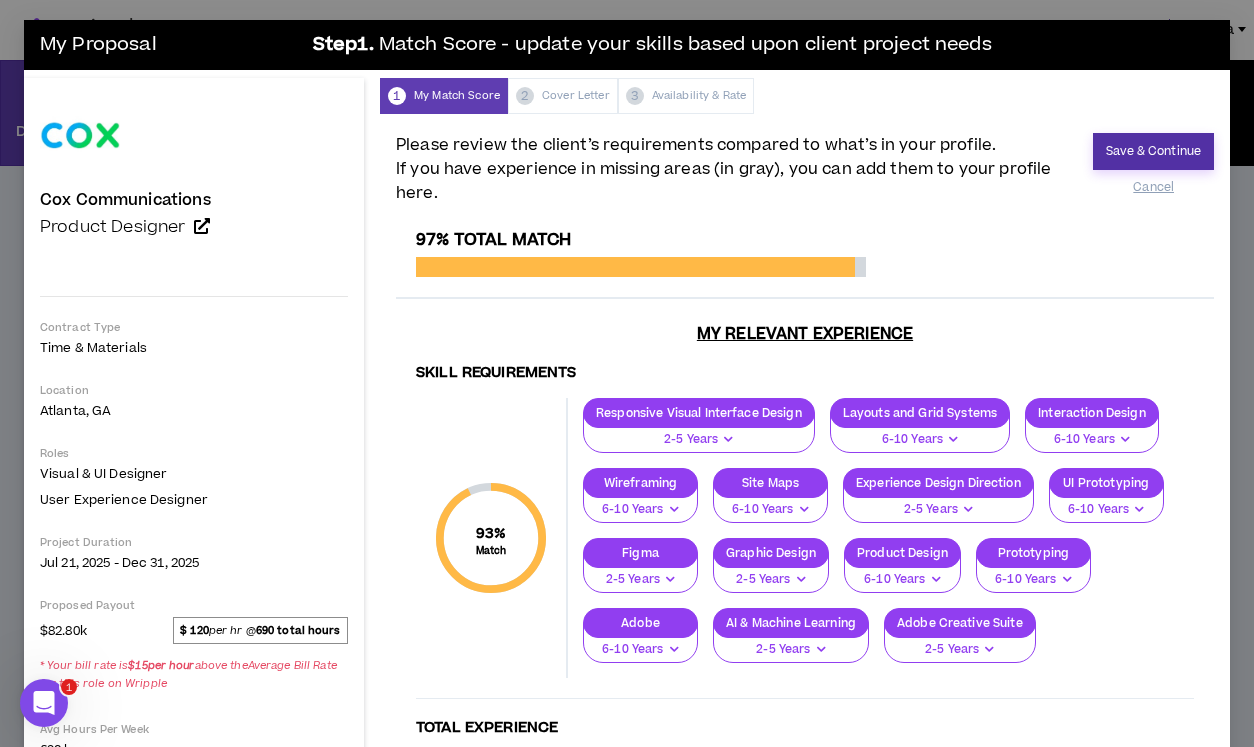 click on "Save & Continue" at bounding box center [1153, 151] 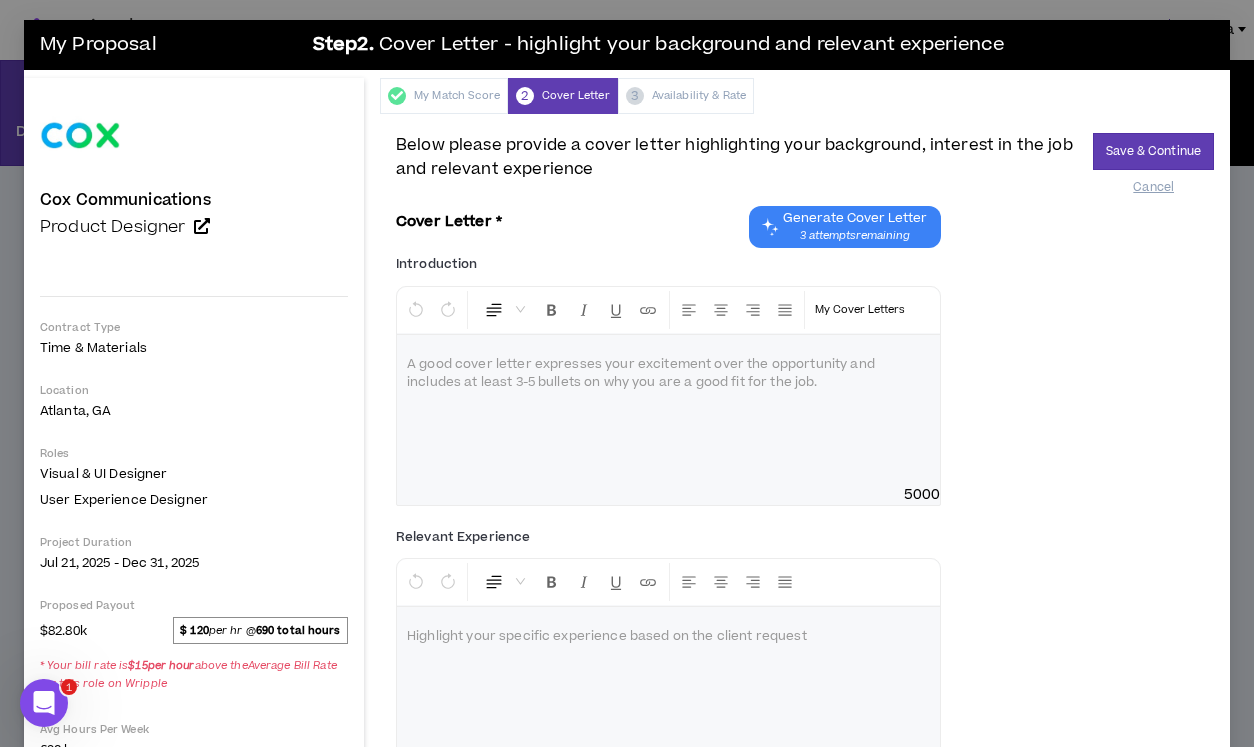 click at bounding box center (668, 410) 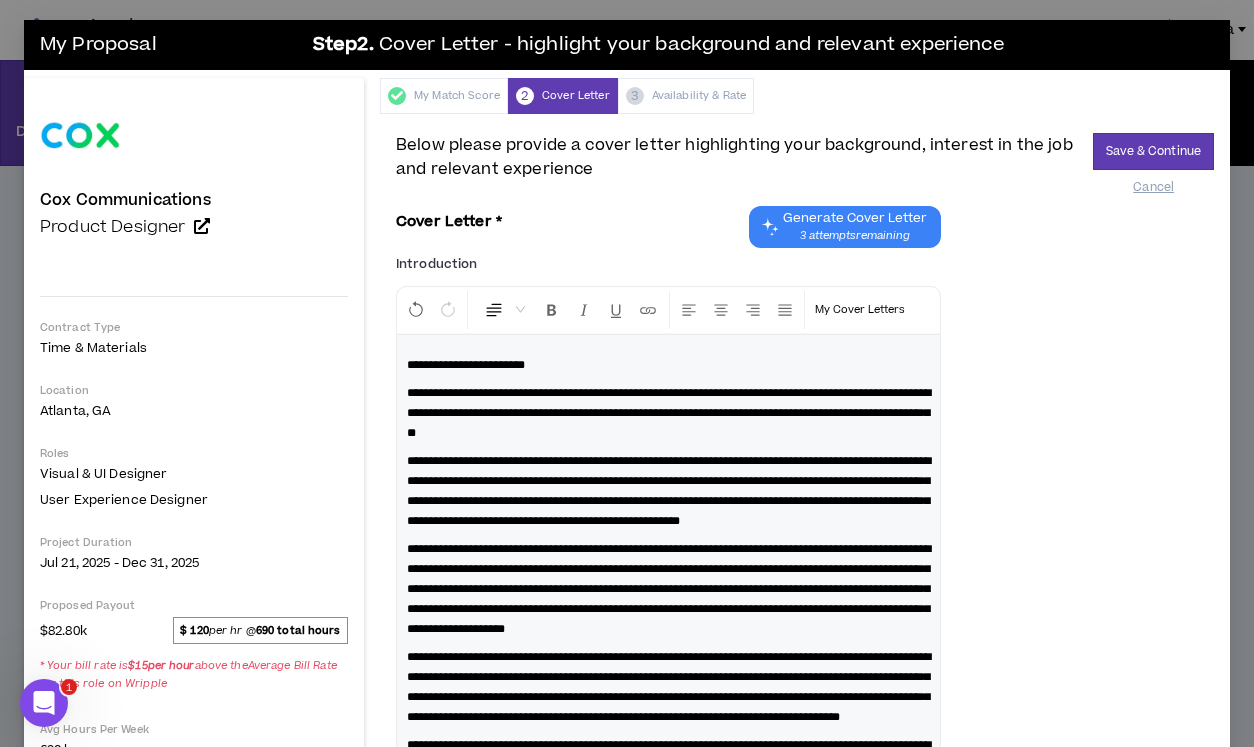 scroll, scrollTop: 258, scrollLeft: 0, axis: vertical 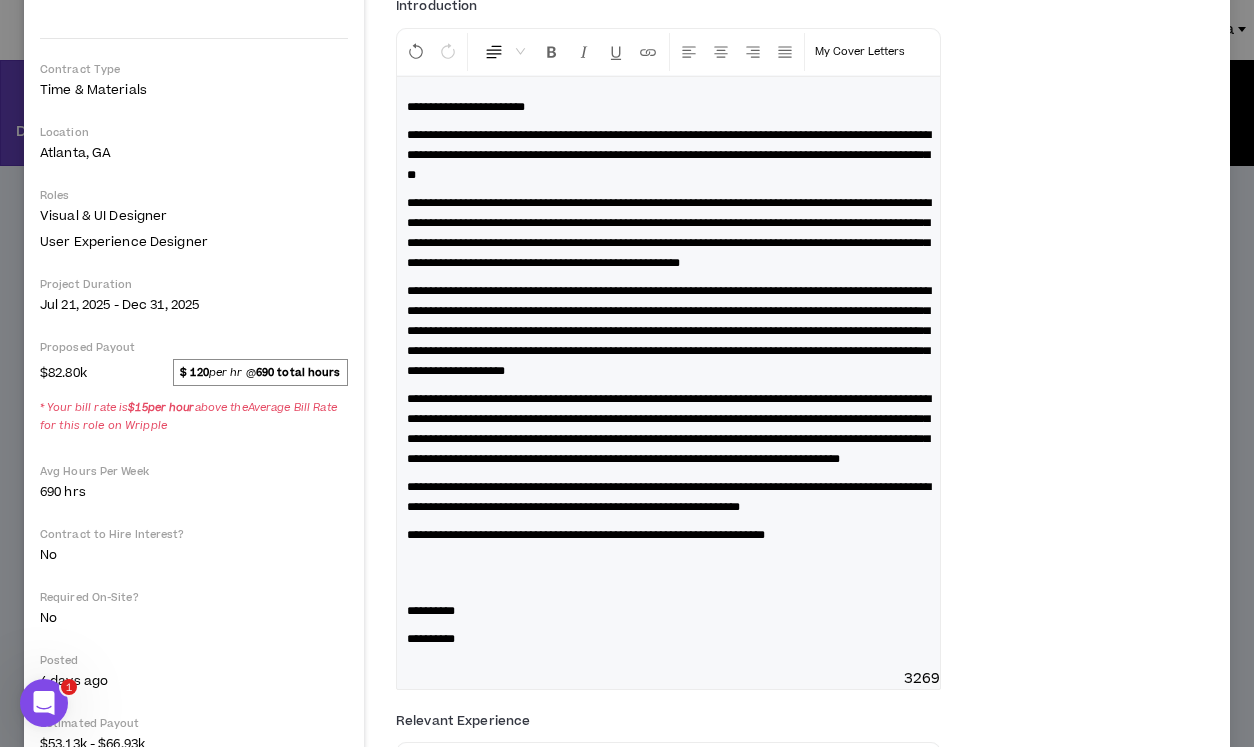 click on "**********" at bounding box center (668, 331) 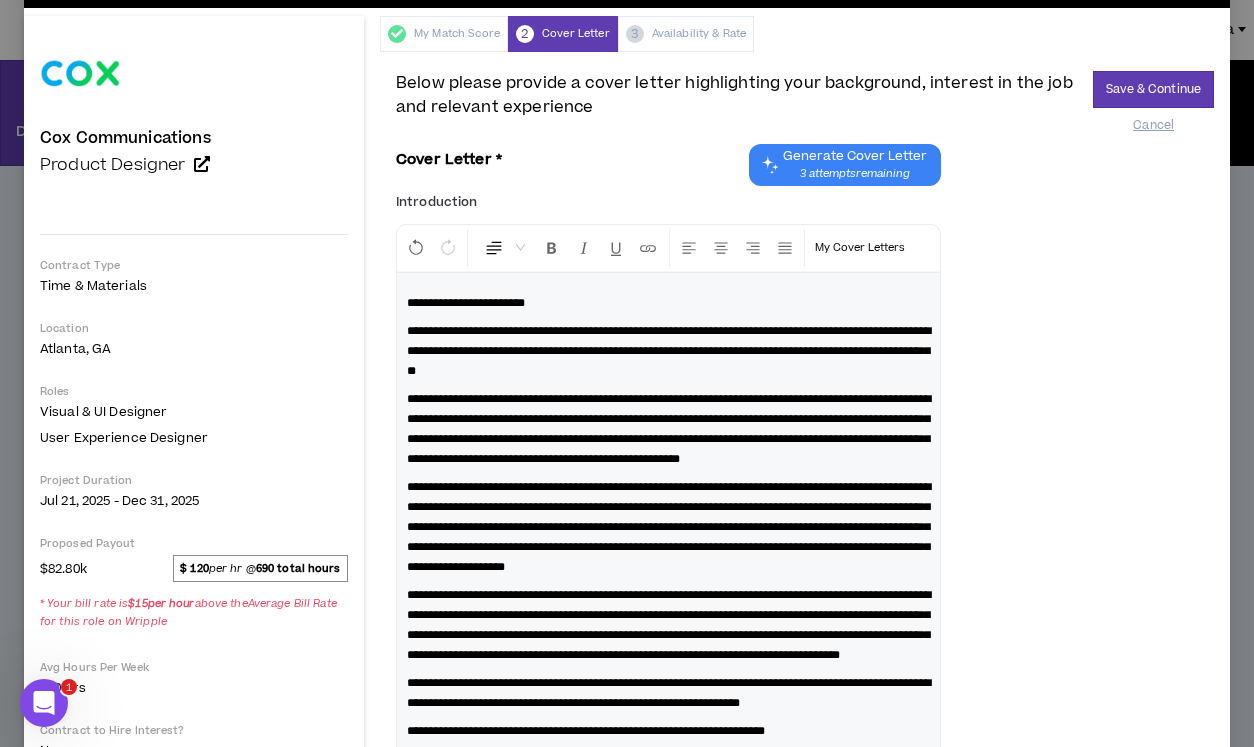 scroll, scrollTop: 53, scrollLeft: 0, axis: vertical 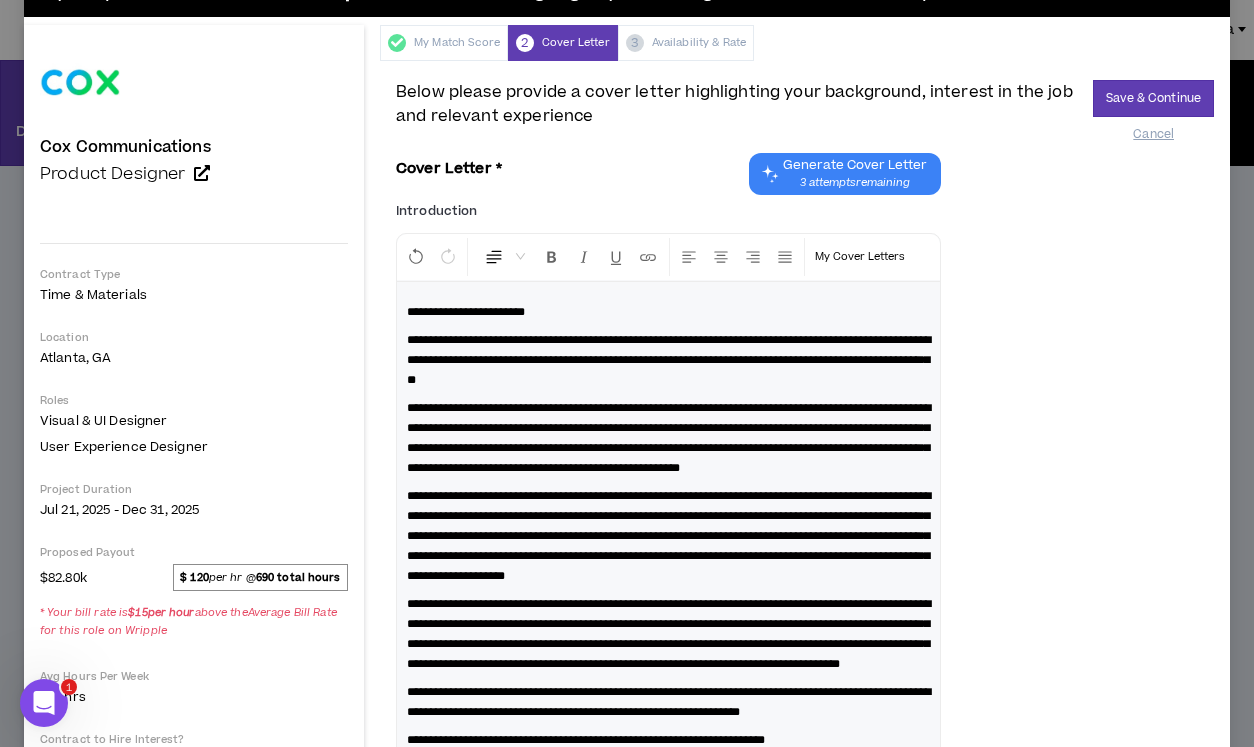 click on "**********" at bounding box center (669, 360) 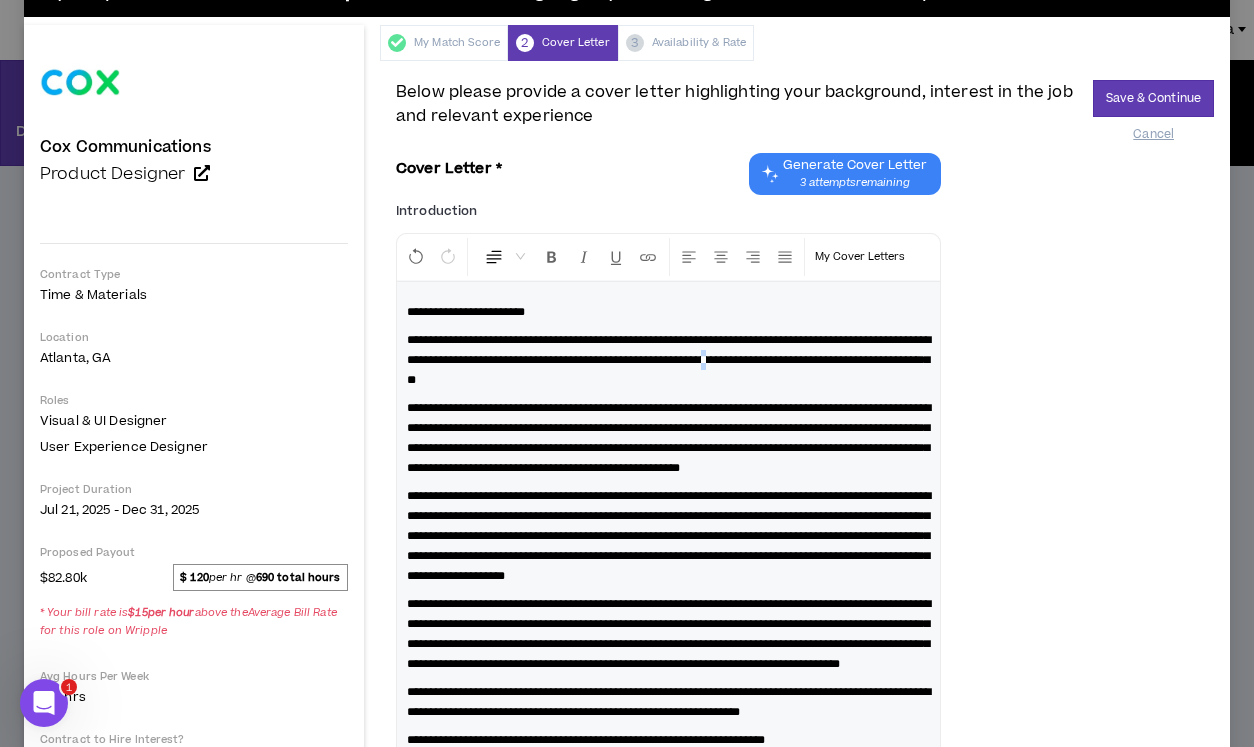 click on "**********" at bounding box center [669, 360] 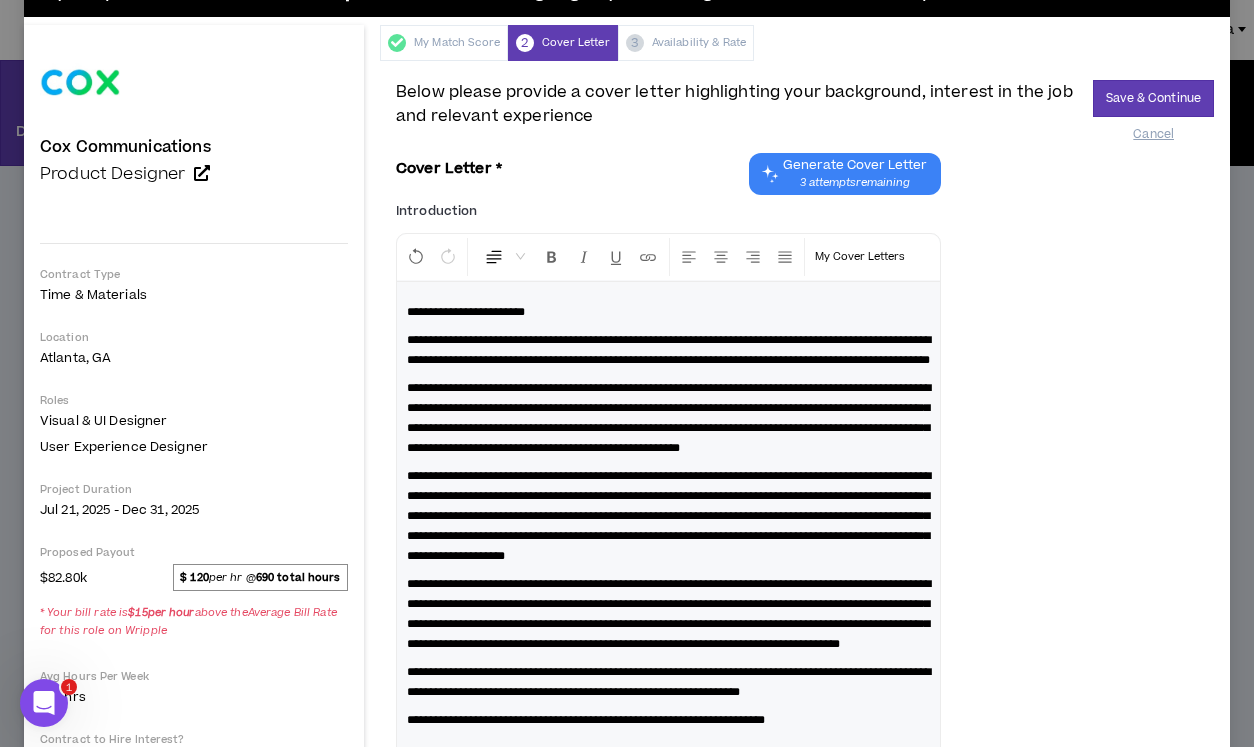 type 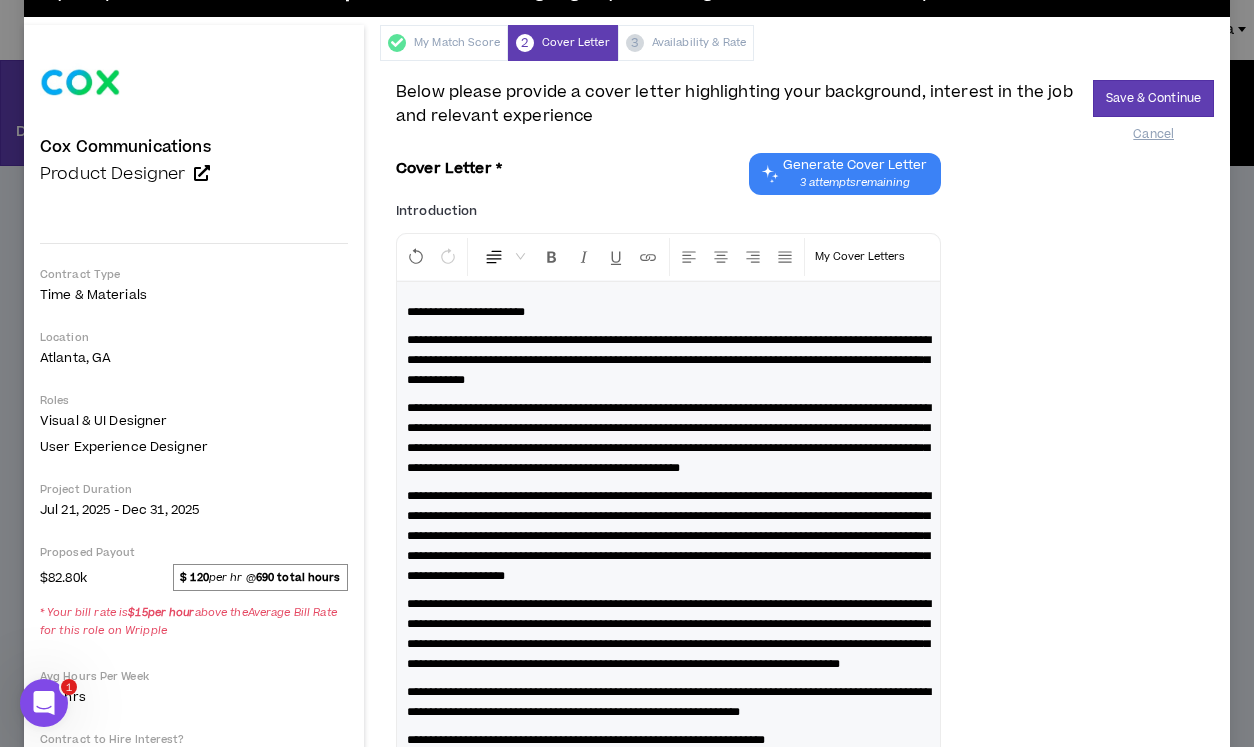 click on "**********" at bounding box center (669, 360) 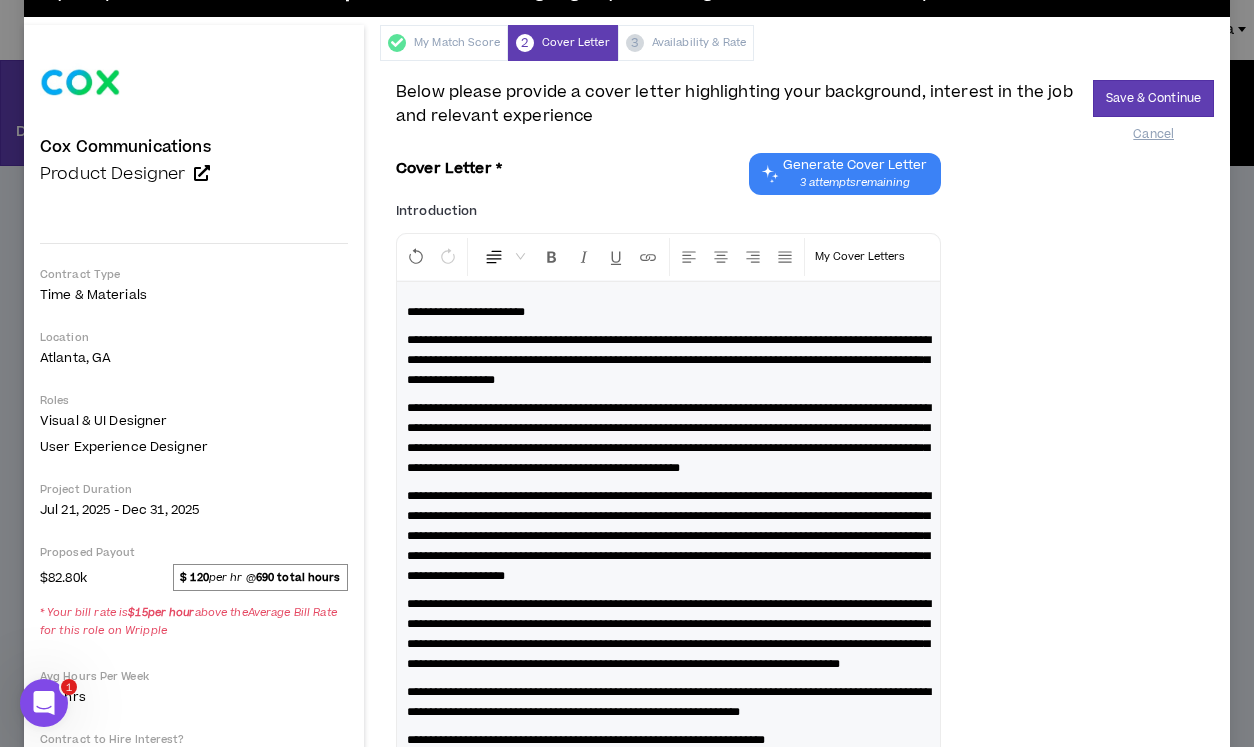 click on "**********" at bounding box center (669, 360) 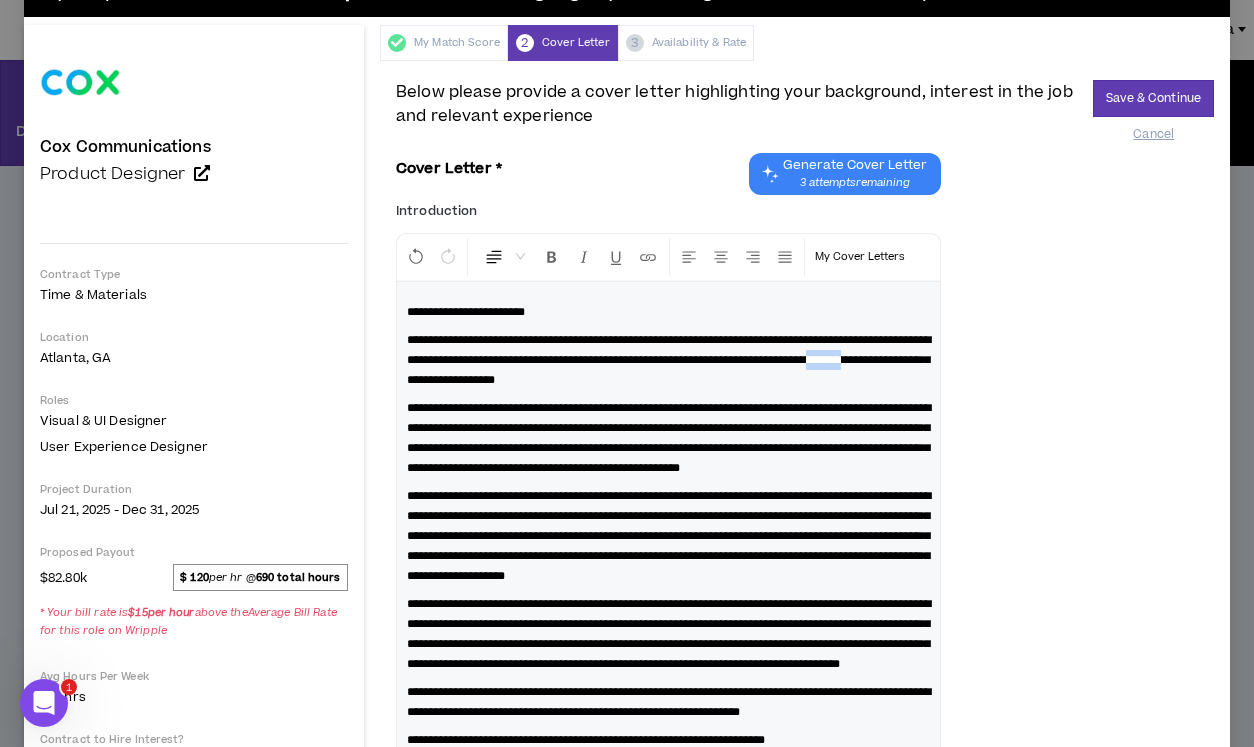 drag, startPoint x: 548, startPoint y: 376, endPoint x: 586, endPoint y: 377, distance: 38.013157 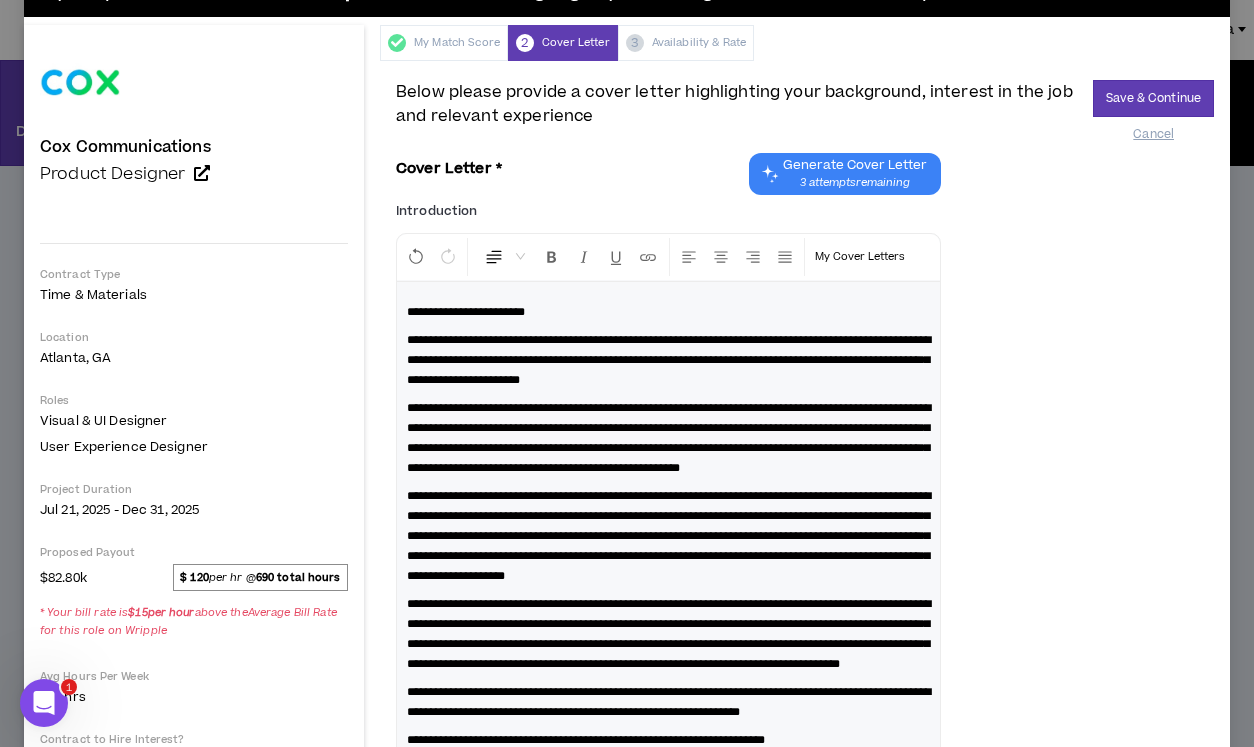 click on "**********" at bounding box center [669, 360] 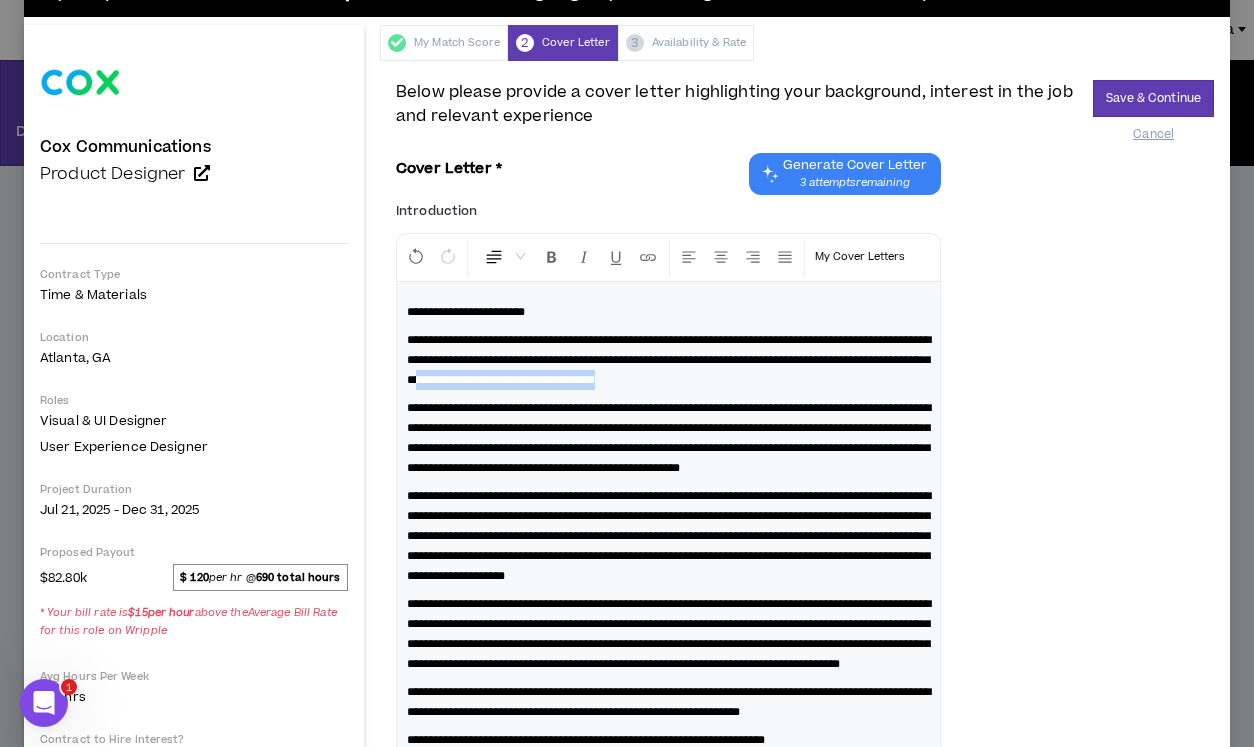 drag, startPoint x: 632, startPoint y: 396, endPoint x: 727, endPoint y: 380, distance: 96.337944 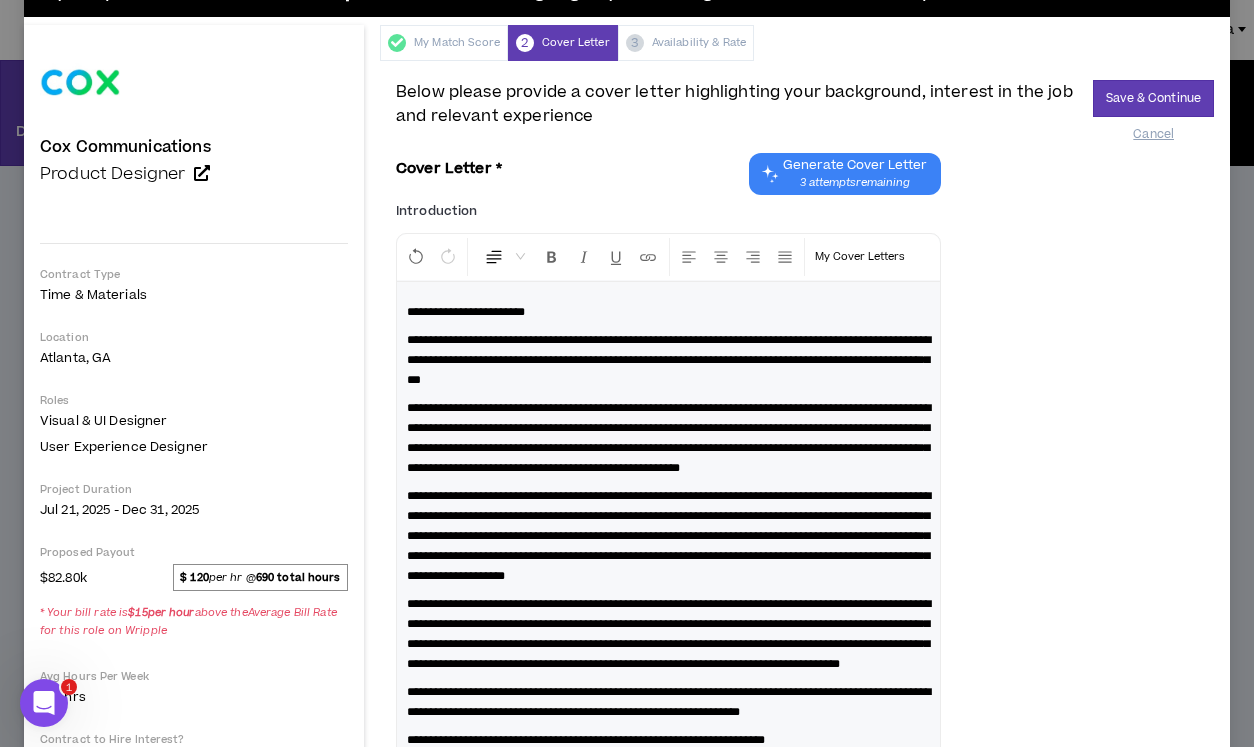 click on "**********" at bounding box center [668, 360] 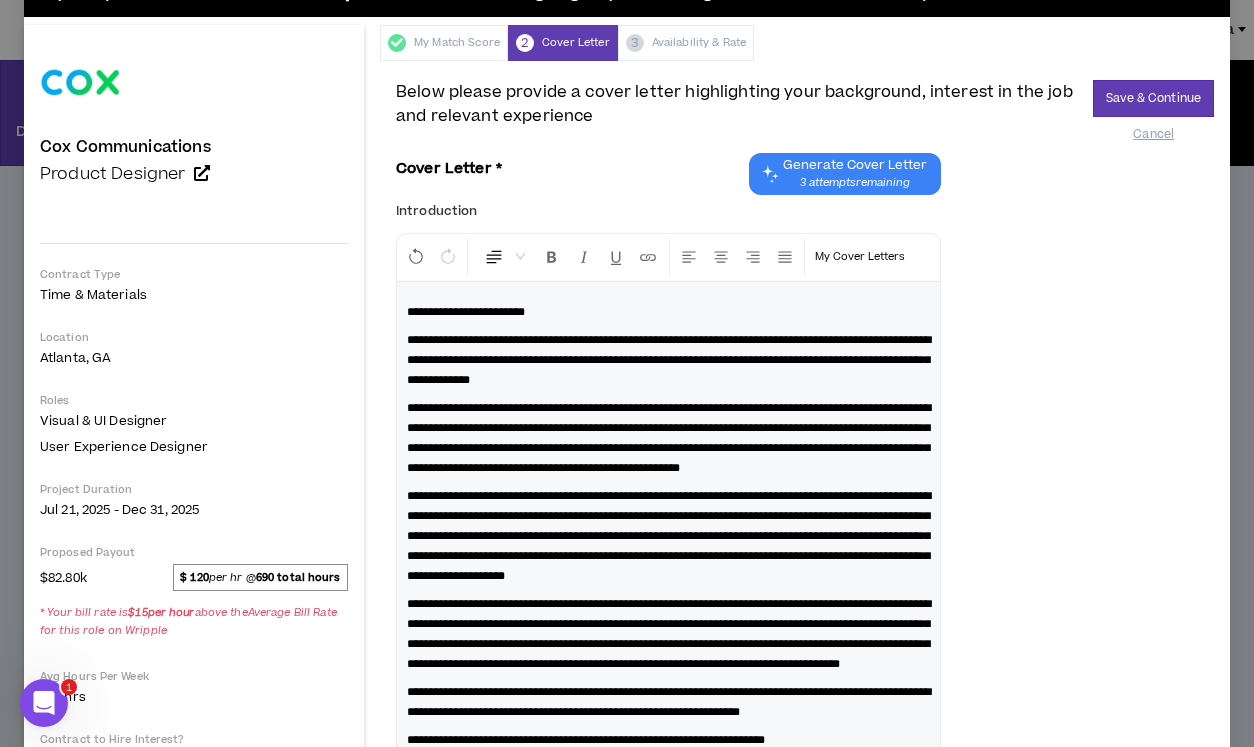 click on "**********" at bounding box center [669, 360] 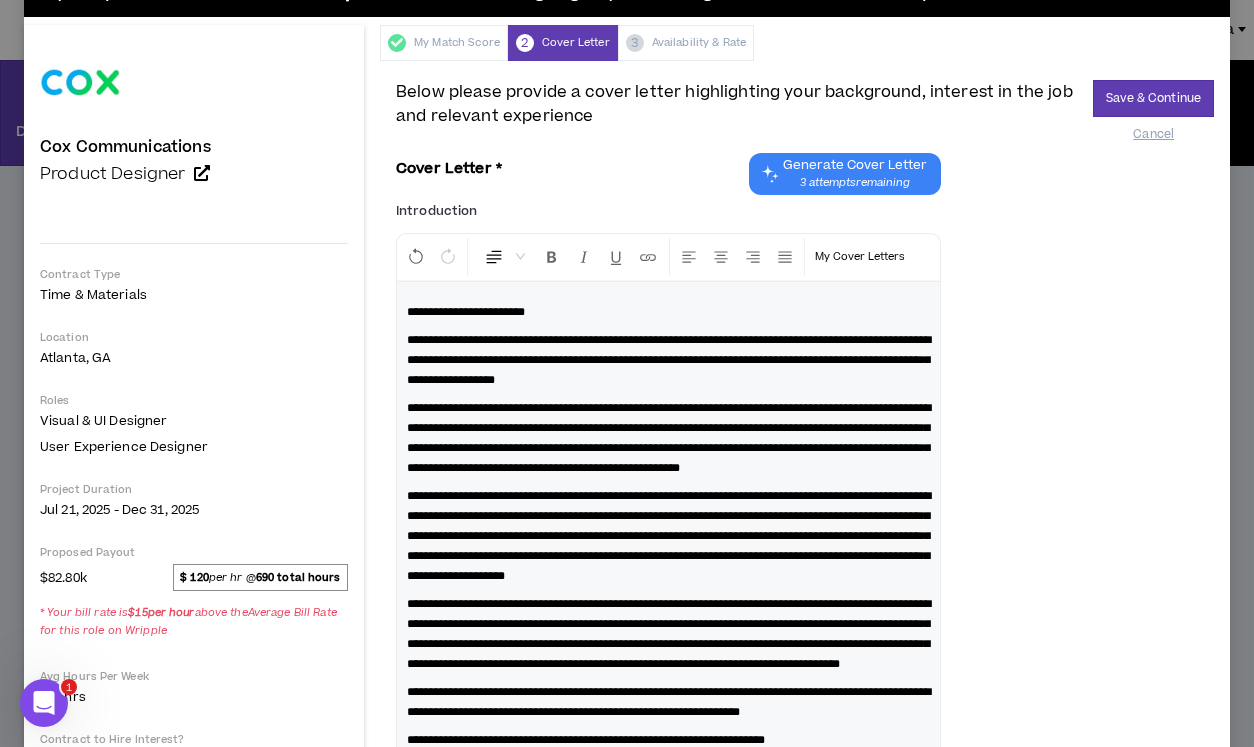 click on "**********" at bounding box center (669, 360) 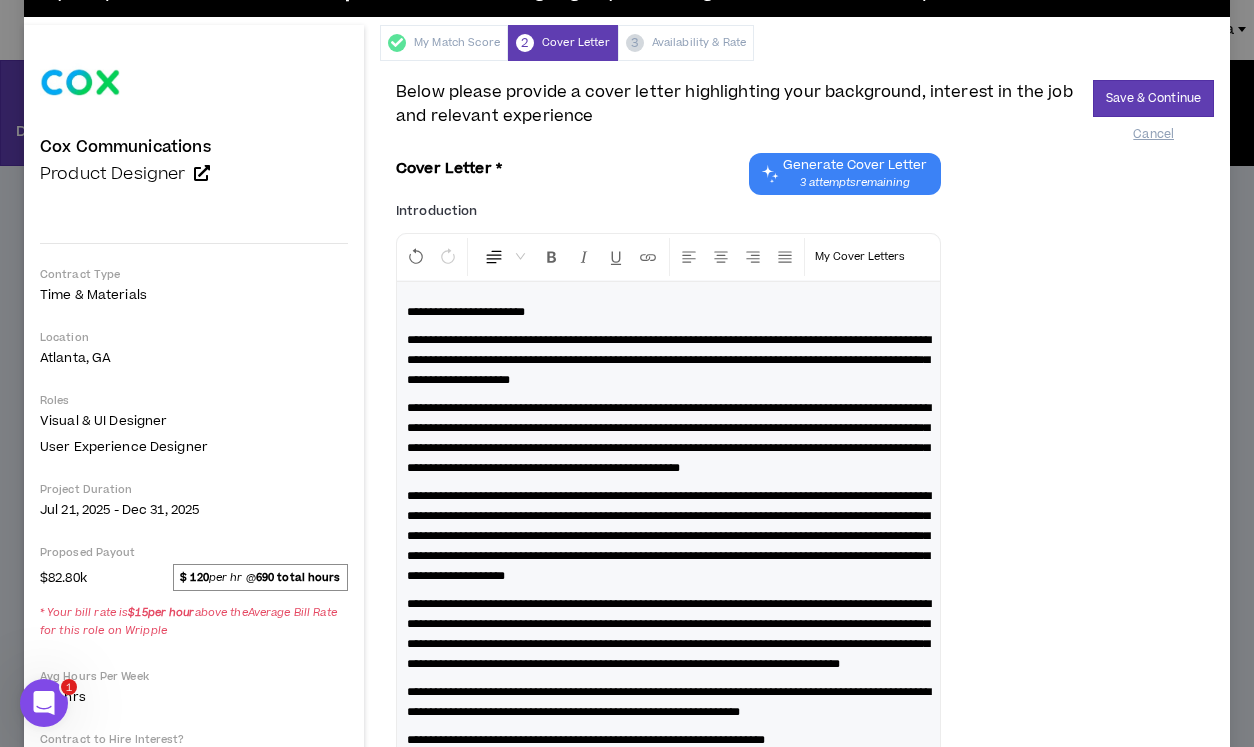 click on "**********" at bounding box center (669, 360) 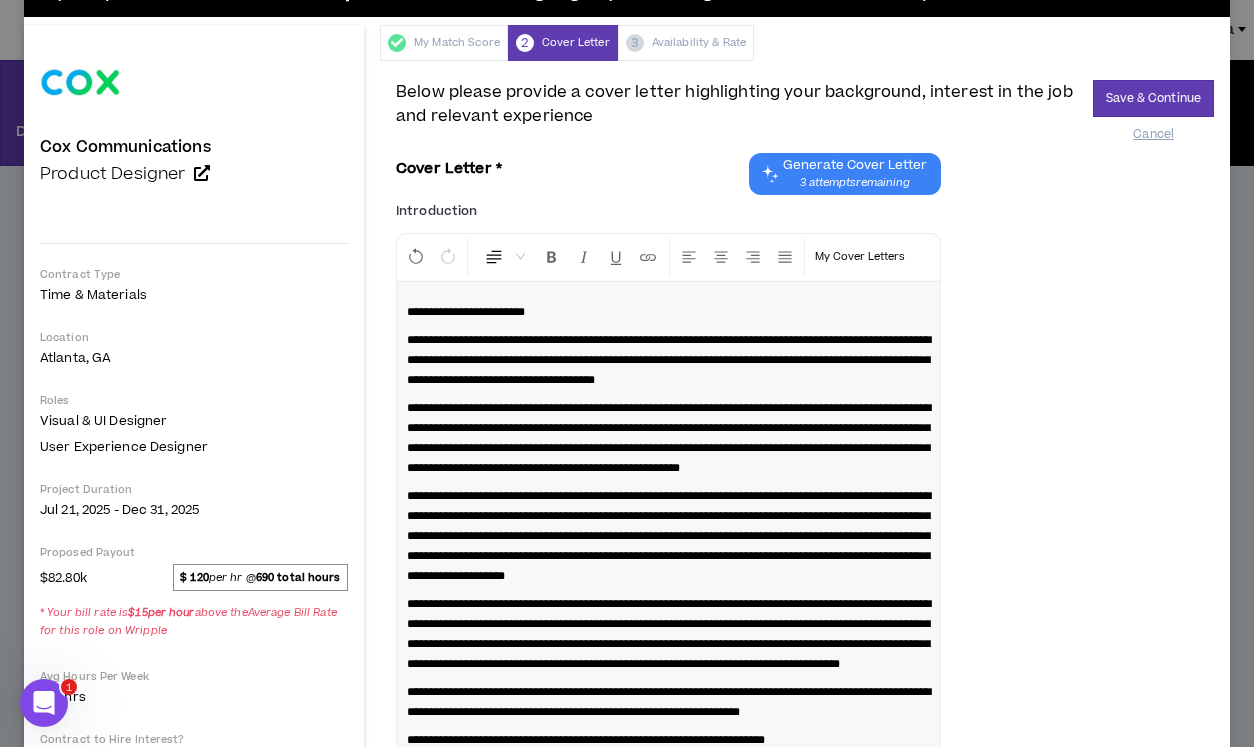 click on "**********" at bounding box center [669, 360] 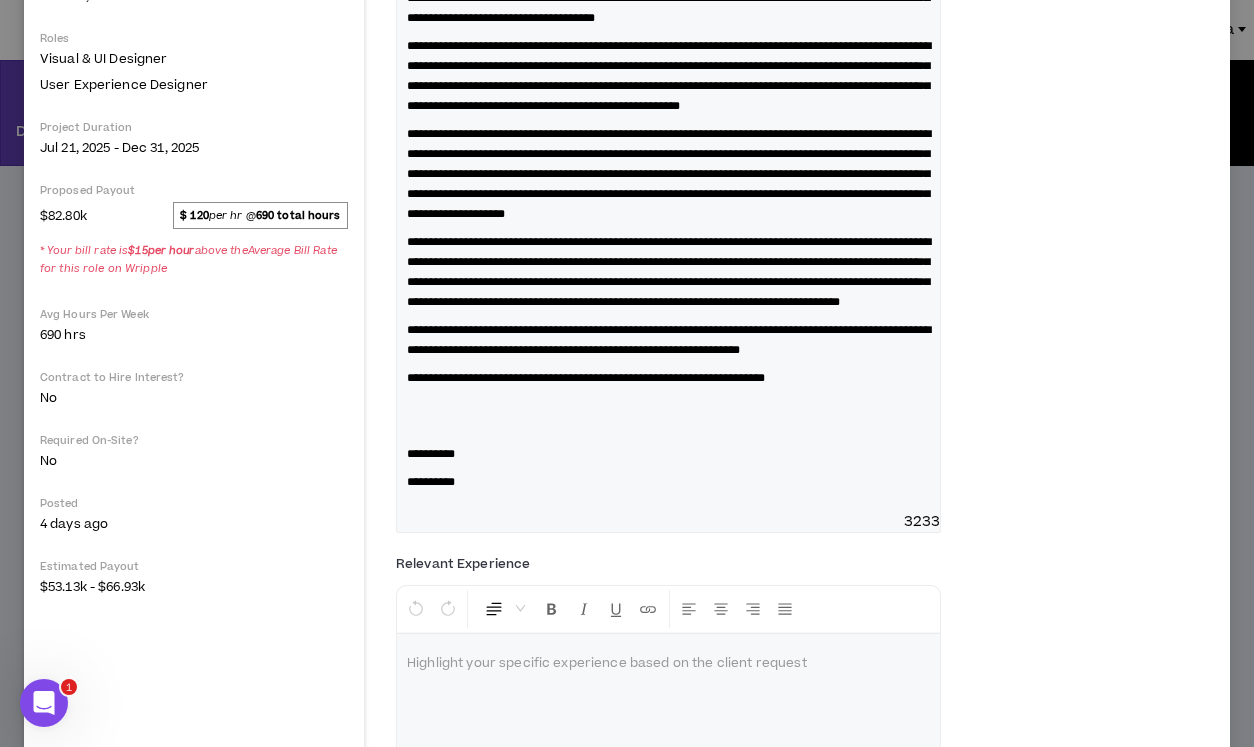 scroll, scrollTop: 425, scrollLeft: 0, axis: vertical 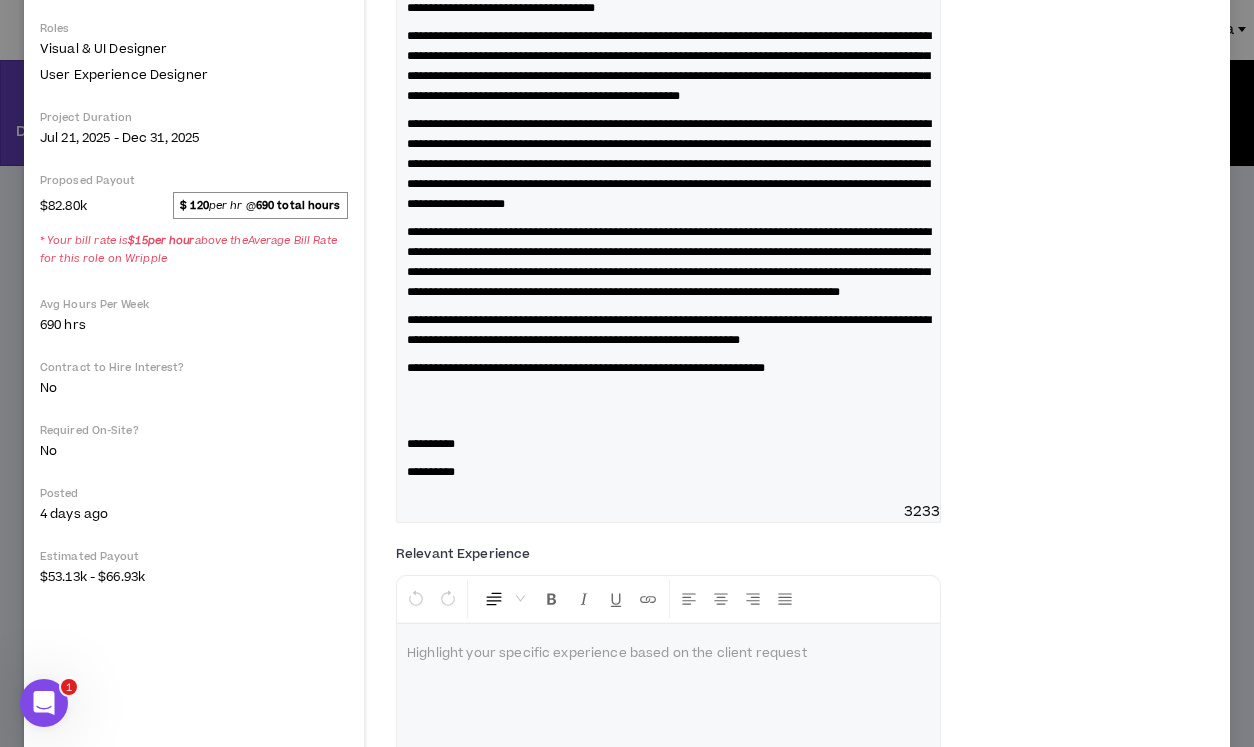 click on "**********" at bounding box center (669, 66) 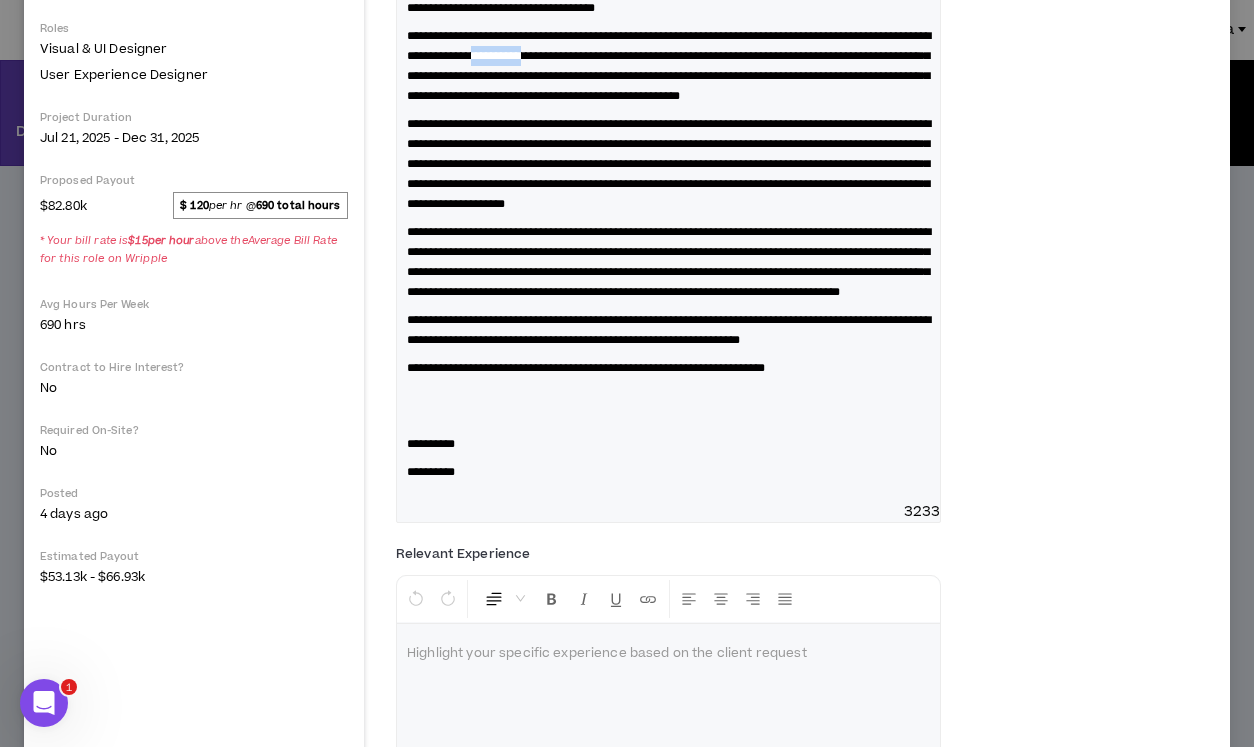 drag, startPoint x: 777, startPoint y: 77, endPoint x: 709, endPoint y: 77, distance: 68 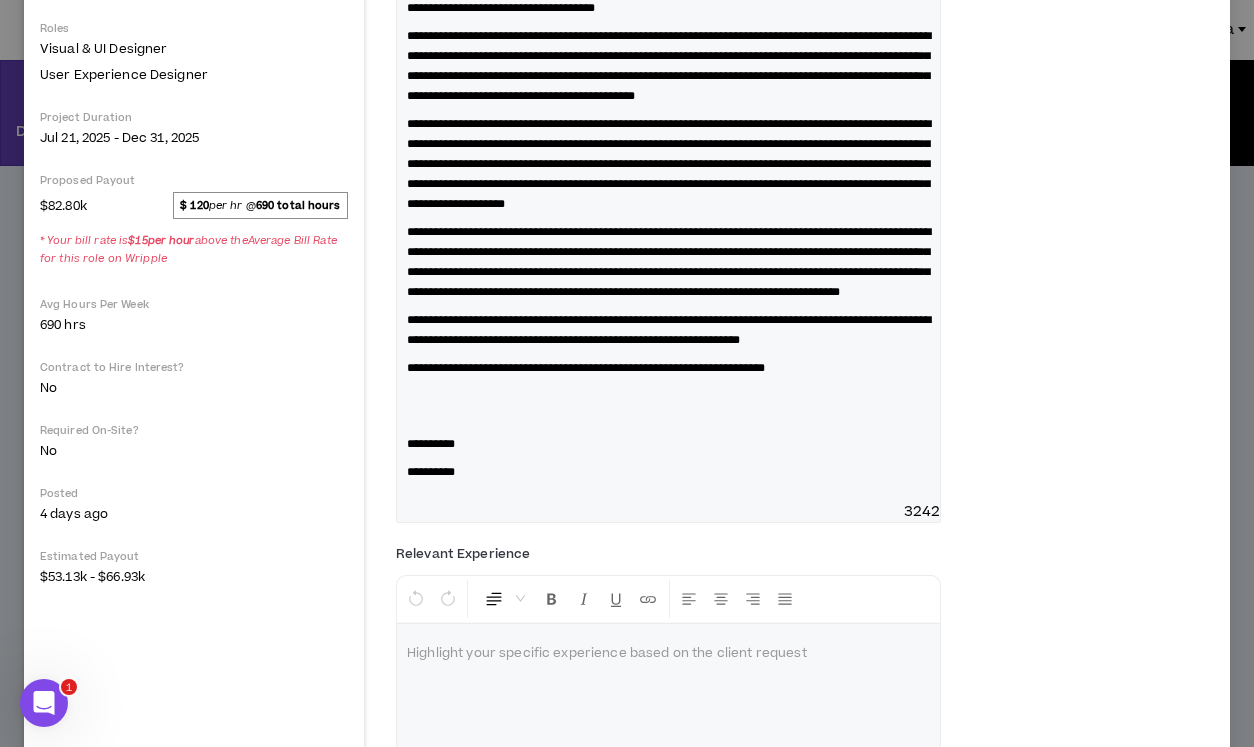 click on "**********" at bounding box center (669, 66) 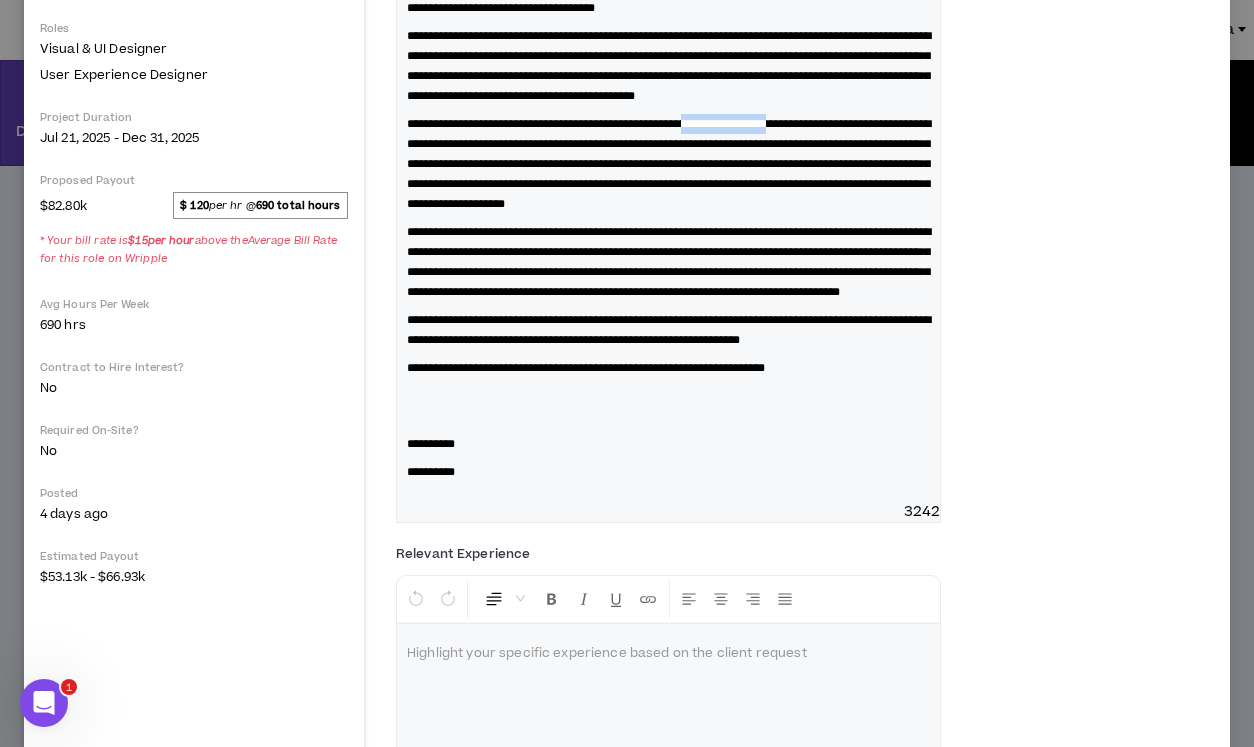 drag, startPoint x: 758, startPoint y: 161, endPoint x: 853, endPoint y: 162, distance: 95.005264 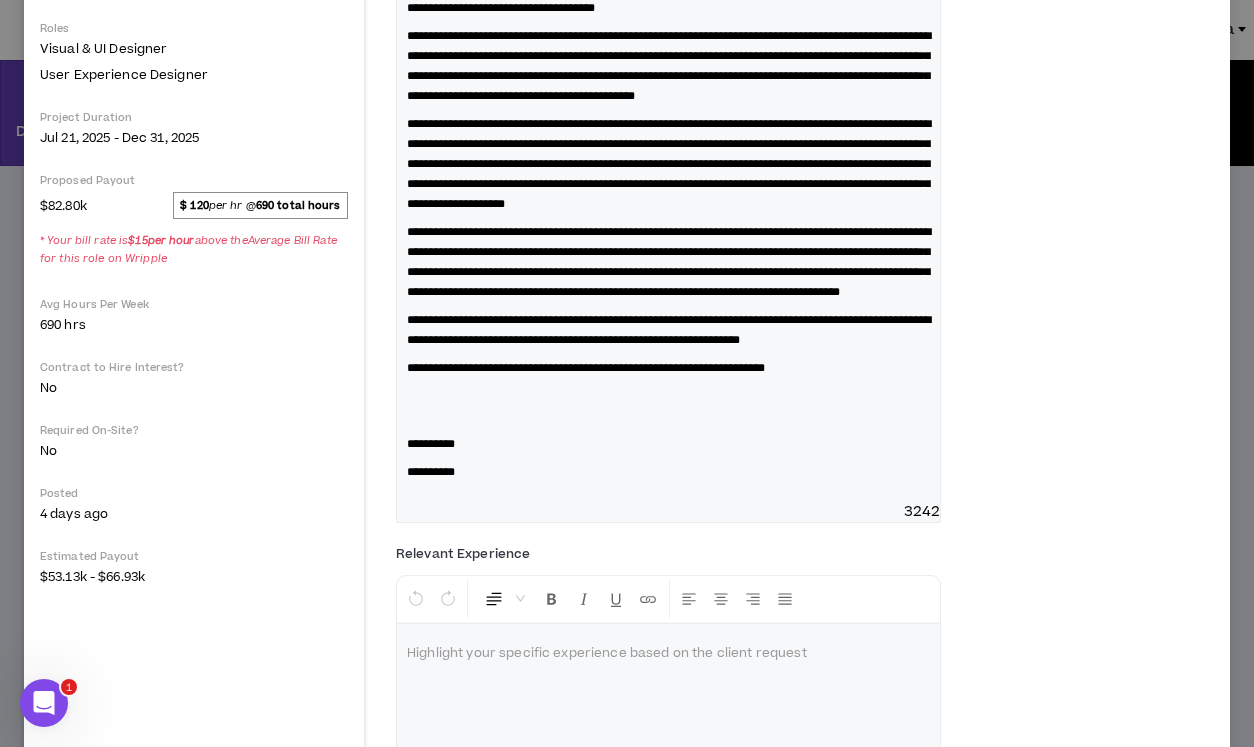 click on "**********" at bounding box center [669, 164] 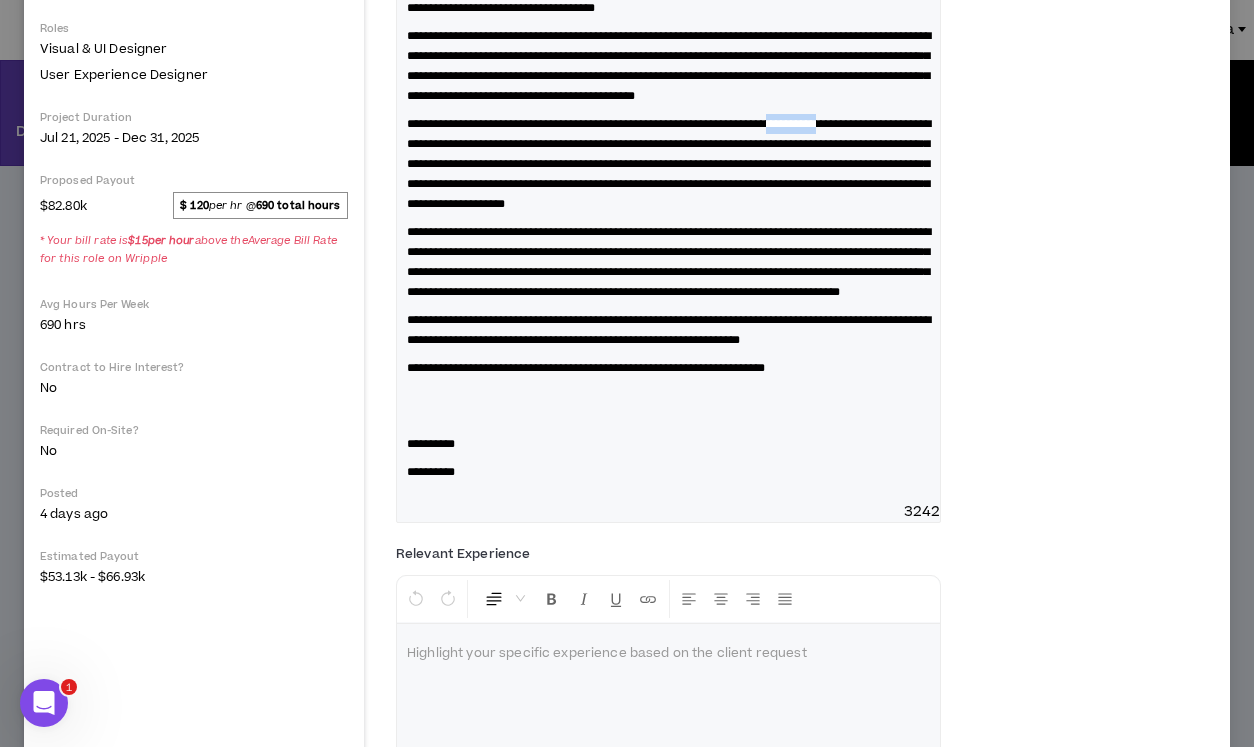 drag, startPoint x: 853, startPoint y: 165, endPoint x: 914, endPoint y: 170, distance: 61.204575 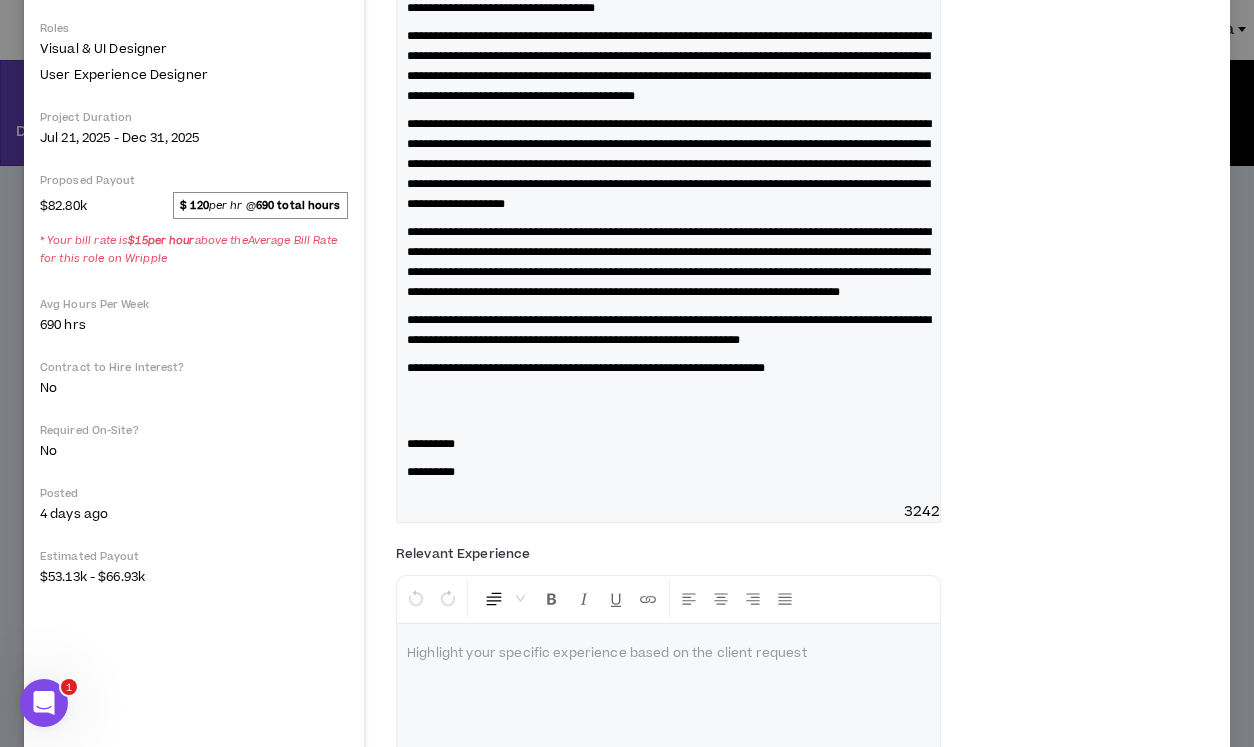 click on "**********" at bounding box center (669, 164) 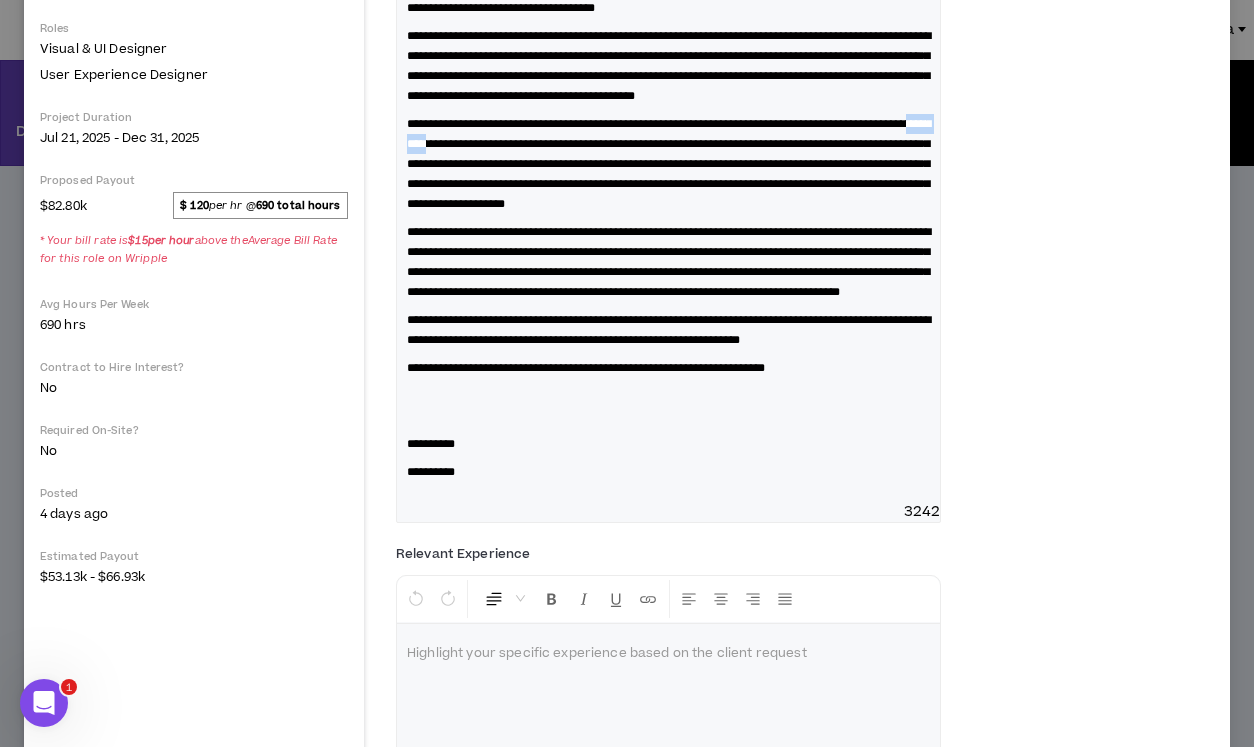 drag, startPoint x: 527, startPoint y: 187, endPoint x: 585, endPoint y: 184, distance: 58.077534 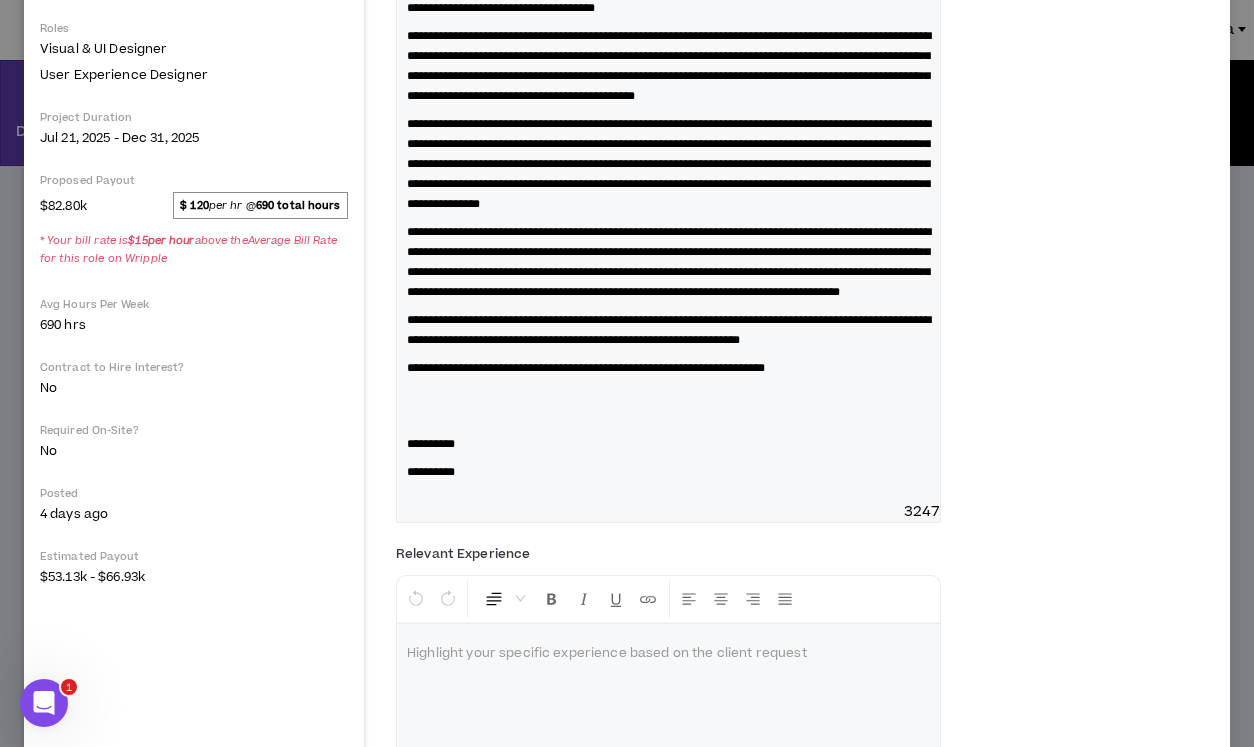 click on "**********" at bounding box center (669, 164) 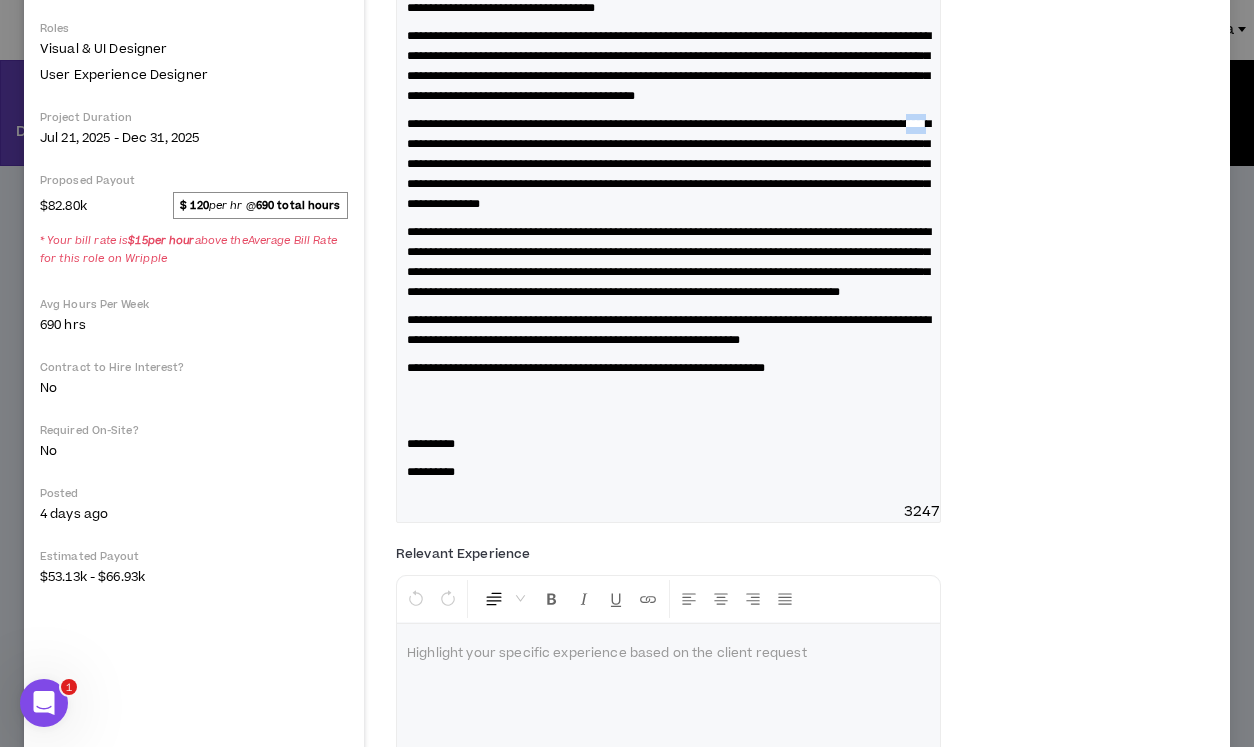 drag, startPoint x: 527, startPoint y: 179, endPoint x: 550, endPoint y: 181, distance: 23.086792 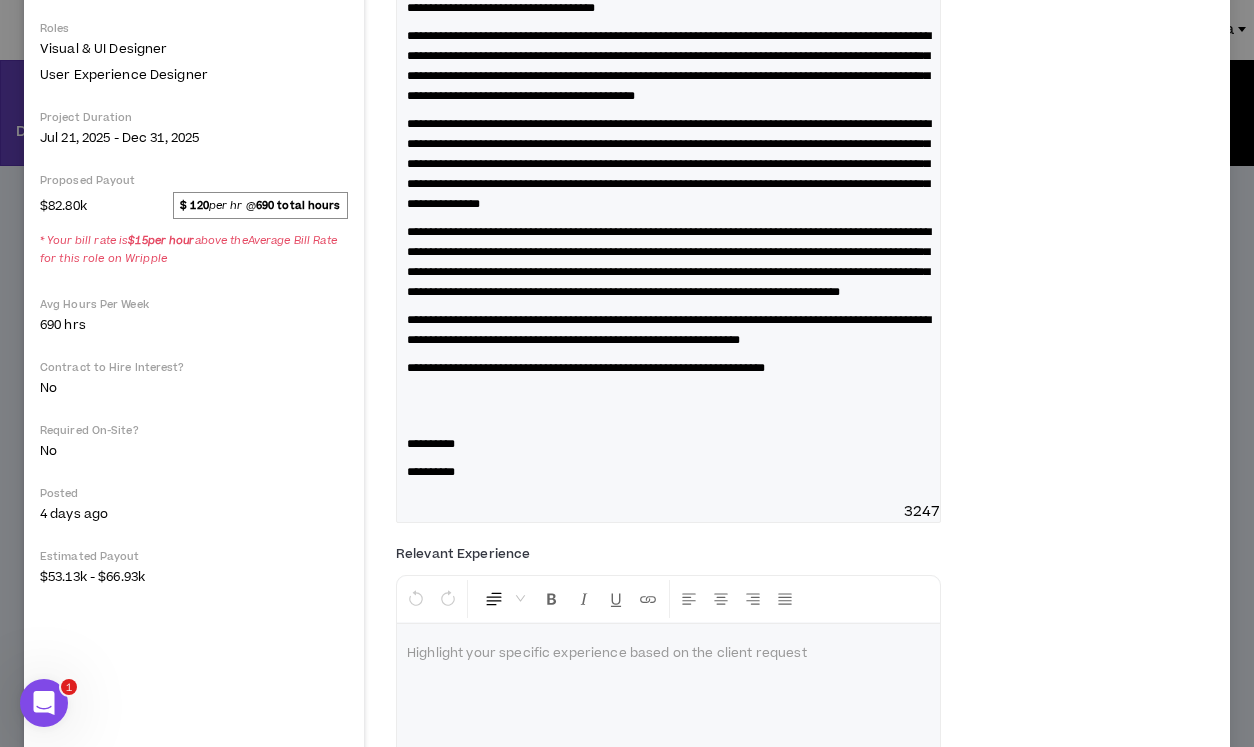click on "**********" at bounding box center [669, 164] 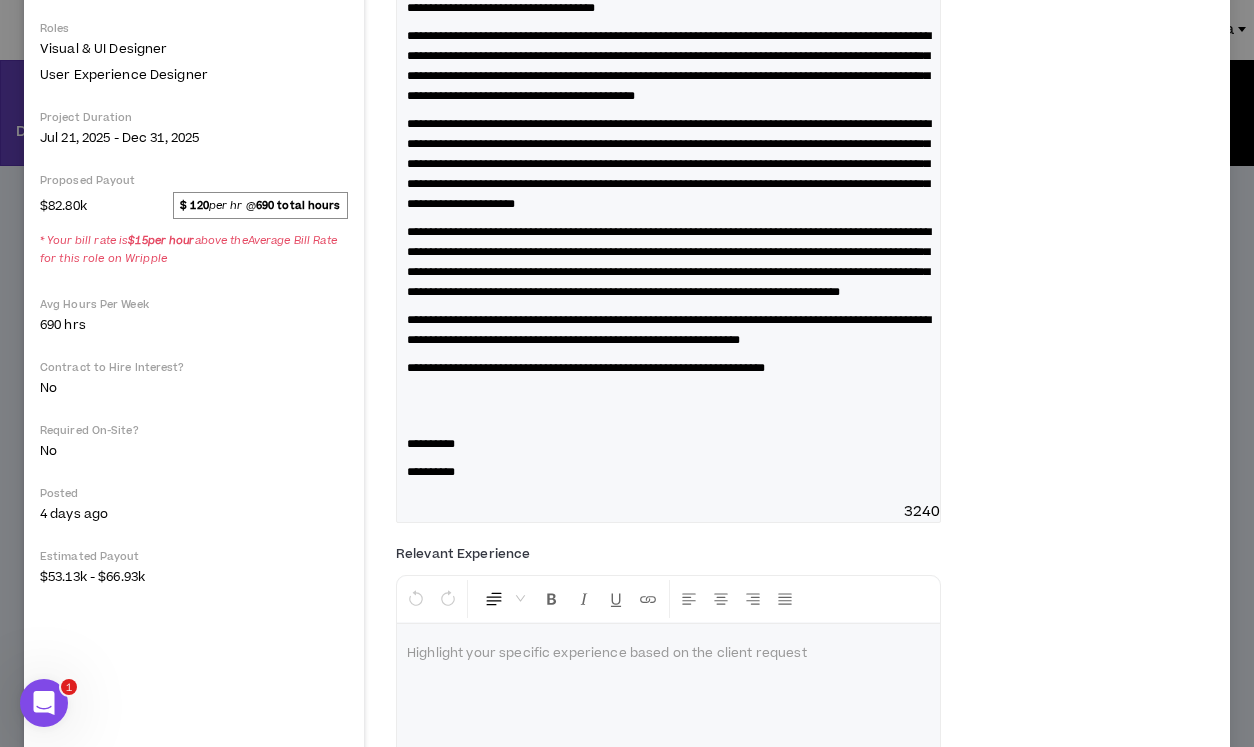 click on "**********" at bounding box center [669, 164] 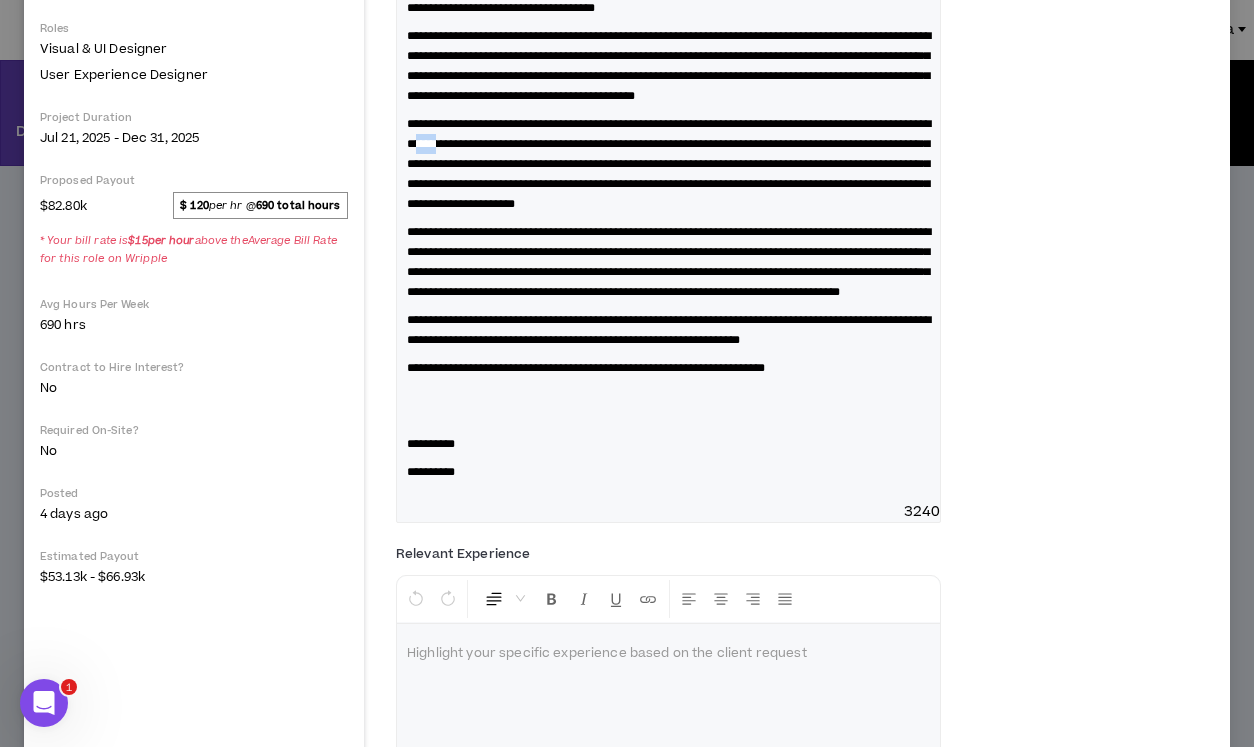 drag, startPoint x: 597, startPoint y: 180, endPoint x: 571, endPoint y: 181, distance: 26.019224 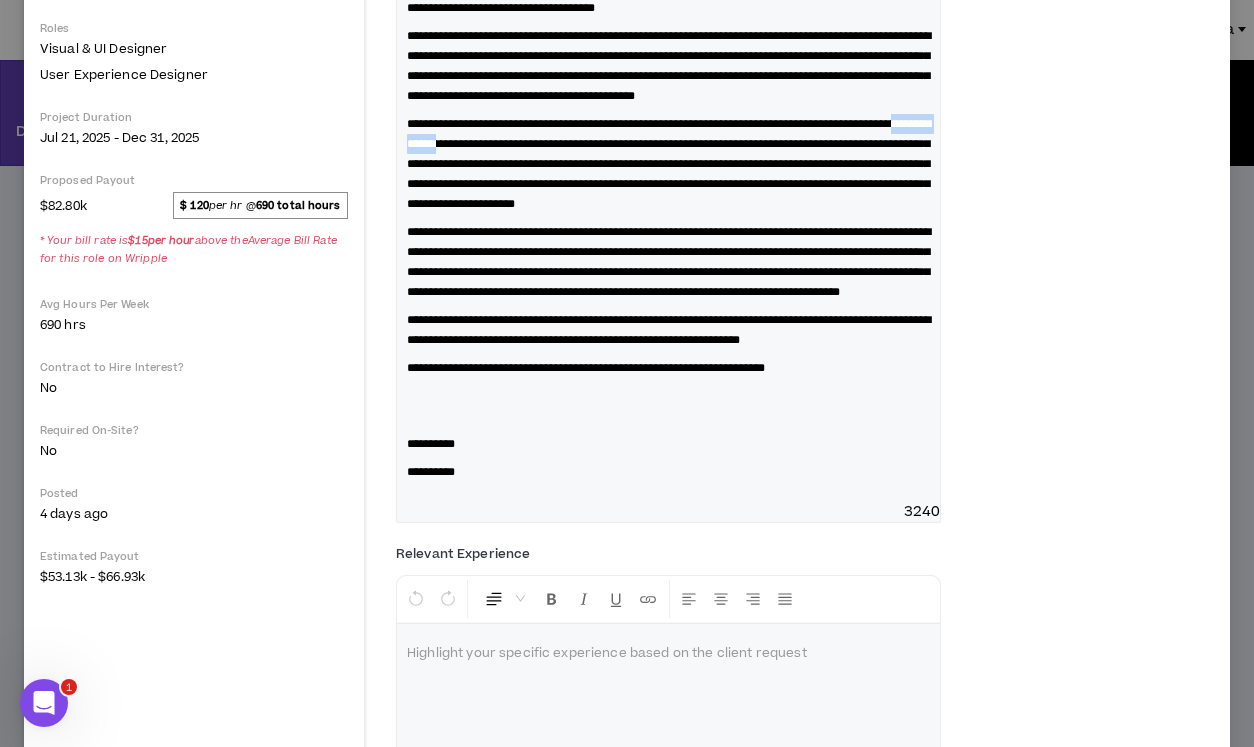 drag, startPoint x: 509, startPoint y: 184, endPoint x: 596, endPoint y: 183, distance: 87.005745 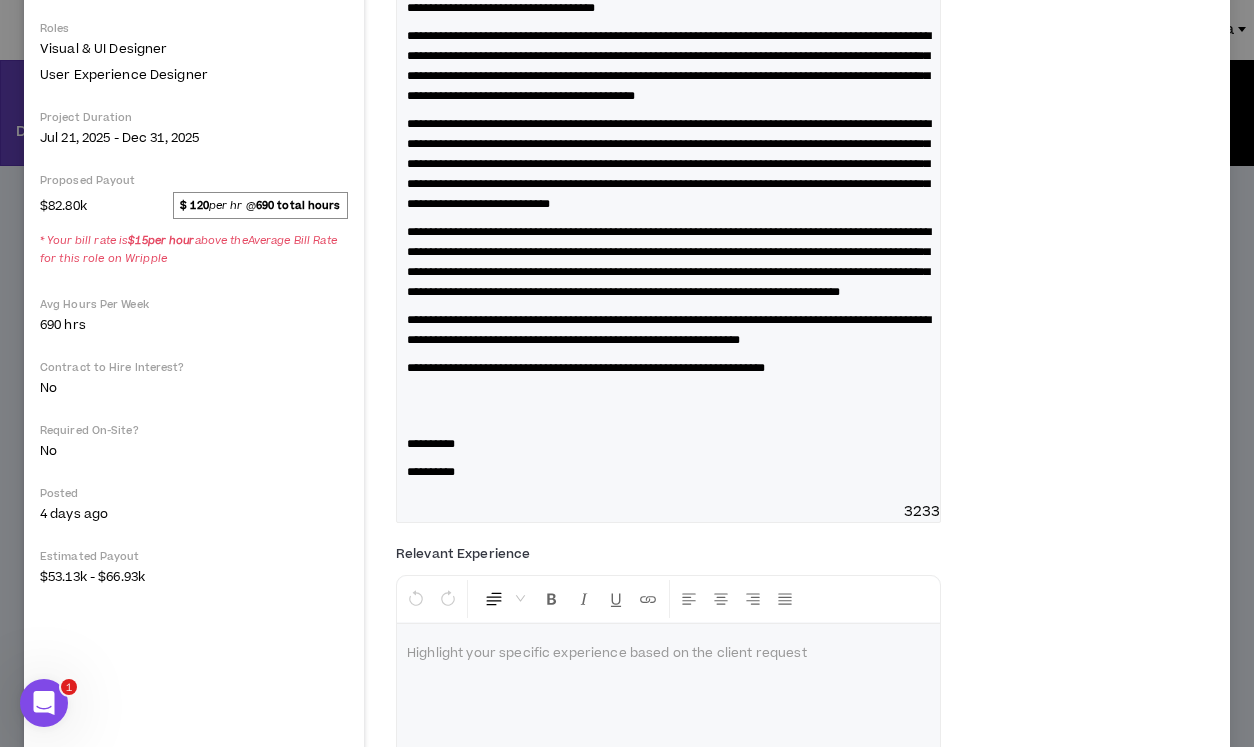 click on "**********" at bounding box center (669, 164) 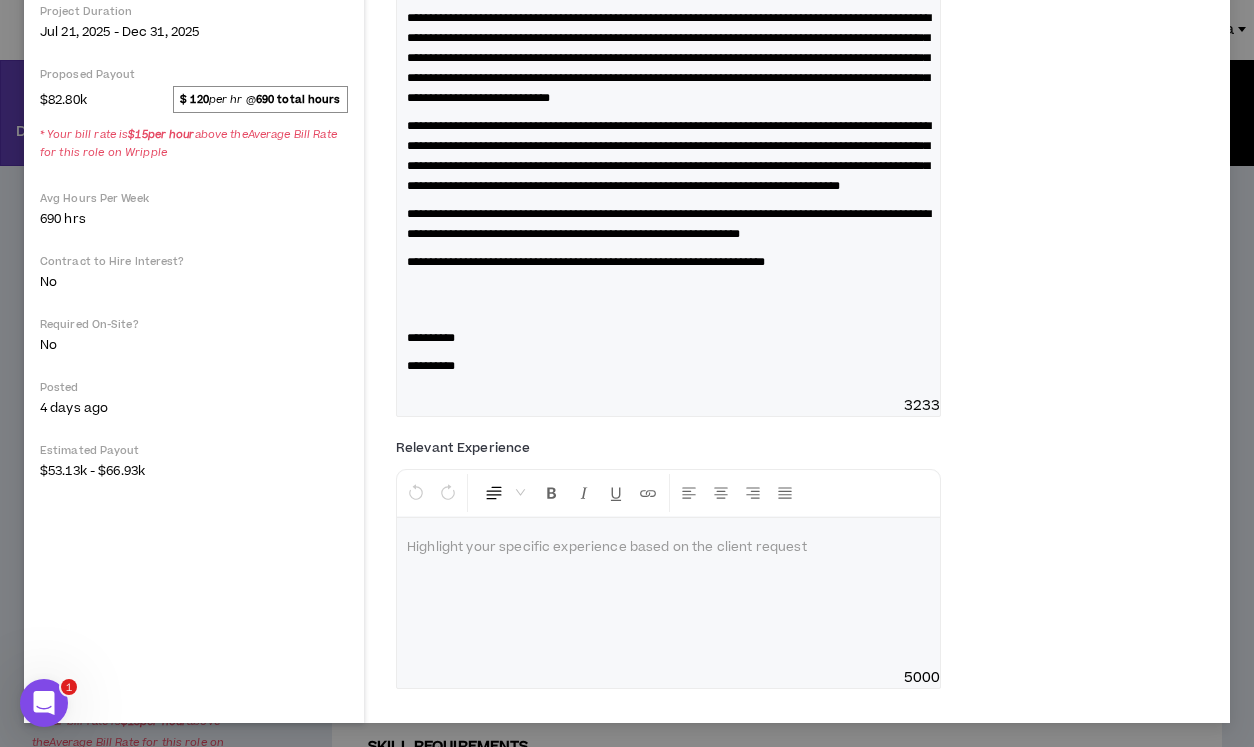 scroll, scrollTop: 589, scrollLeft: 0, axis: vertical 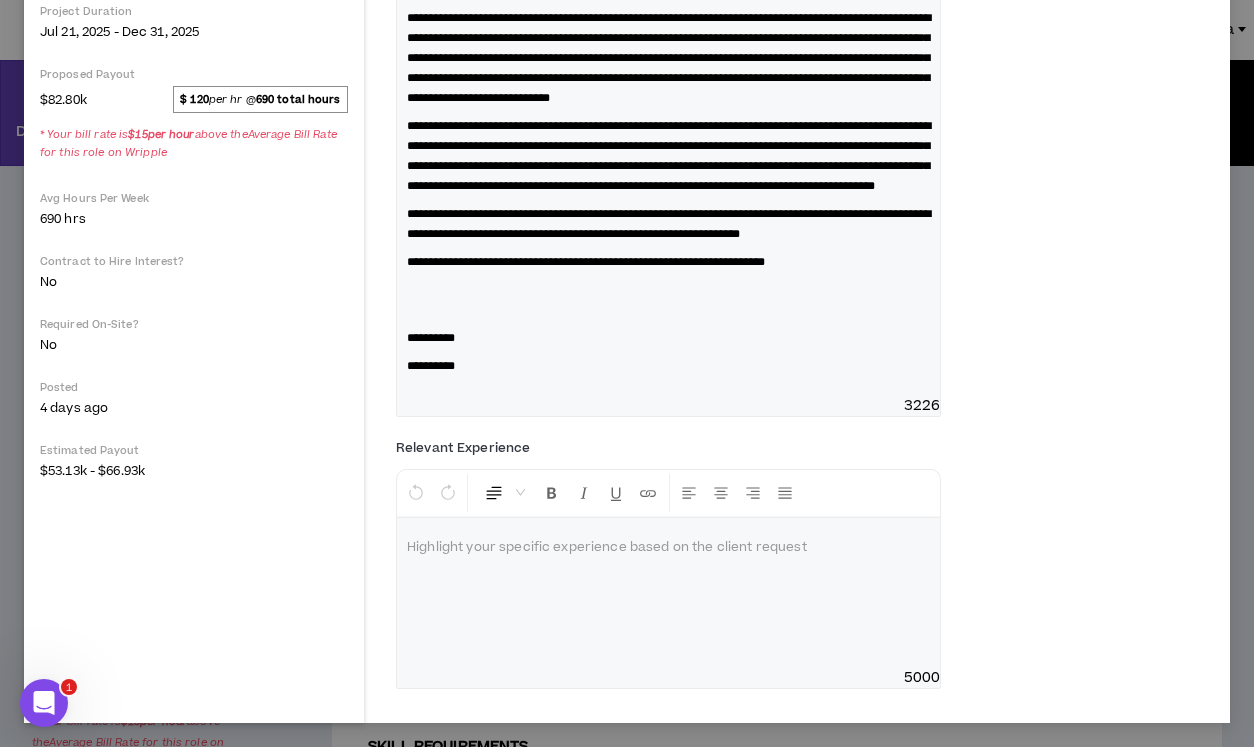 click on "**********" at bounding box center (669, 156) 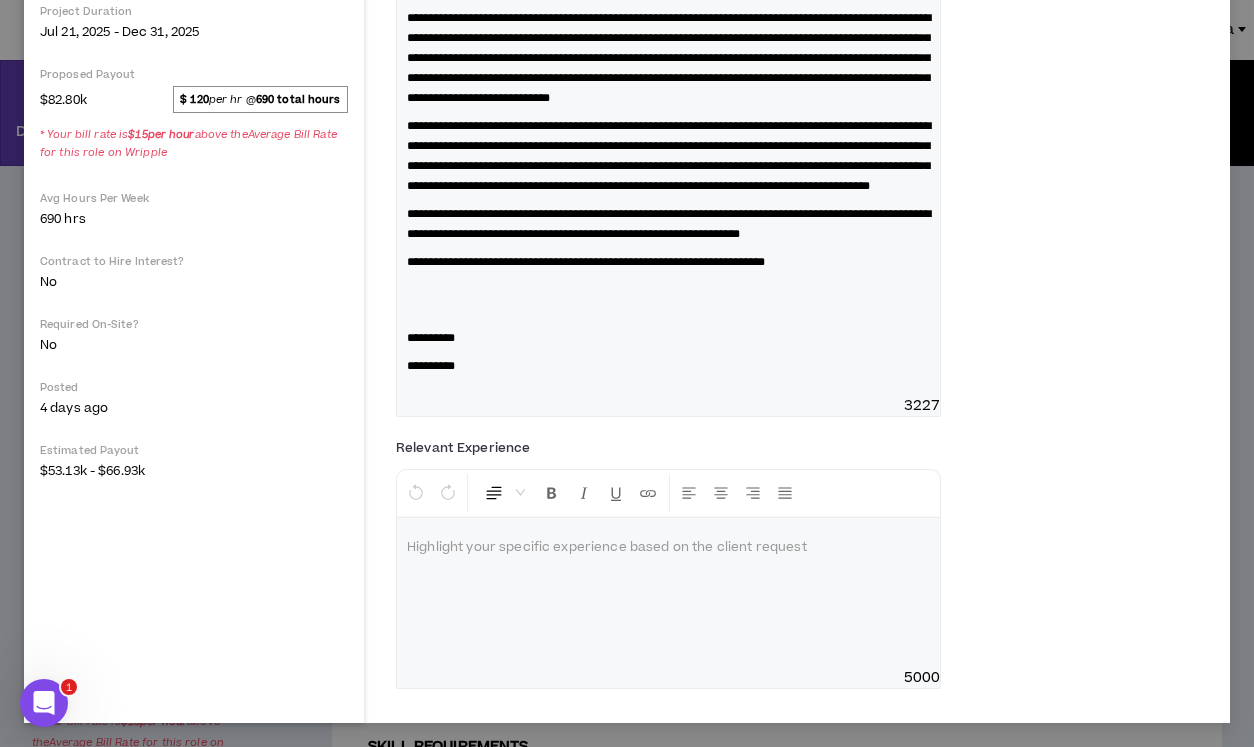 click on "**********" at bounding box center (669, 156) 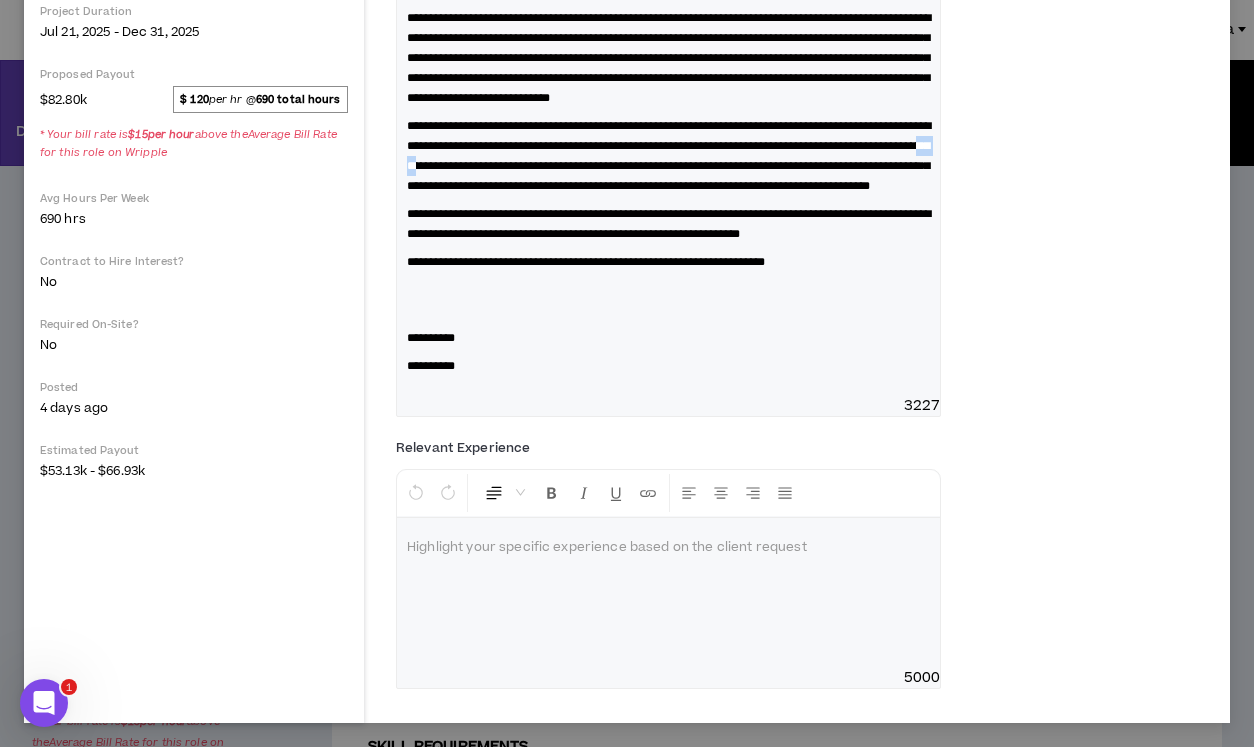 drag, startPoint x: 683, startPoint y: 164, endPoint x: 715, endPoint y: 165, distance: 32.01562 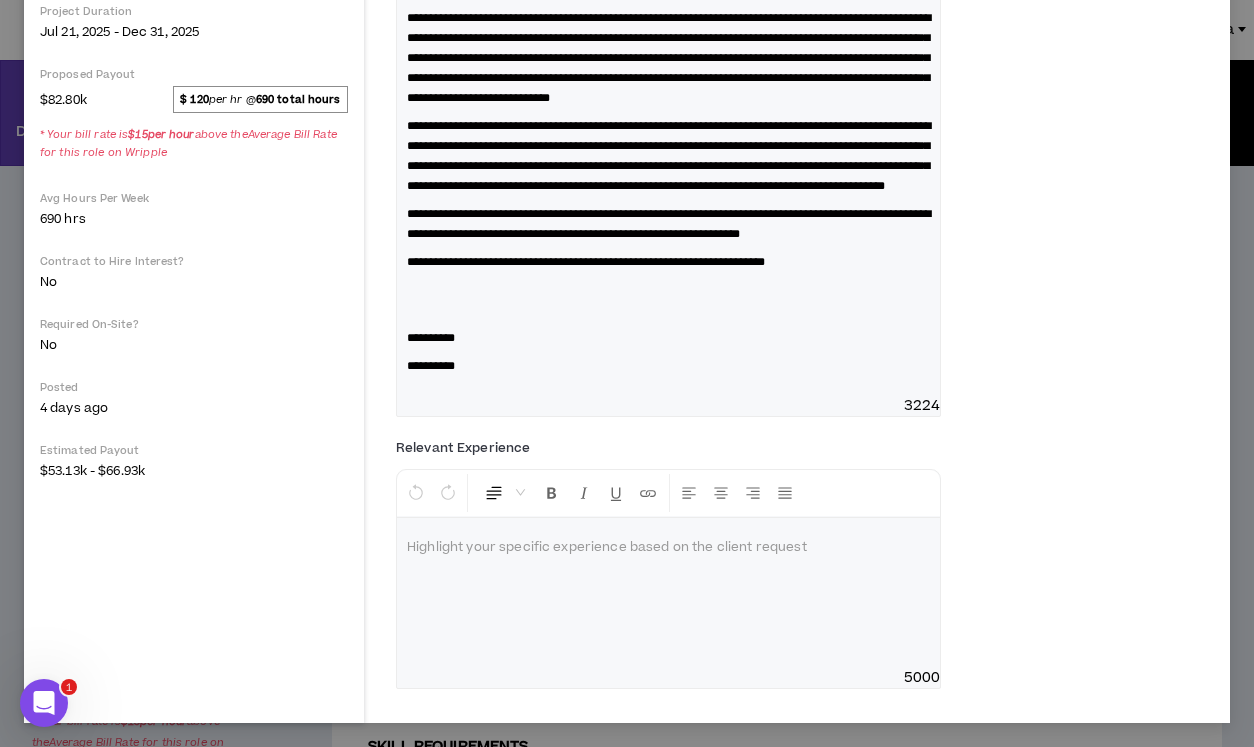 click on "**********" at bounding box center (669, 156) 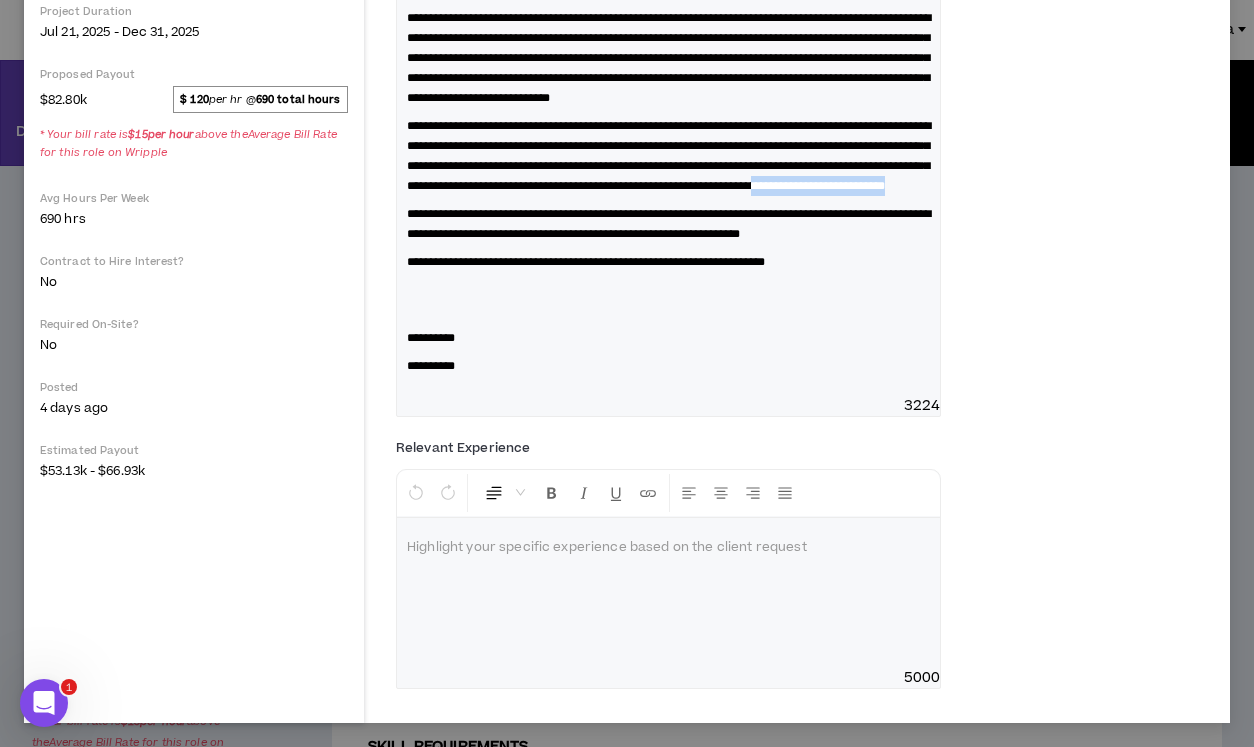 drag, startPoint x: 849, startPoint y: 217, endPoint x: 768, endPoint y: 207, distance: 81.61495 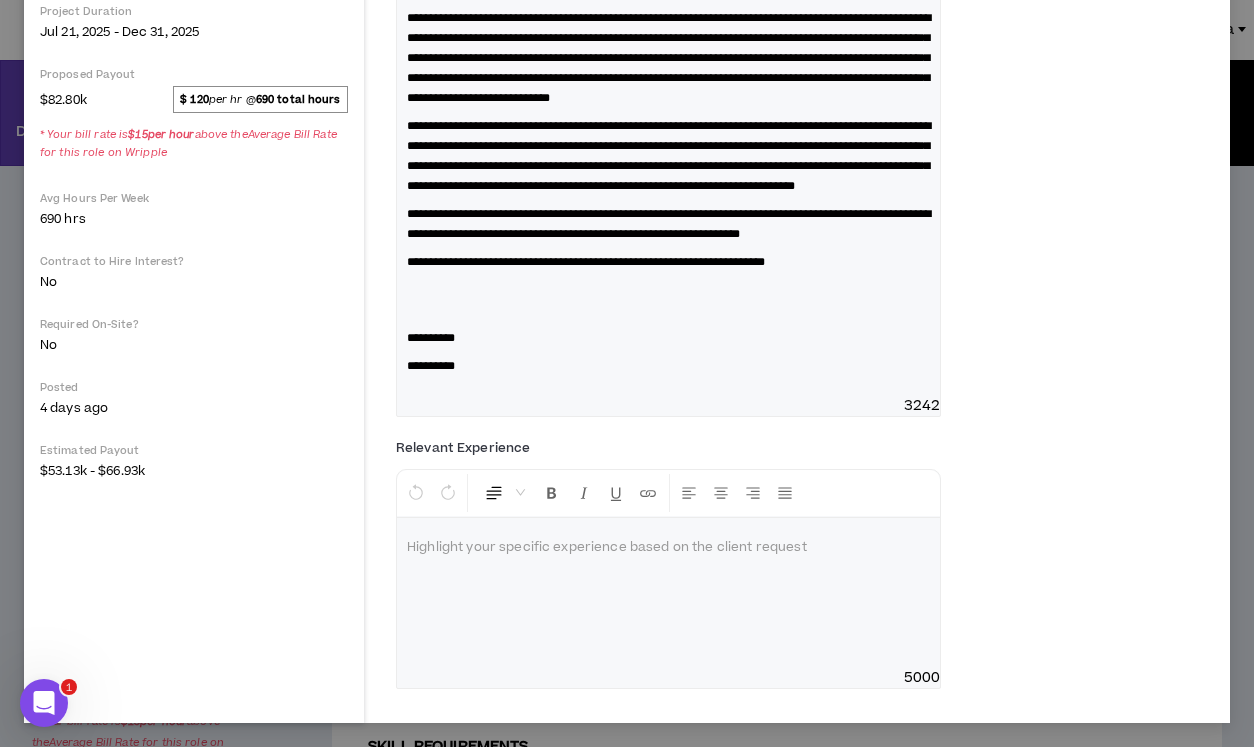 click on "**********" at bounding box center [668, 100] 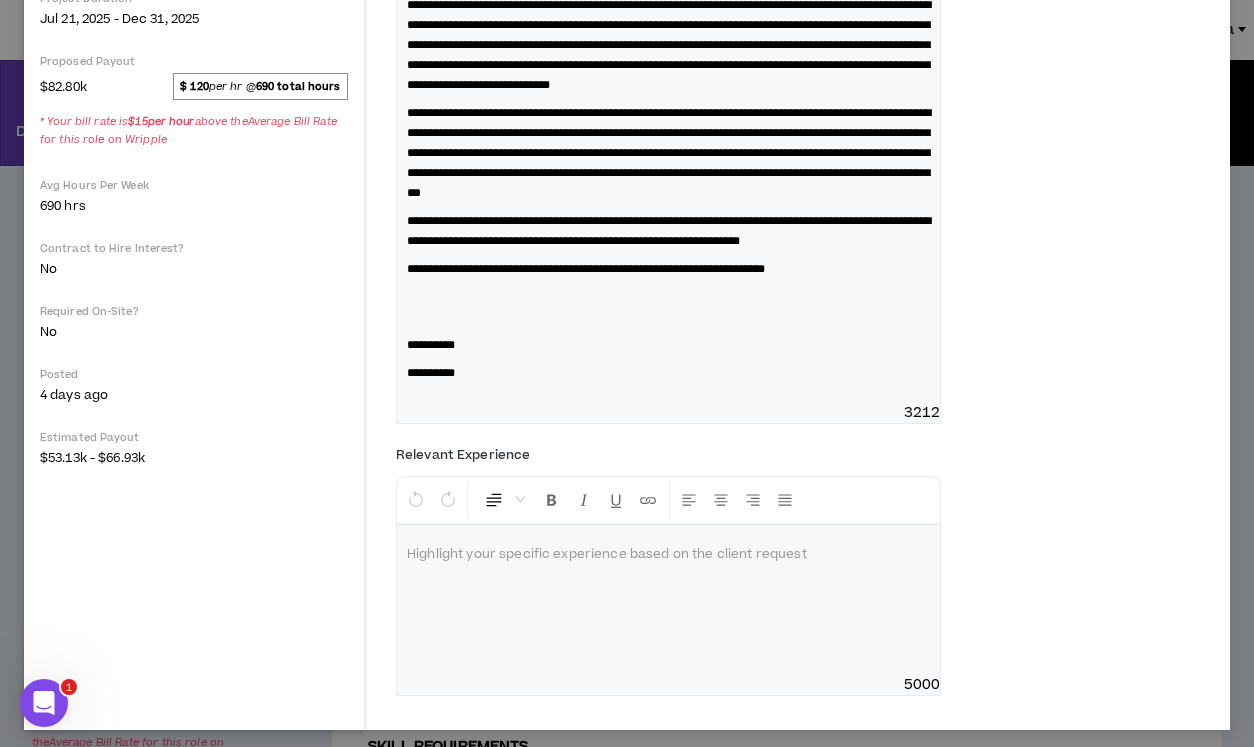scroll, scrollTop: 540, scrollLeft: 0, axis: vertical 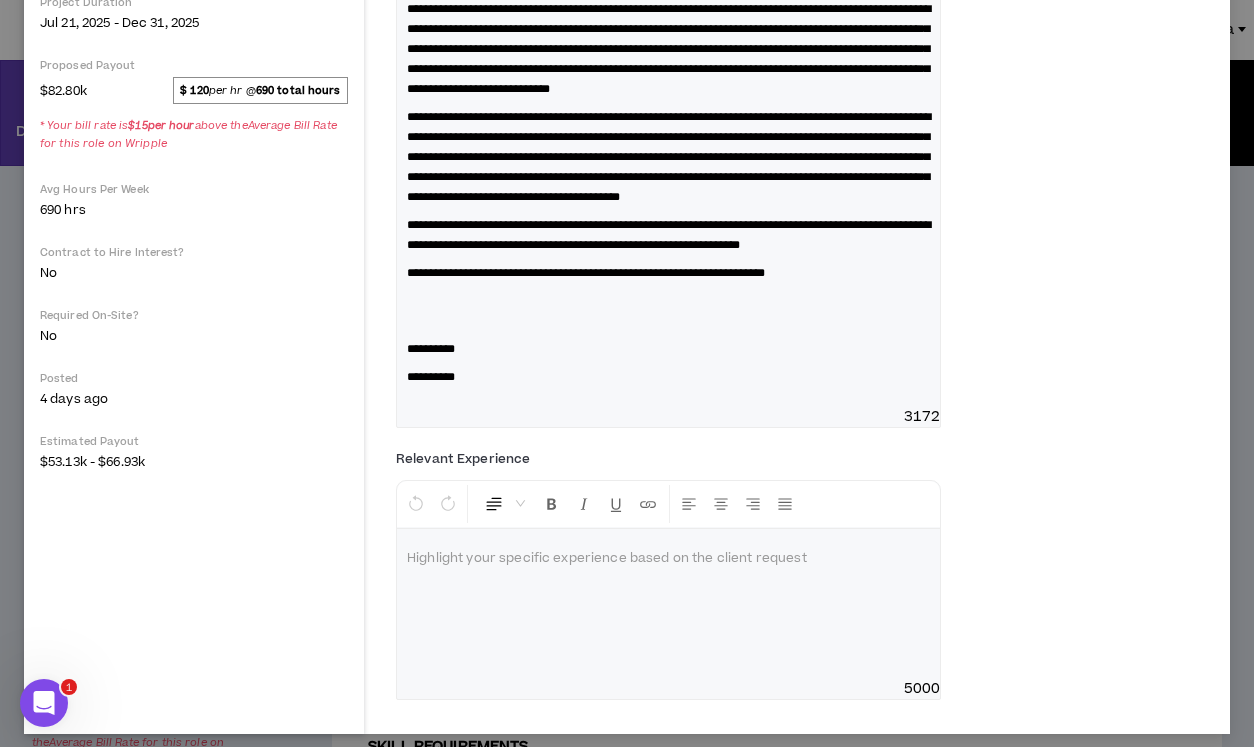click on "**********" at bounding box center (668, 235) 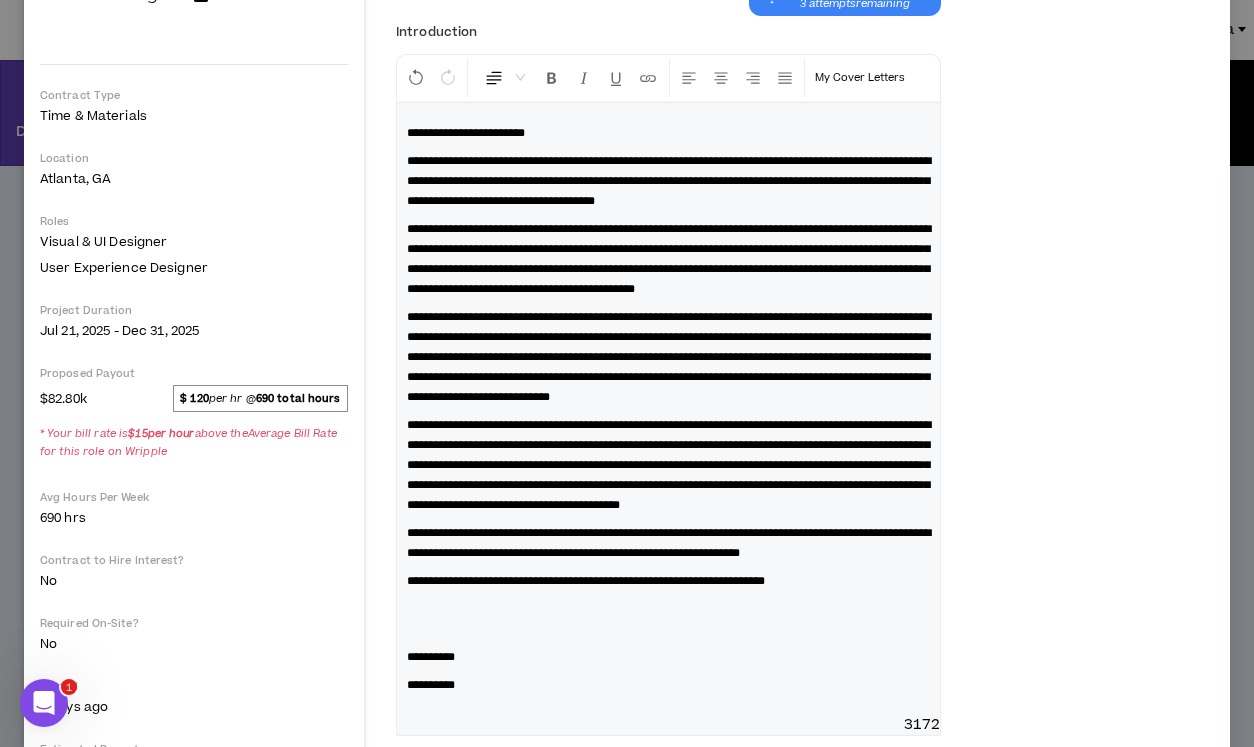 scroll, scrollTop: 0, scrollLeft: 0, axis: both 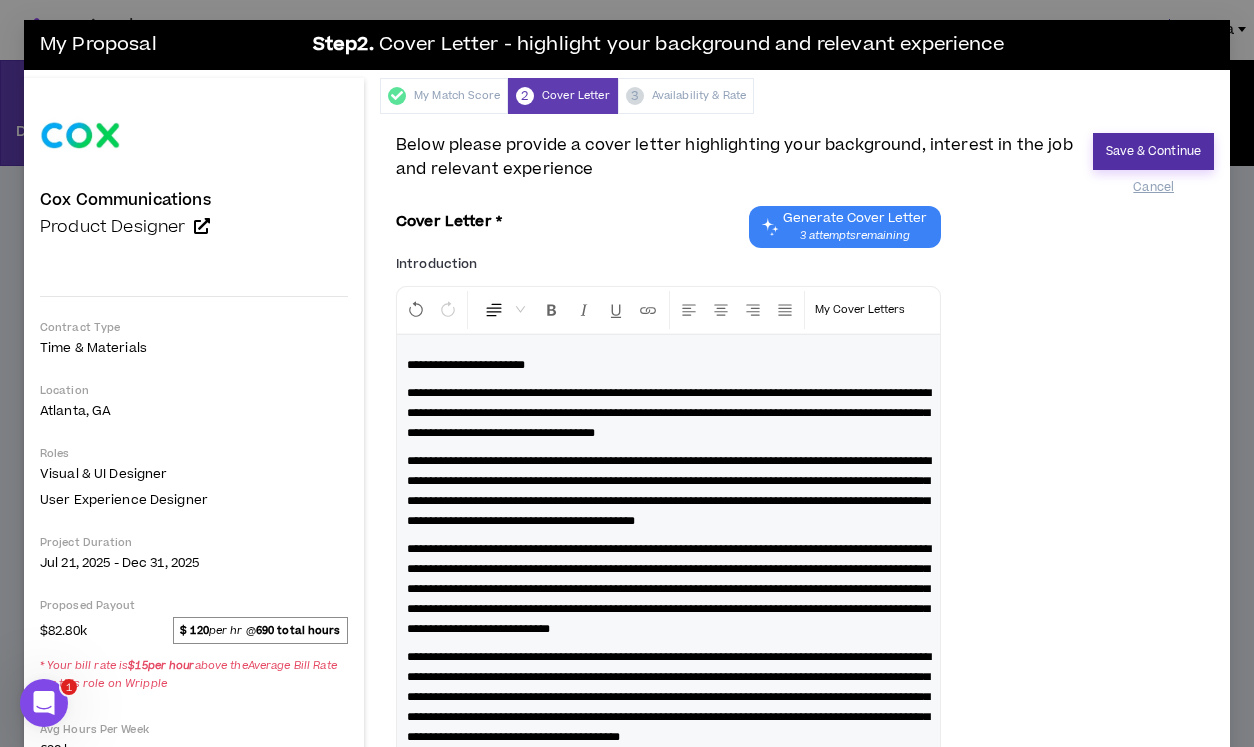 click on "Save & Continue" at bounding box center [1153, 151] 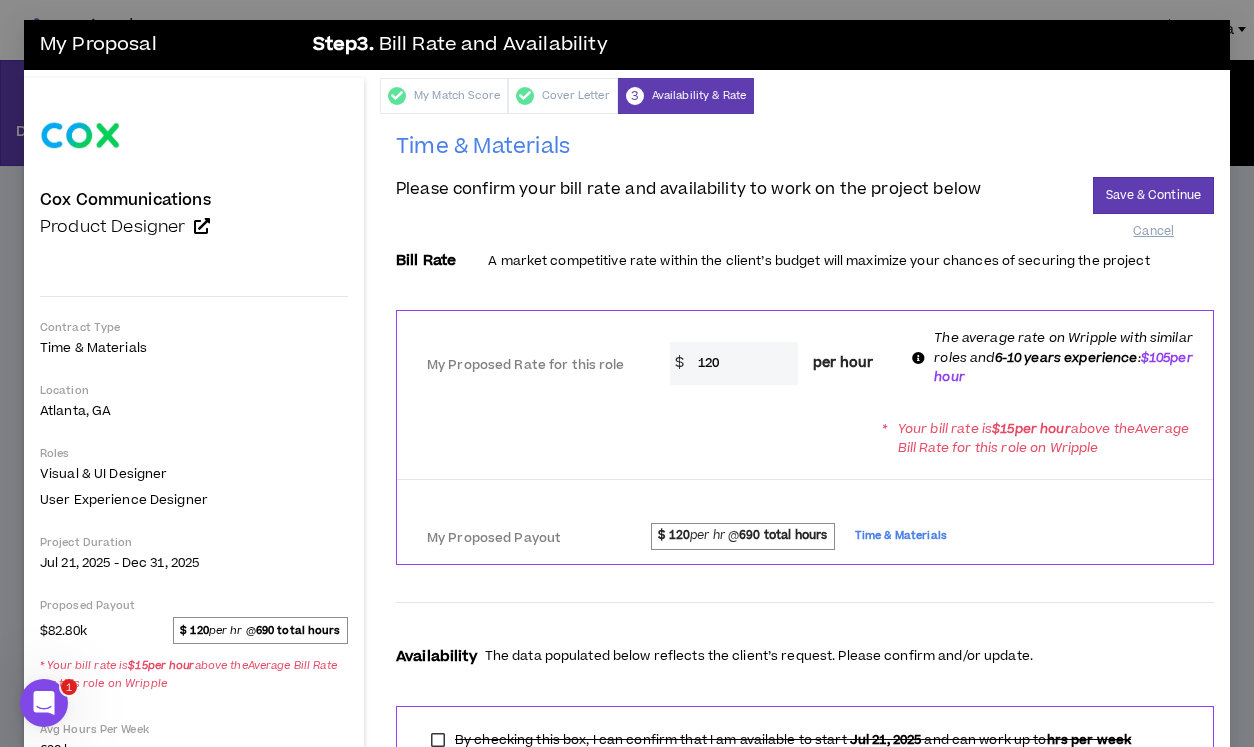 drag, startPoint x: 758, startPoint y: 364, endPoint x: 672, endPoint y: 366, distance: 86.023254 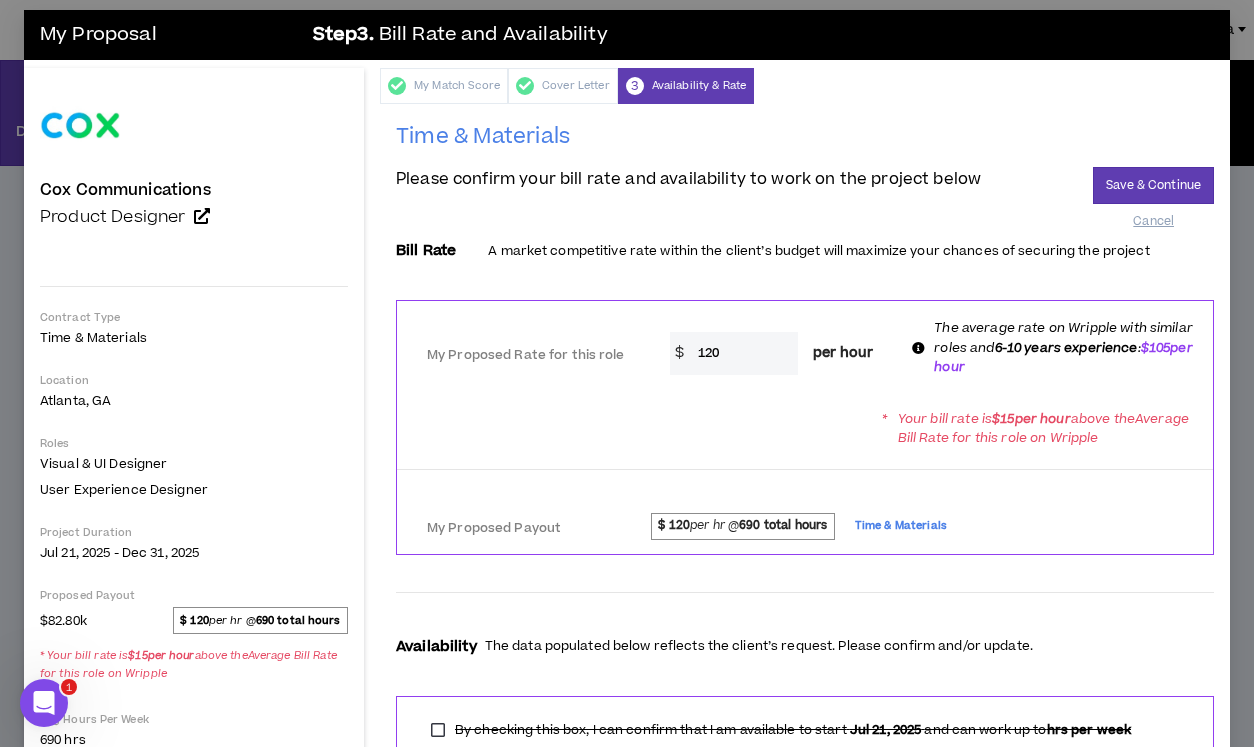 scroll, scrollTop: 0, scrollLeft: 0, axis: both 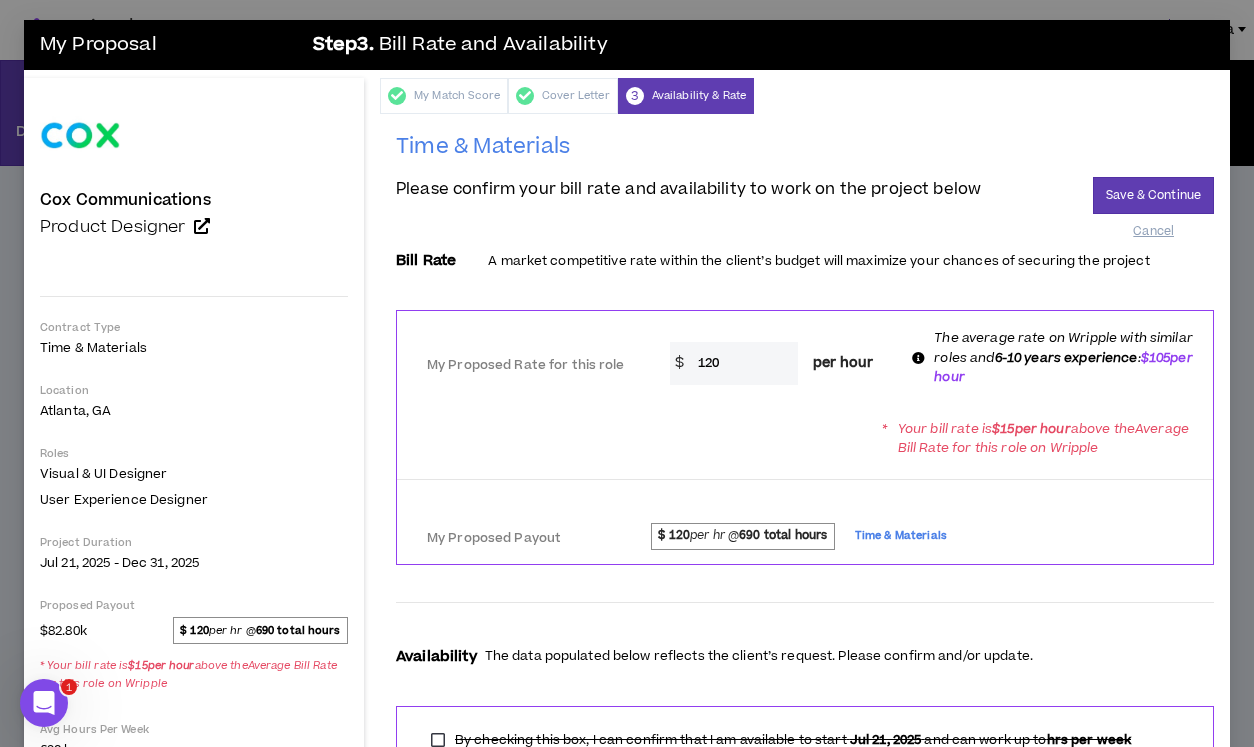 click on "Please confirm your bill rate and availability to work on the project below Save & Continue Cancel" at bounding box center [805, 195] 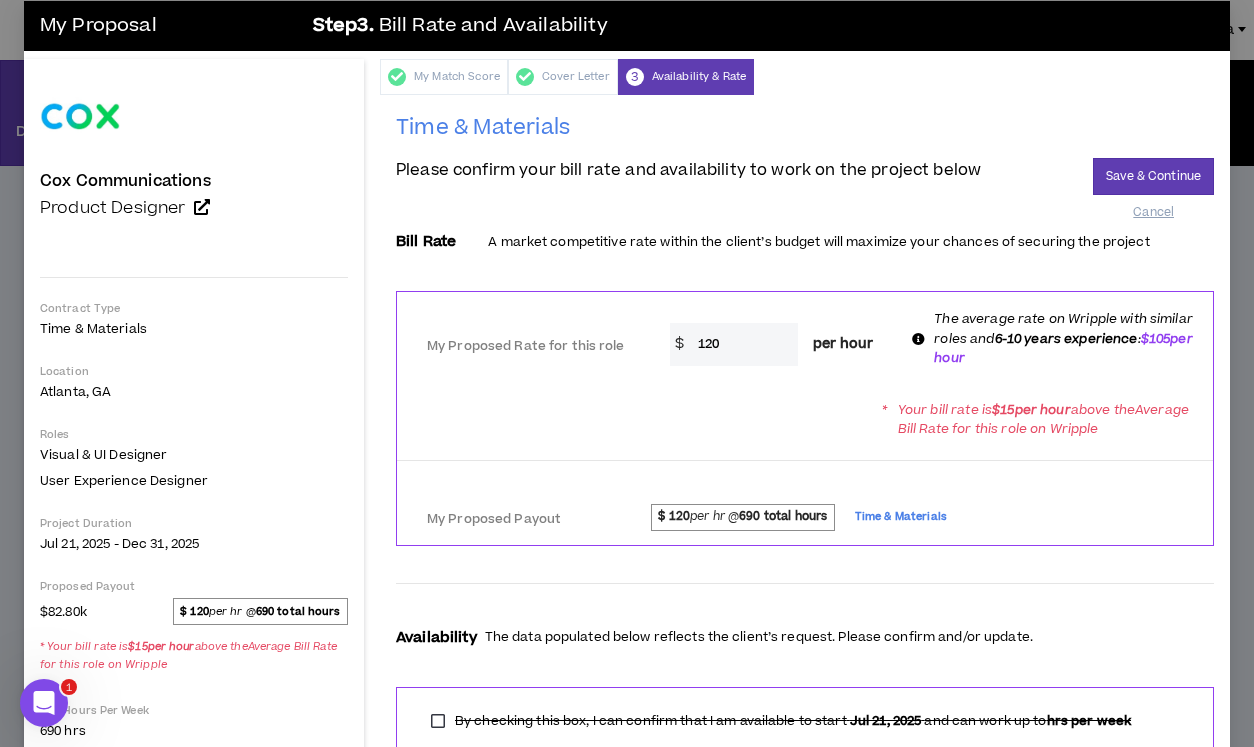 scroll, scrollTop: 0, scrollLeft: 0, axis: both 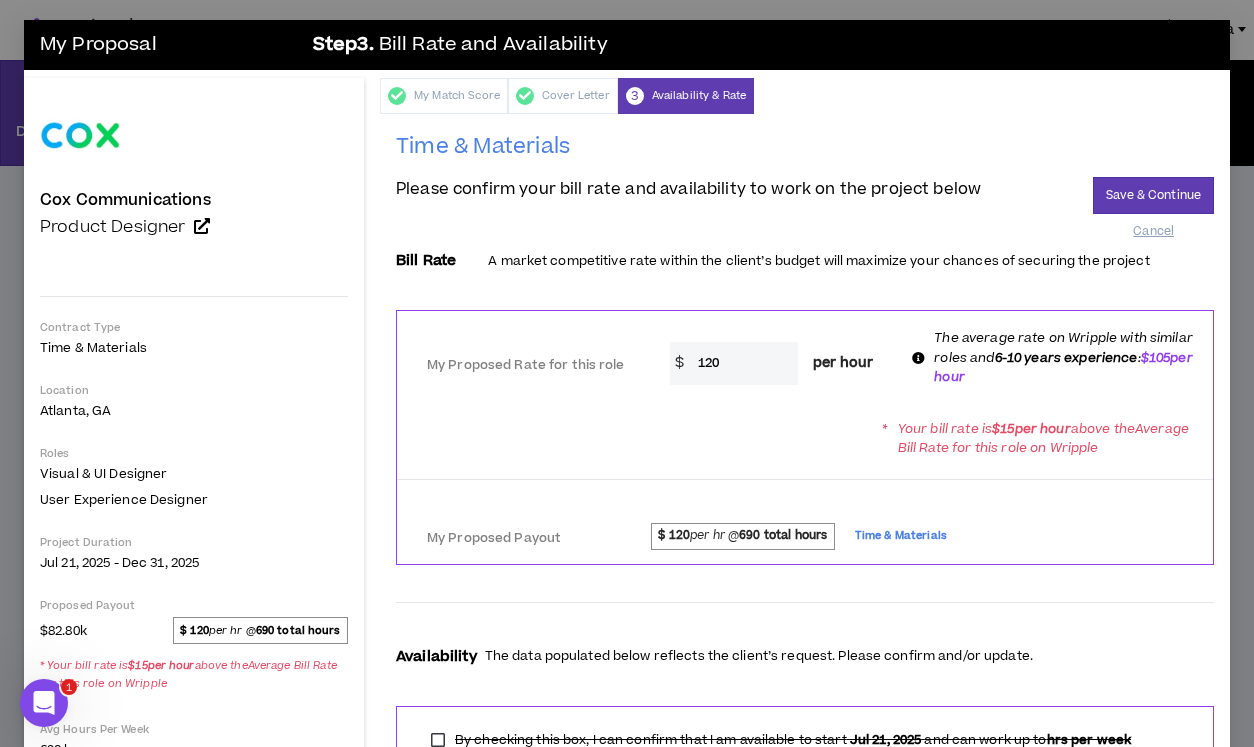 click on "My Match Score Cover Letter 3 Availability & Rate" at bounding box center [805, 96] 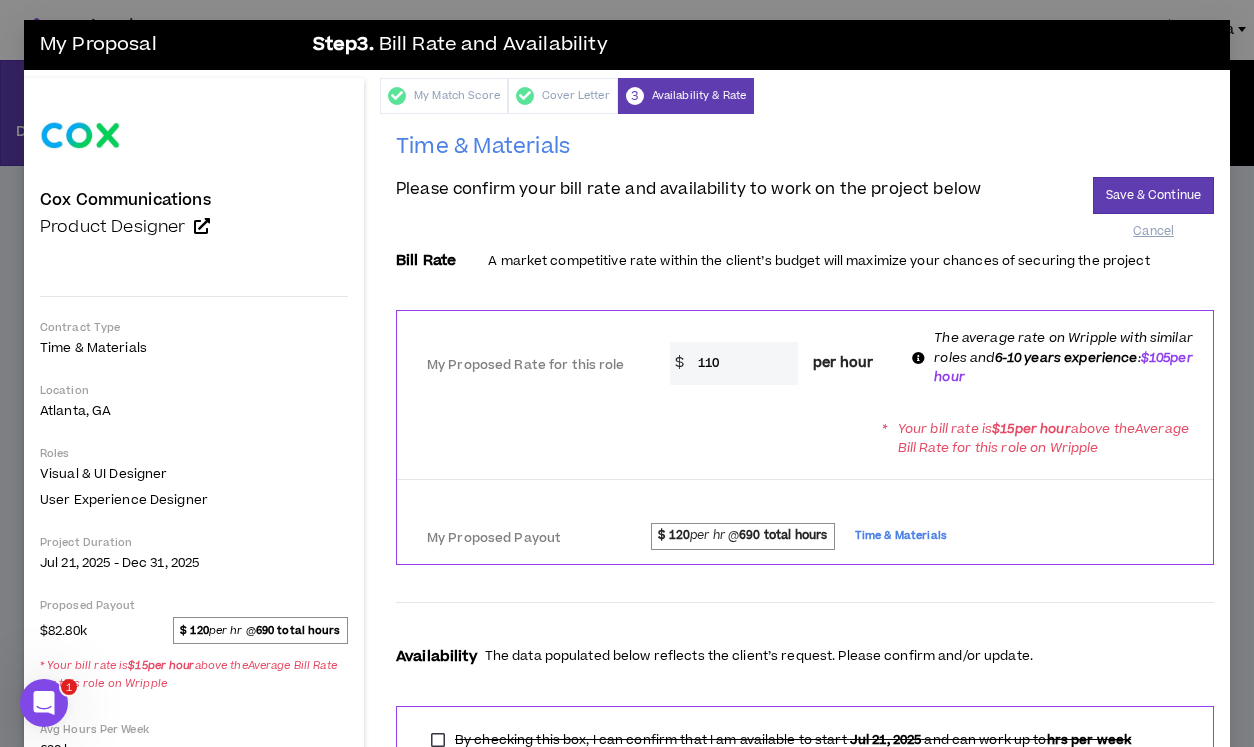 click on "* Your bill rate is  $ 15  per hour  above the  Average Bill Rate for this role on Wripple" at bounding box center (805, 438) 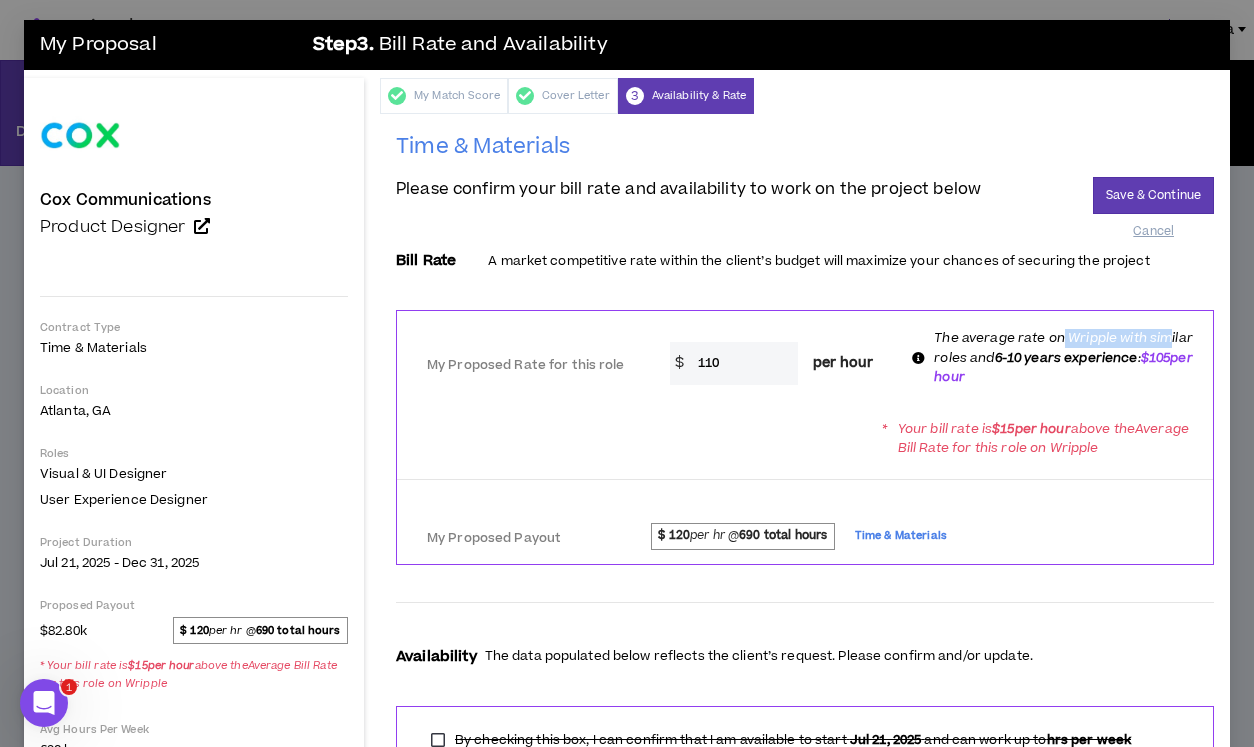 drag, startPoint x: 1056, startPoint y: 342, endPoint x: 1165, endPoint y: 340, distance: 109.01835 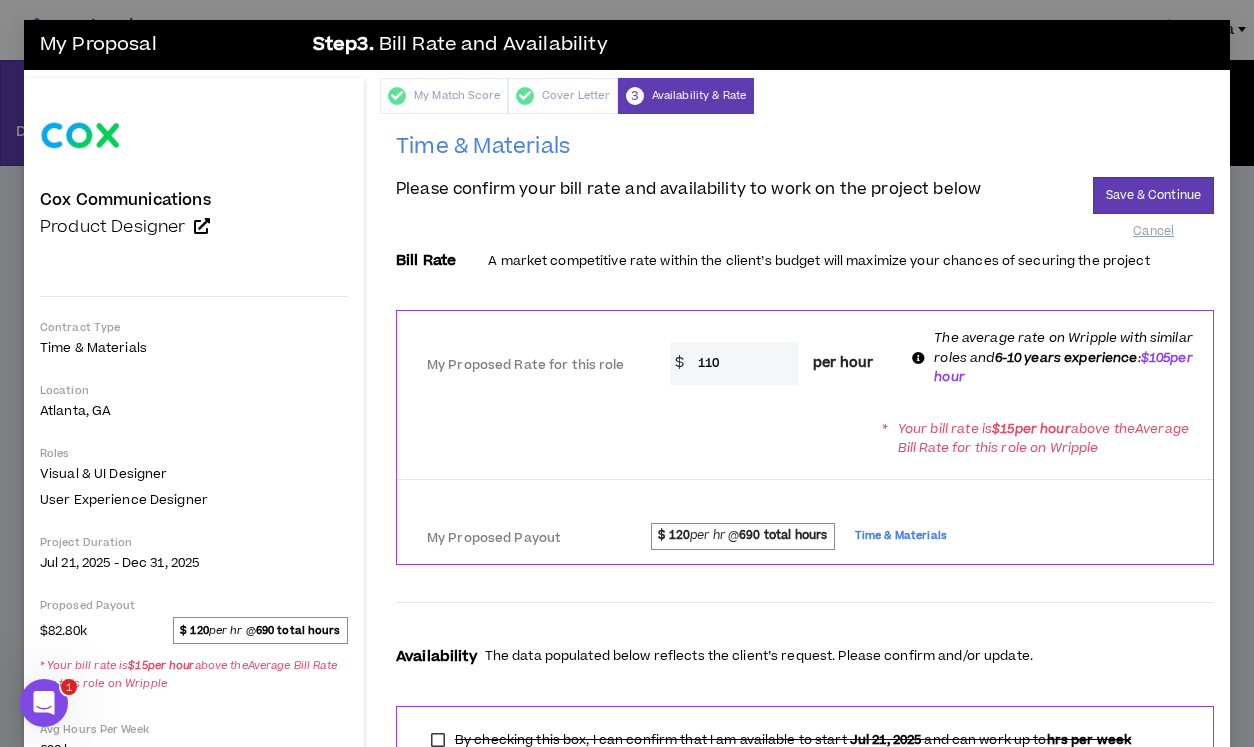 click on "The average rate on Wripple with similar roles and  6-10 years experience :   $105  per hour" at bounding box center (1064, 358) 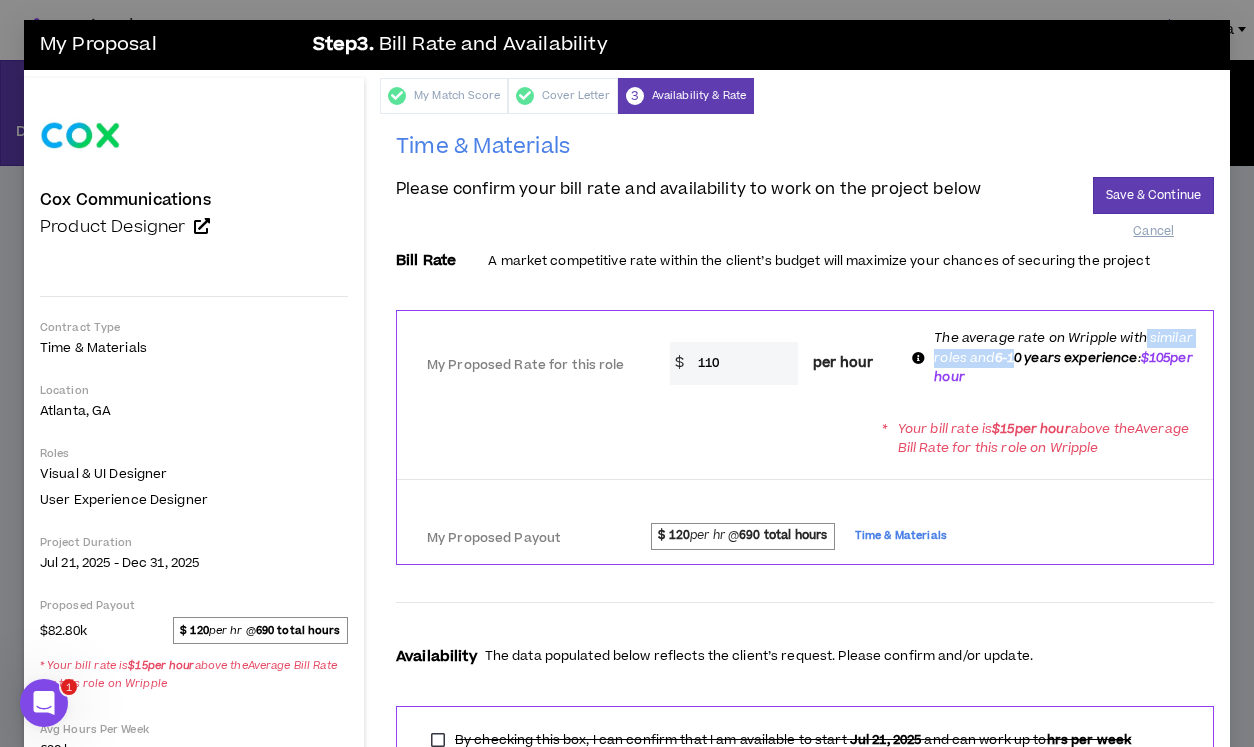 drag, startPoint x: 1143, startPoint y: 346, endPoint x: 1012, endPoint y: 355, distance: 131.30879 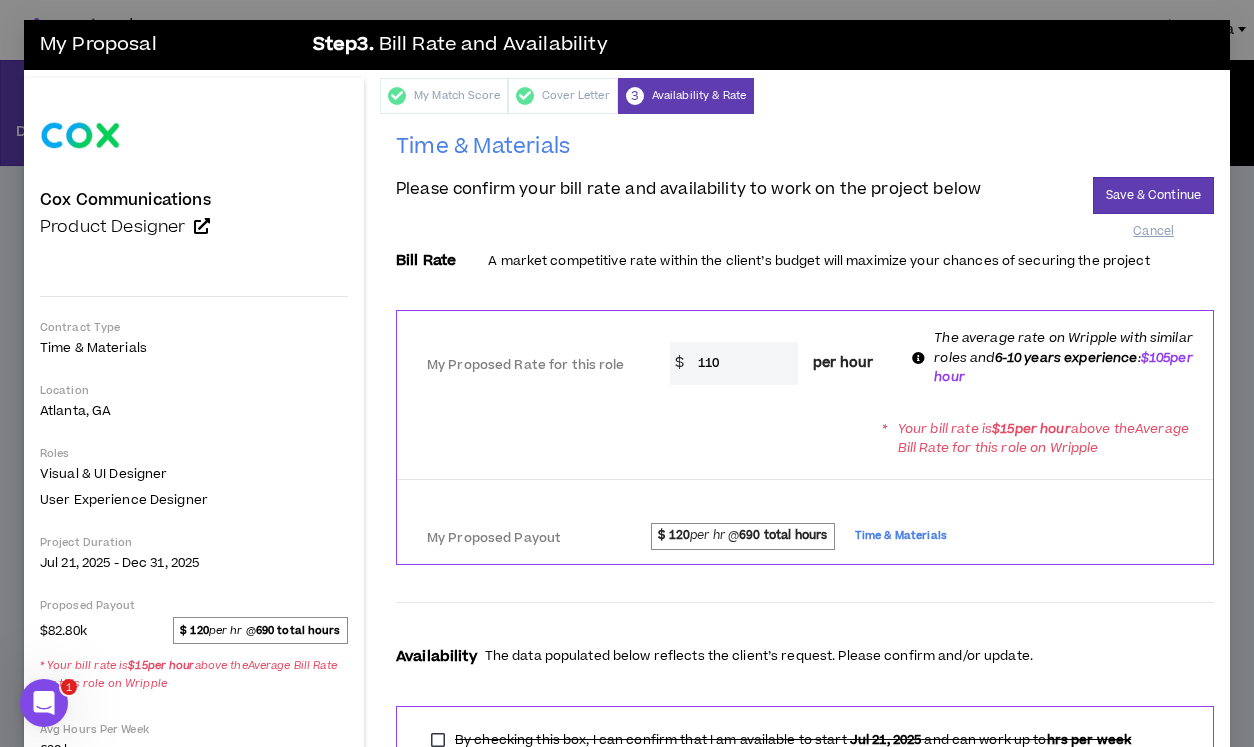 drag, startPoint x: 773, startPoint y: 363, endPoint x: 614, endPoint y: 373, distance: 159.31415 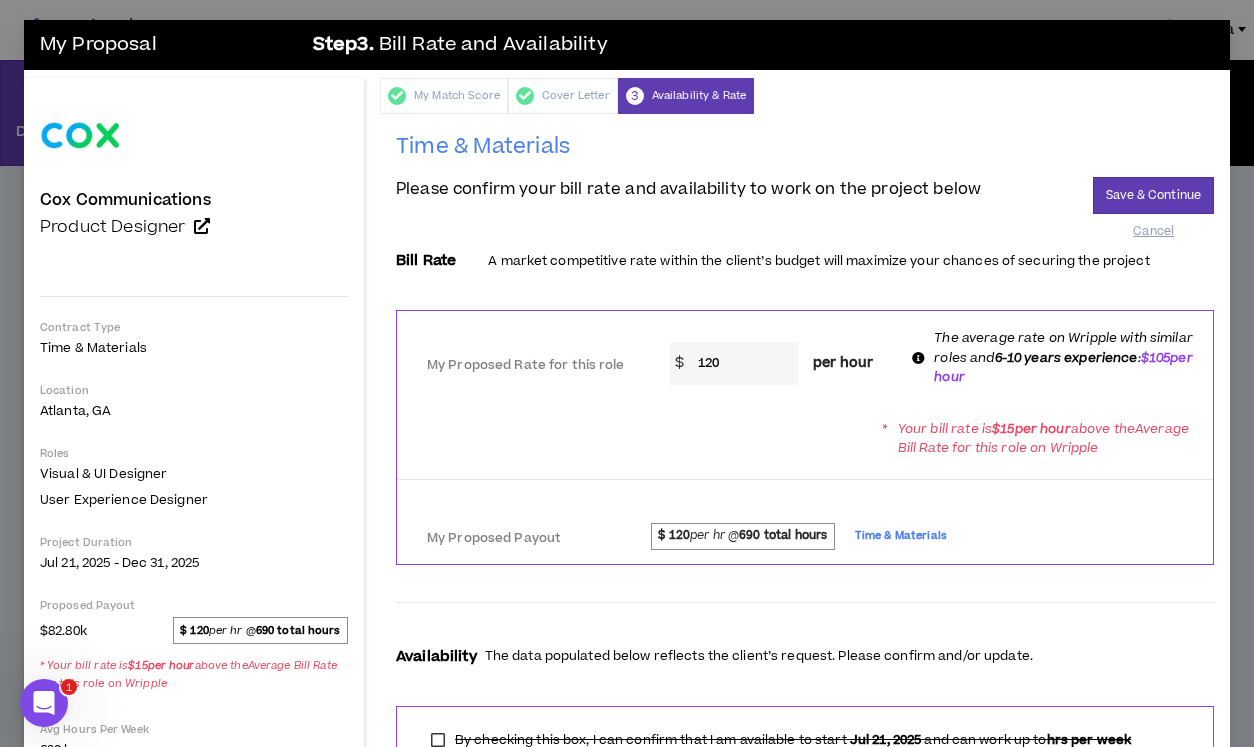 type on "120" 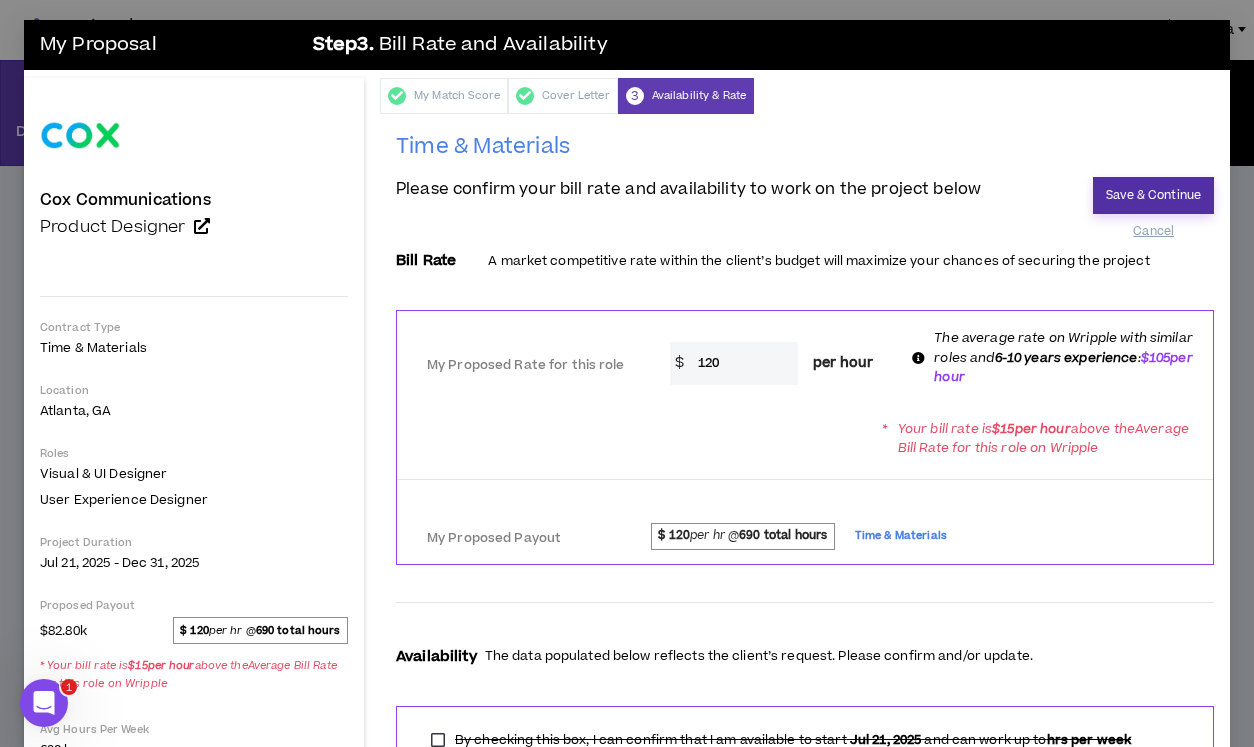 click on "Save & Continue" at bounding box center [1153, 195] 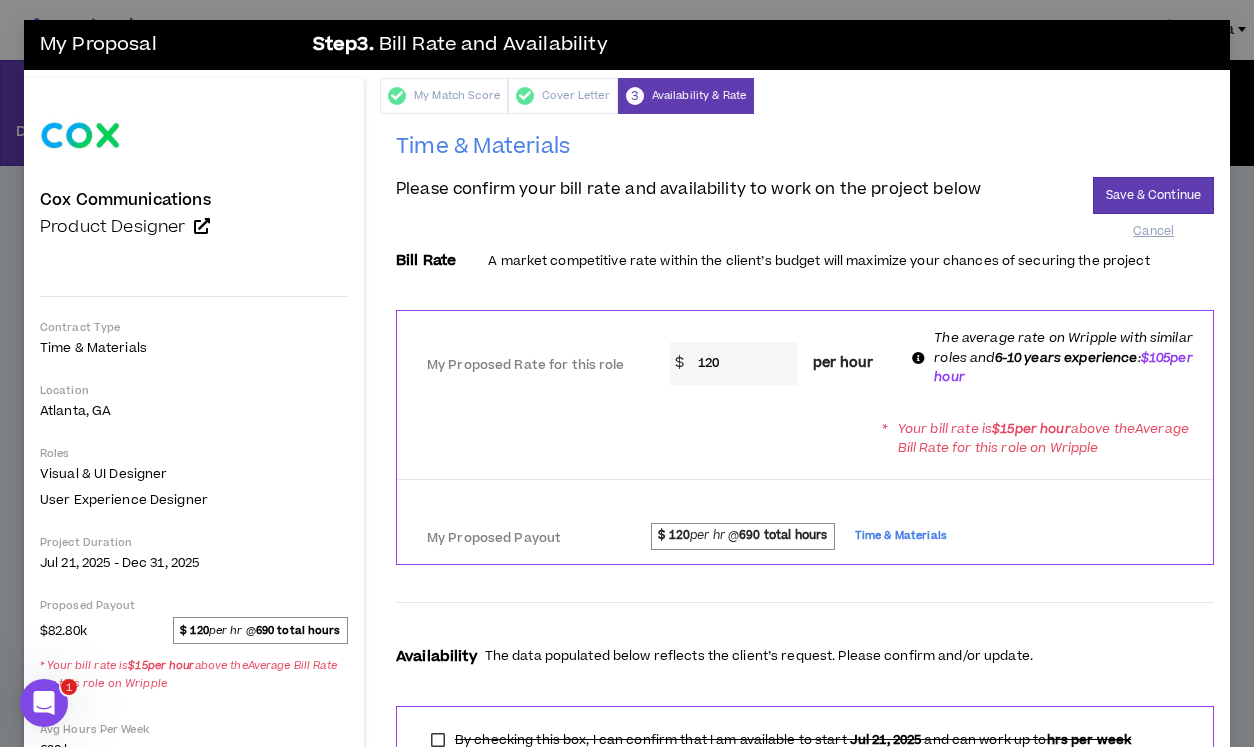 click on "**********" at bounding box center (805, 533) 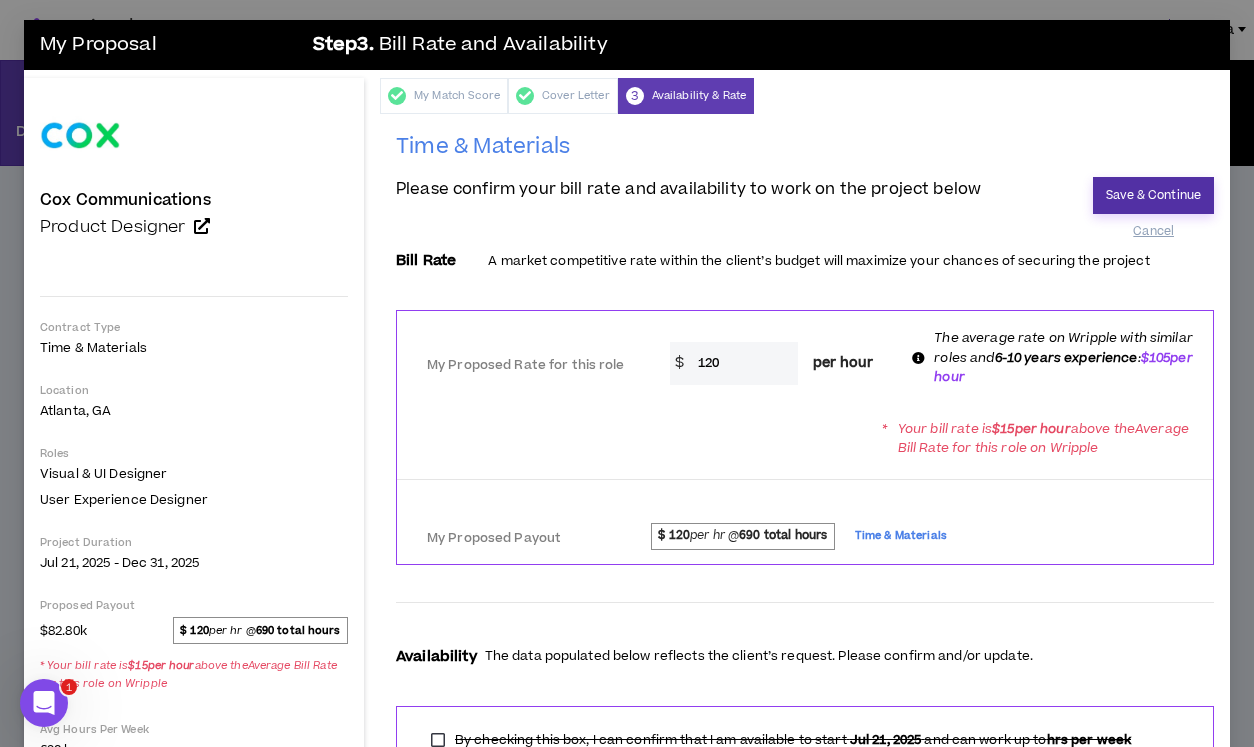 click on "Save & Continue" at bounding box center (1153, 195) 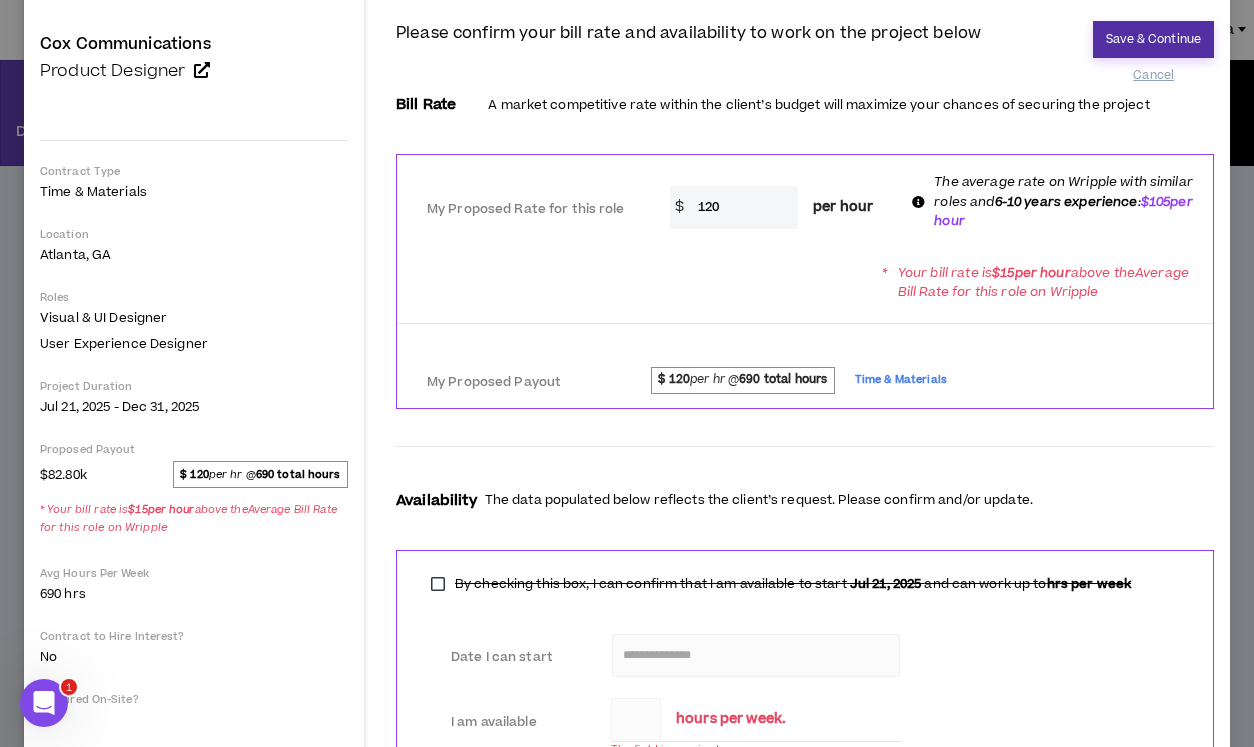 scroll, scrollTop: 326, scrollLeft: 0, axis: vertical 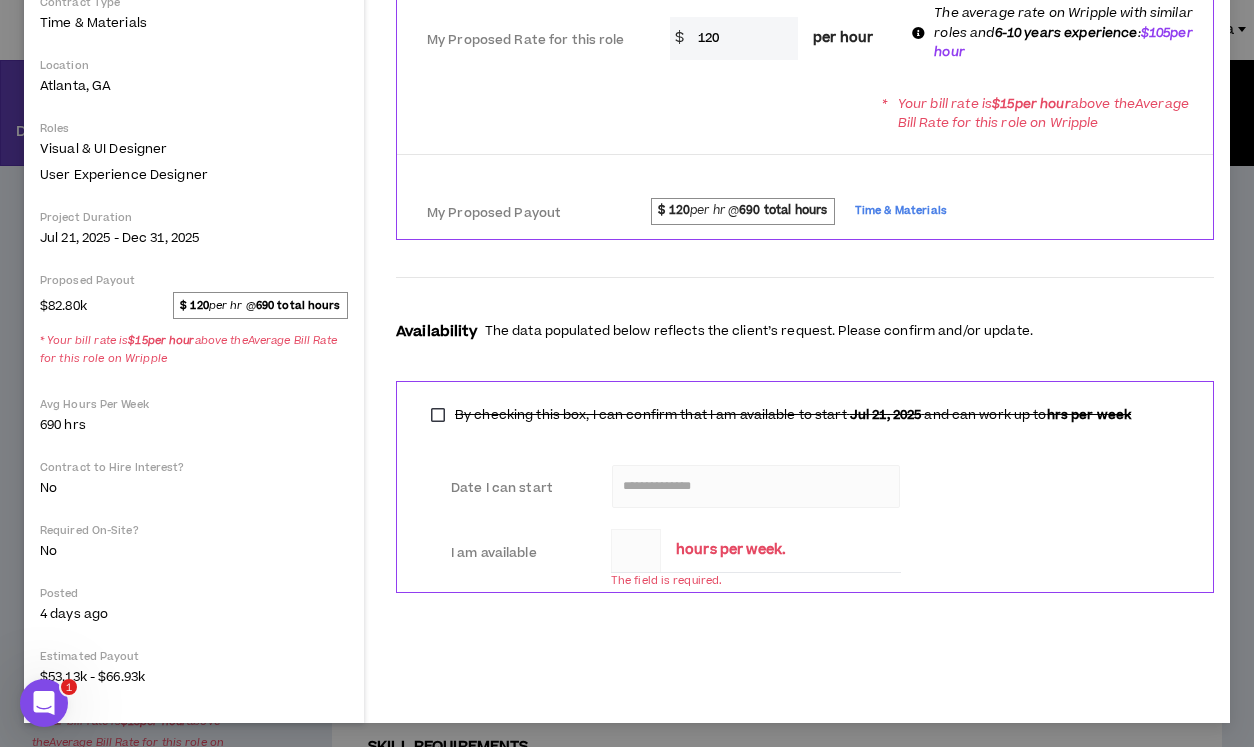 click on "By checking this box, I can confirm that I am available to start   Jul 21, 2025   and can work up to   hrs per week" at bounding box center (781, 415) 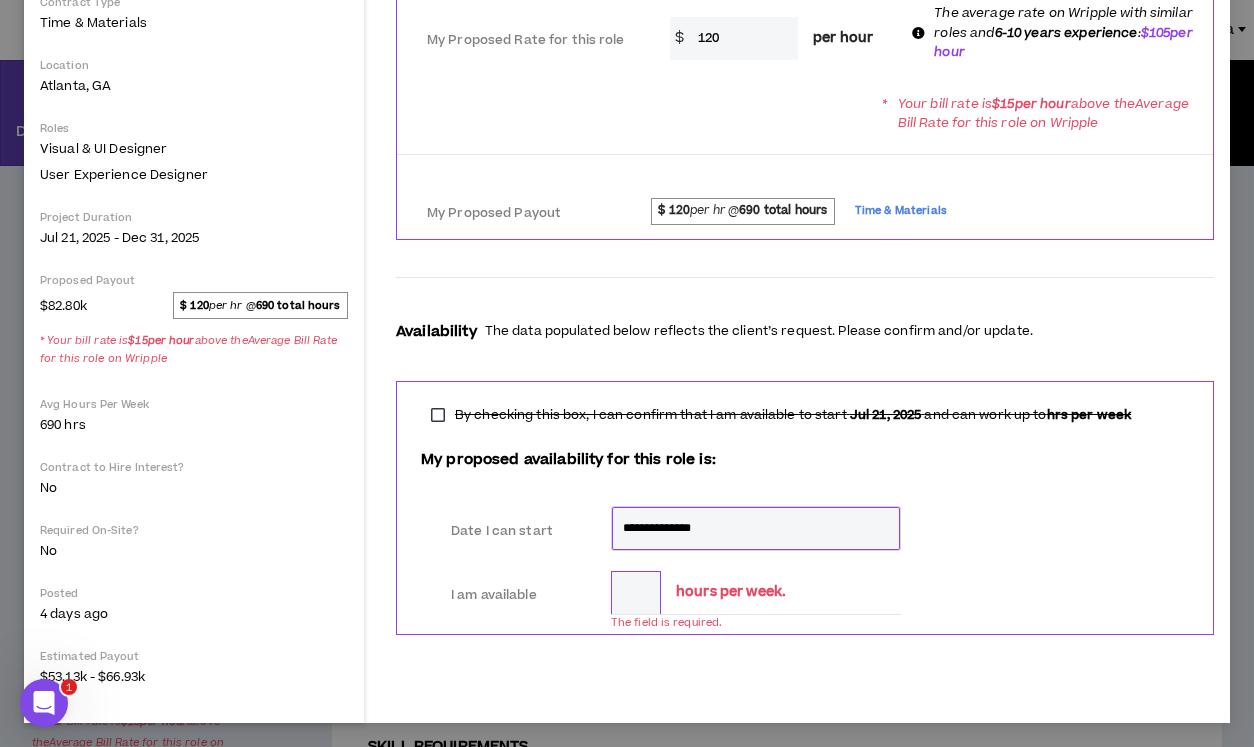 click on "*" at bounding box center [636, 592] 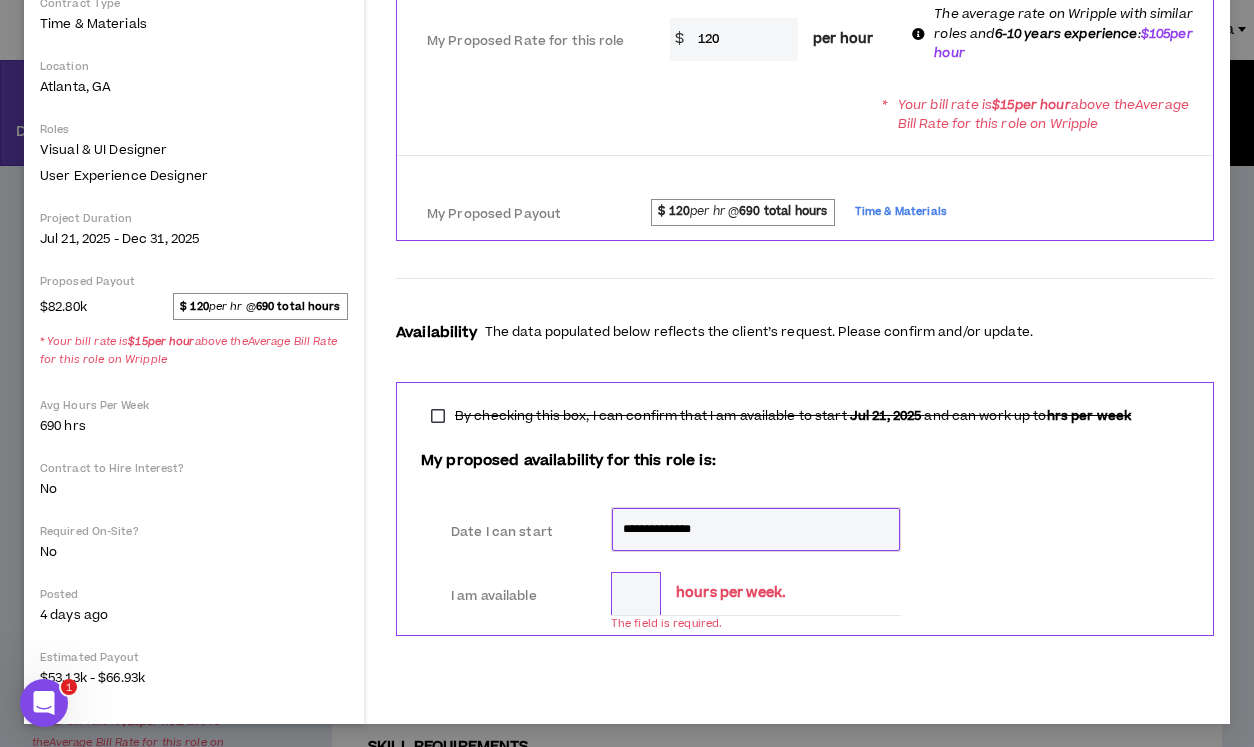 scroll, scrollTop: 326, scrollLeft: 0, axis: vertical 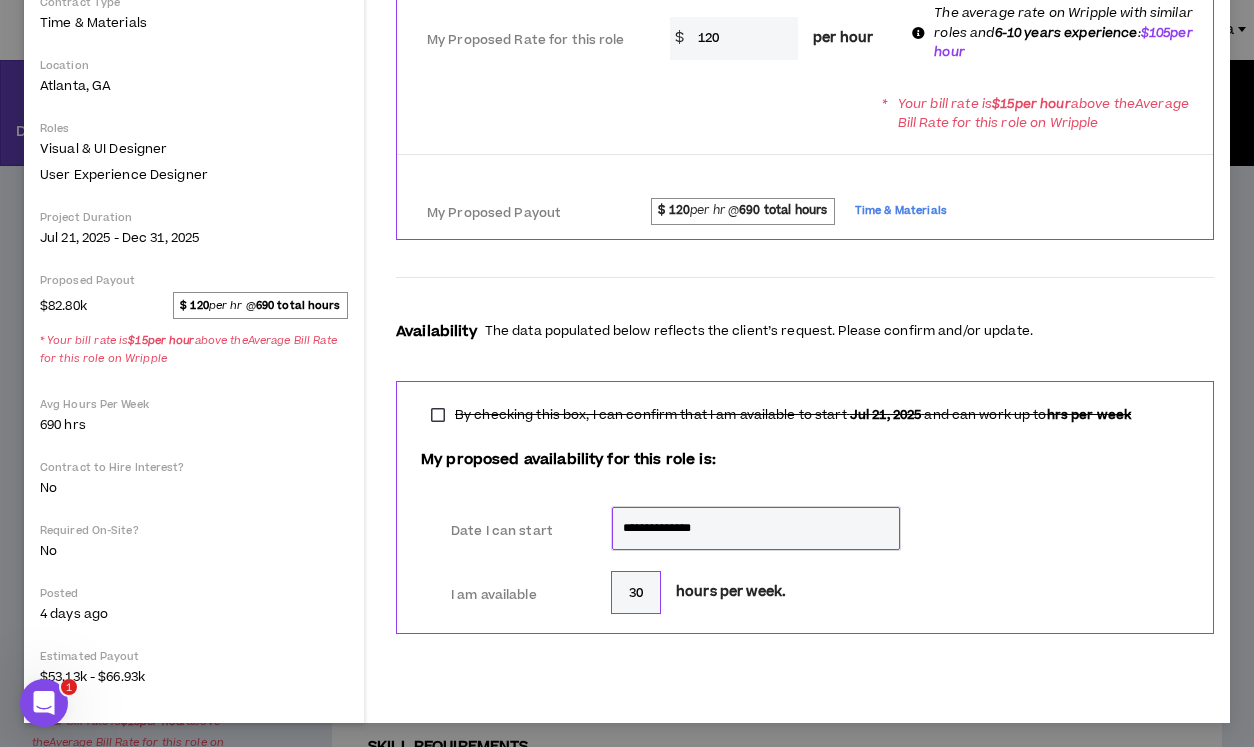 type on "30" 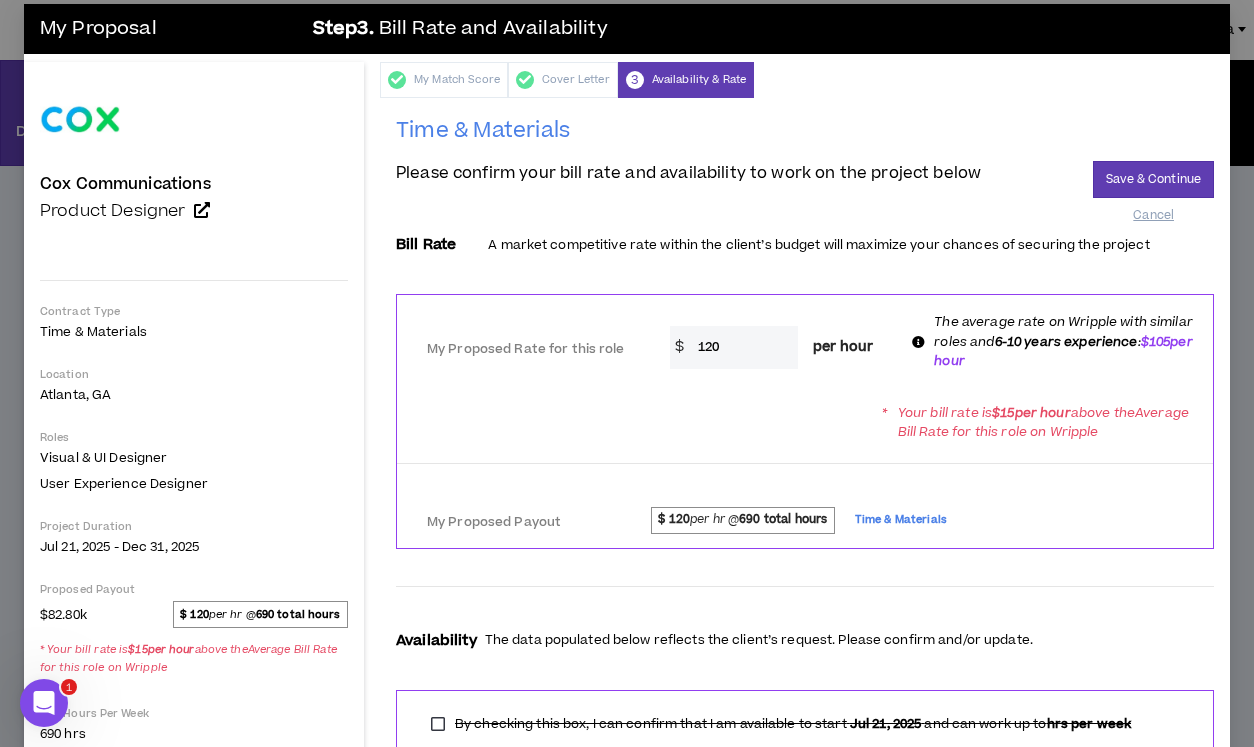 scroll, scrollTop: 0, scrollLeft: 0, axis: both 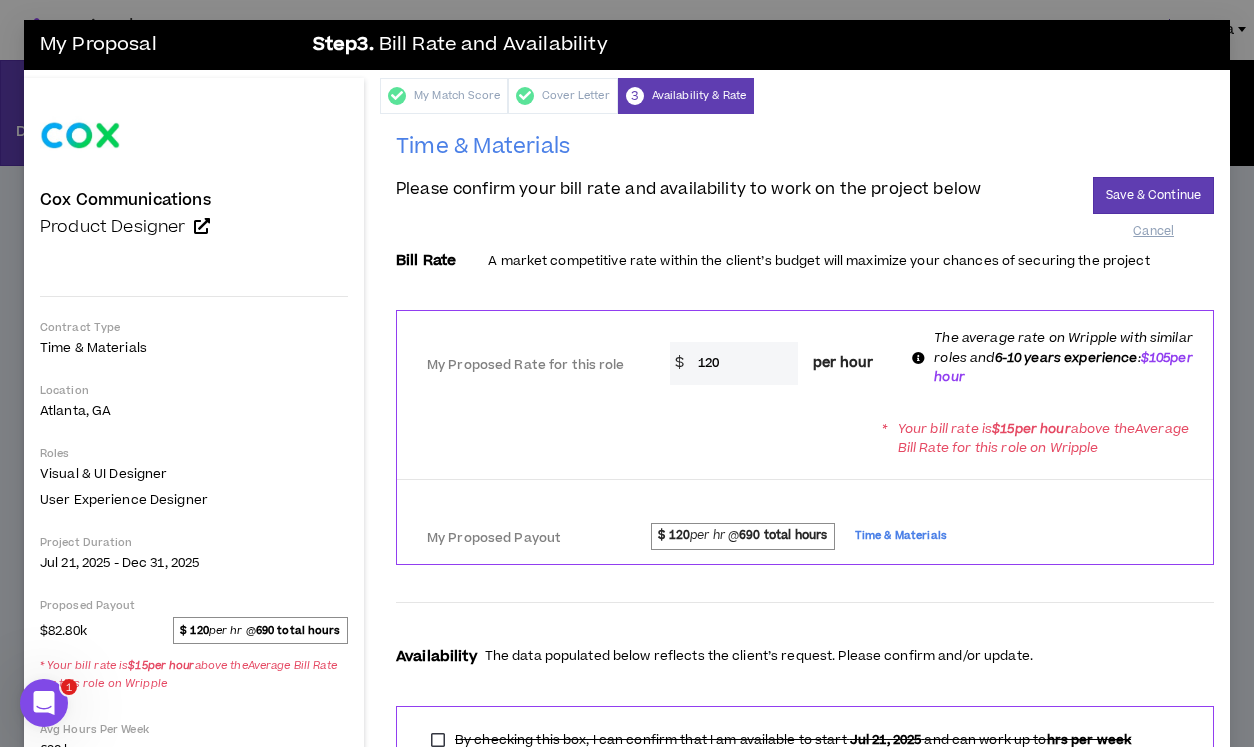 click on "120" at bounding box center (743, 363) 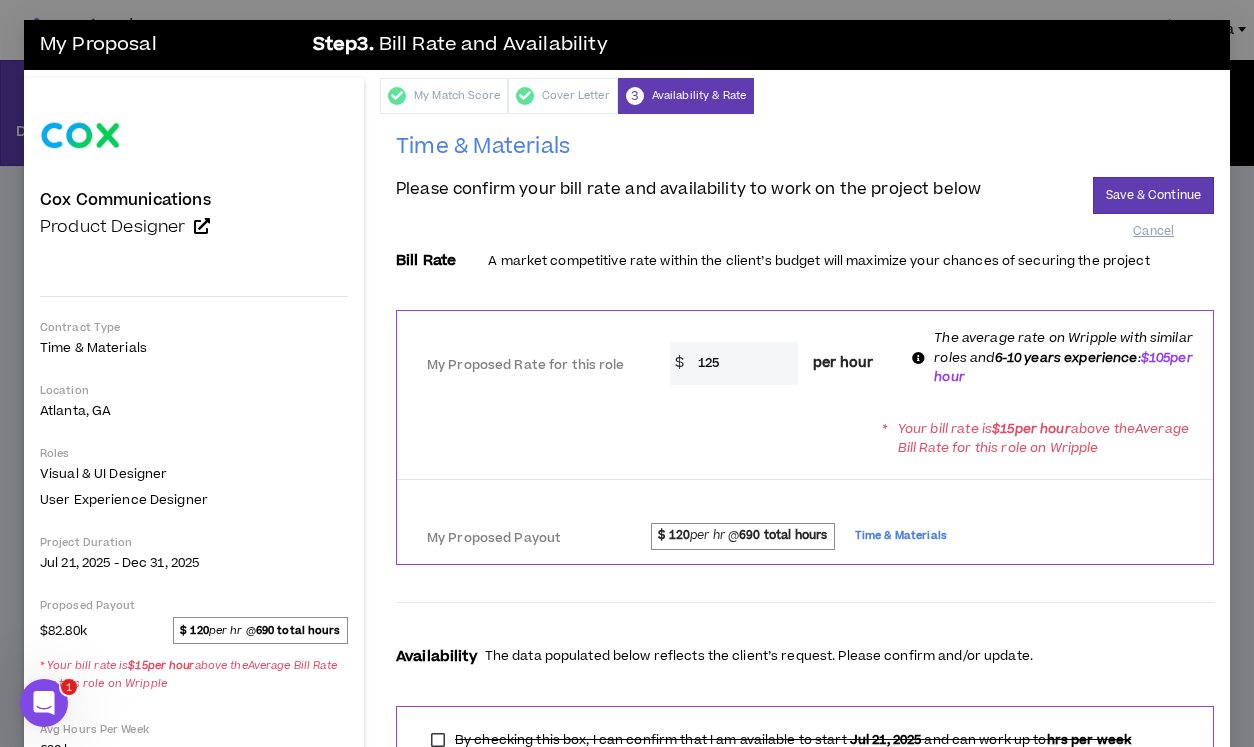 type on "125" 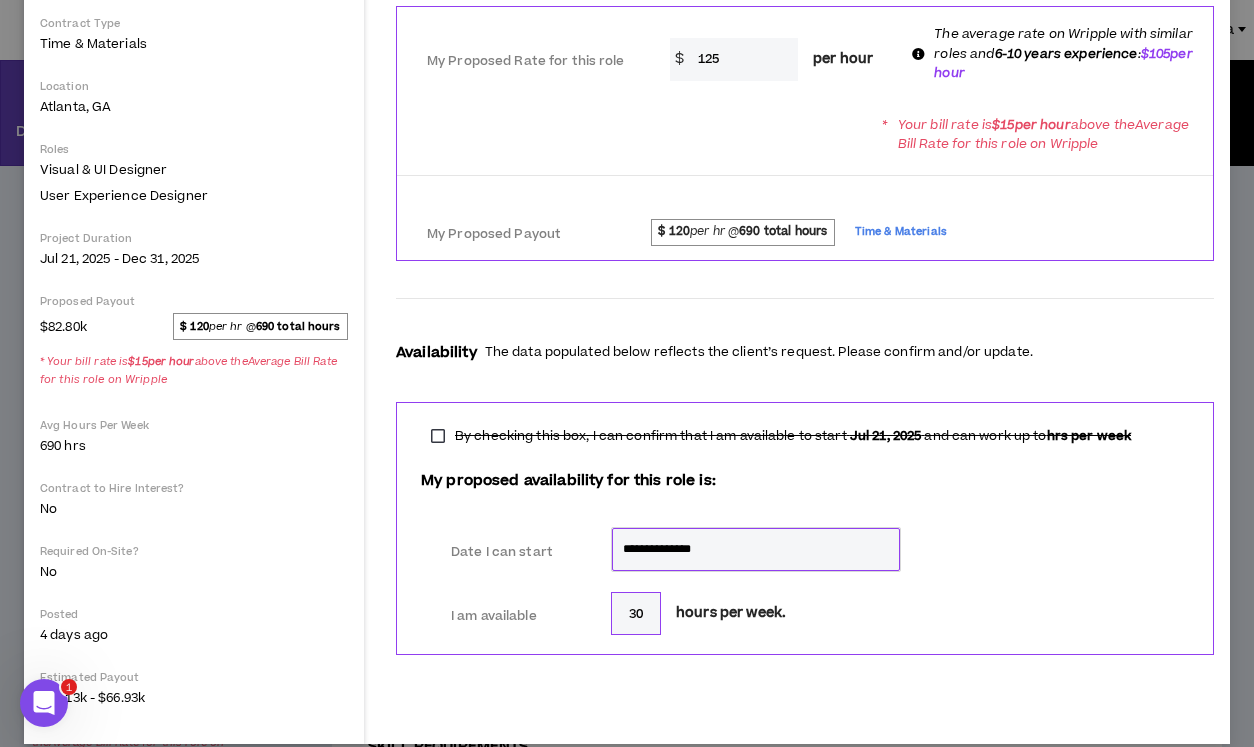 scroll, scrollTop: 303, scrollLeft: 0, axis: vertical 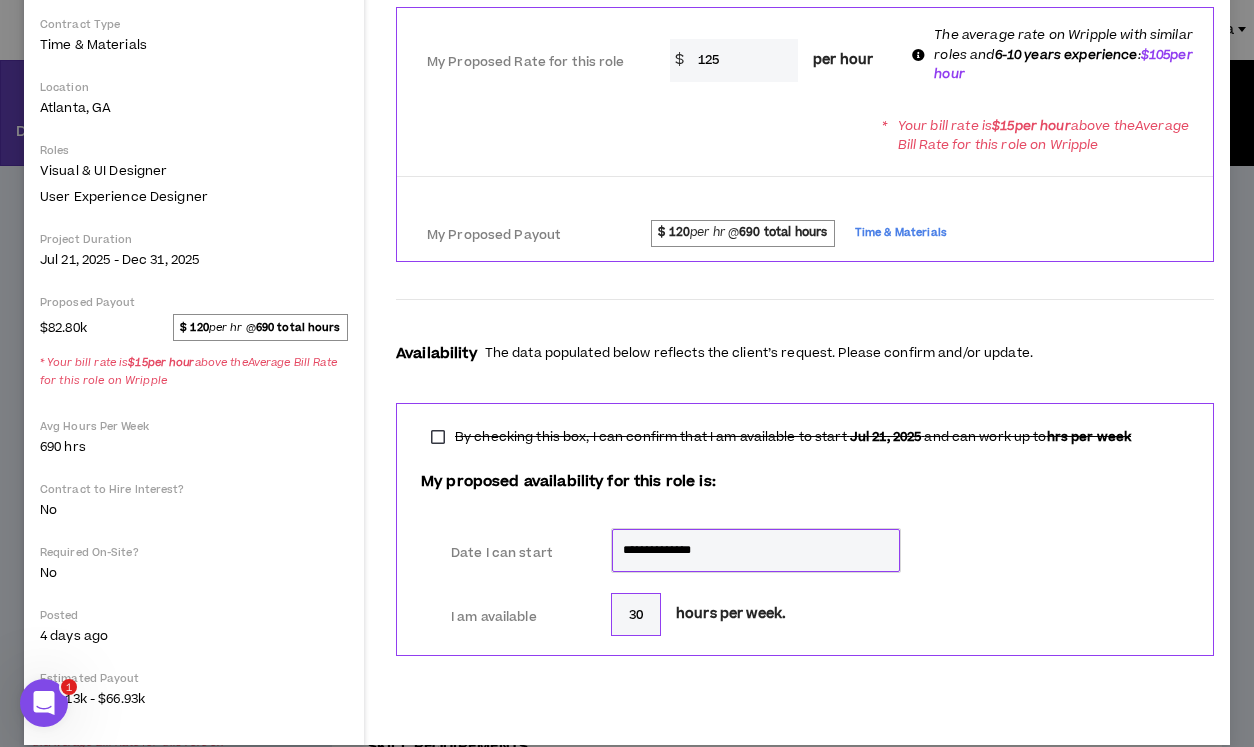 click on "Time & Materials" at bounding box center (901, 233) 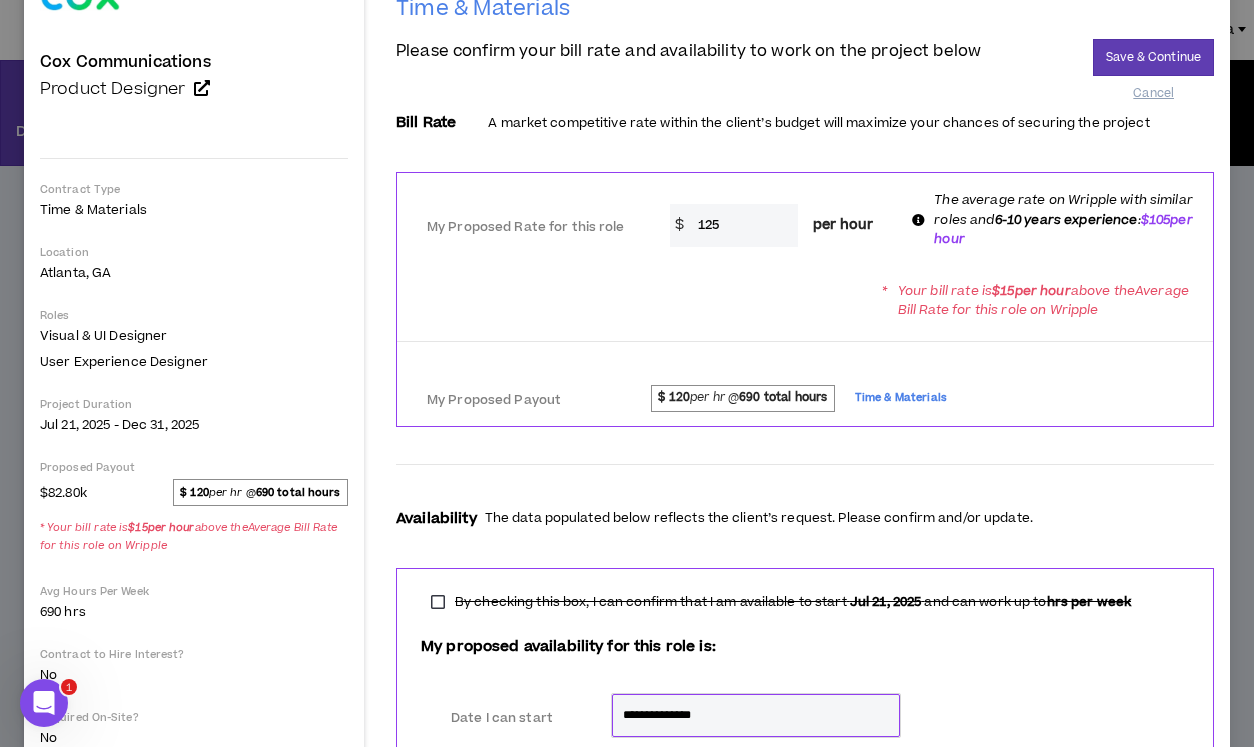 scroll, scrollTop: 118, scrollLeft: 0, axis: vertical 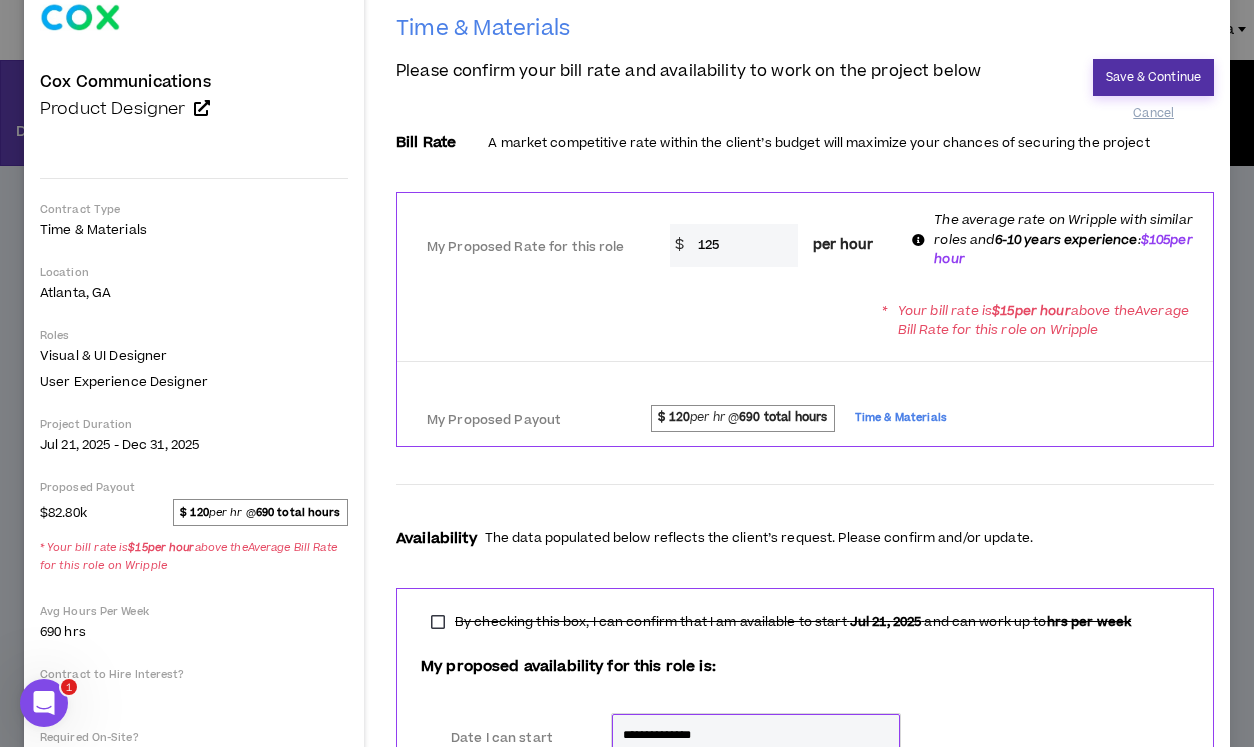 click on "Save & Continue" at bounding box center (1153, 77) 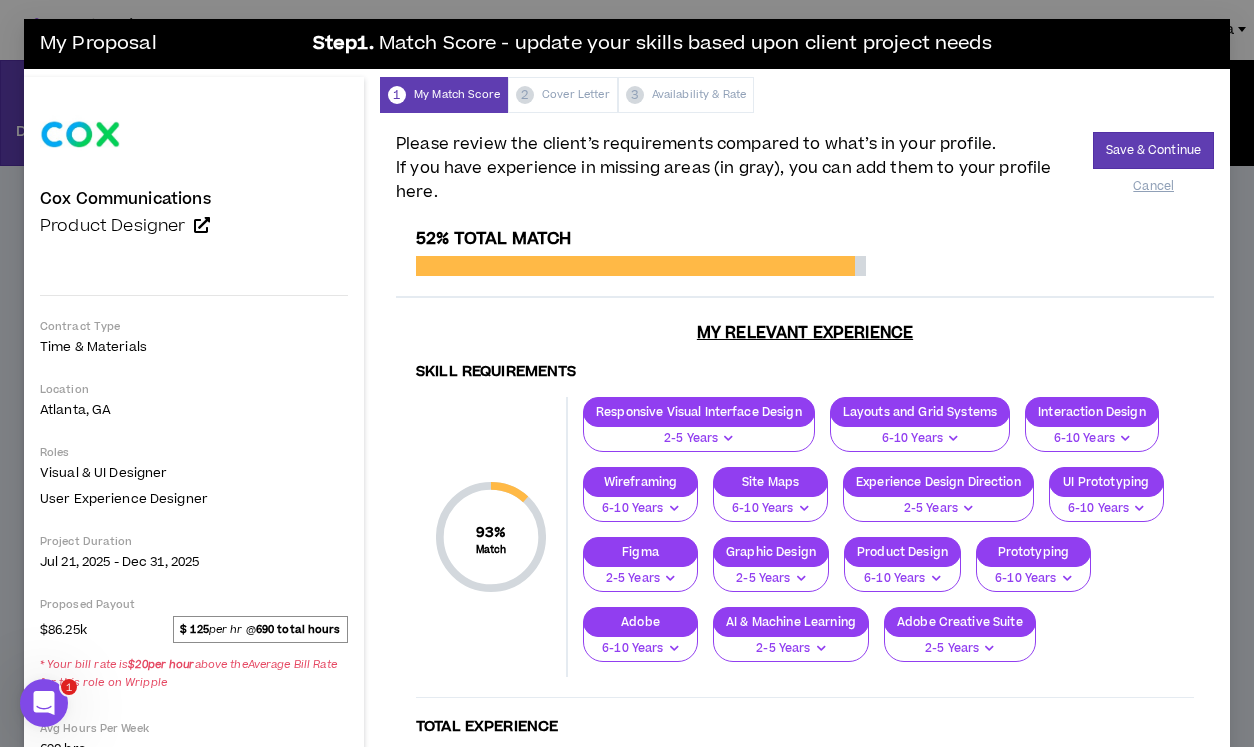 scroll, scrollTop: 0, scrollLeft: 0, axis: both 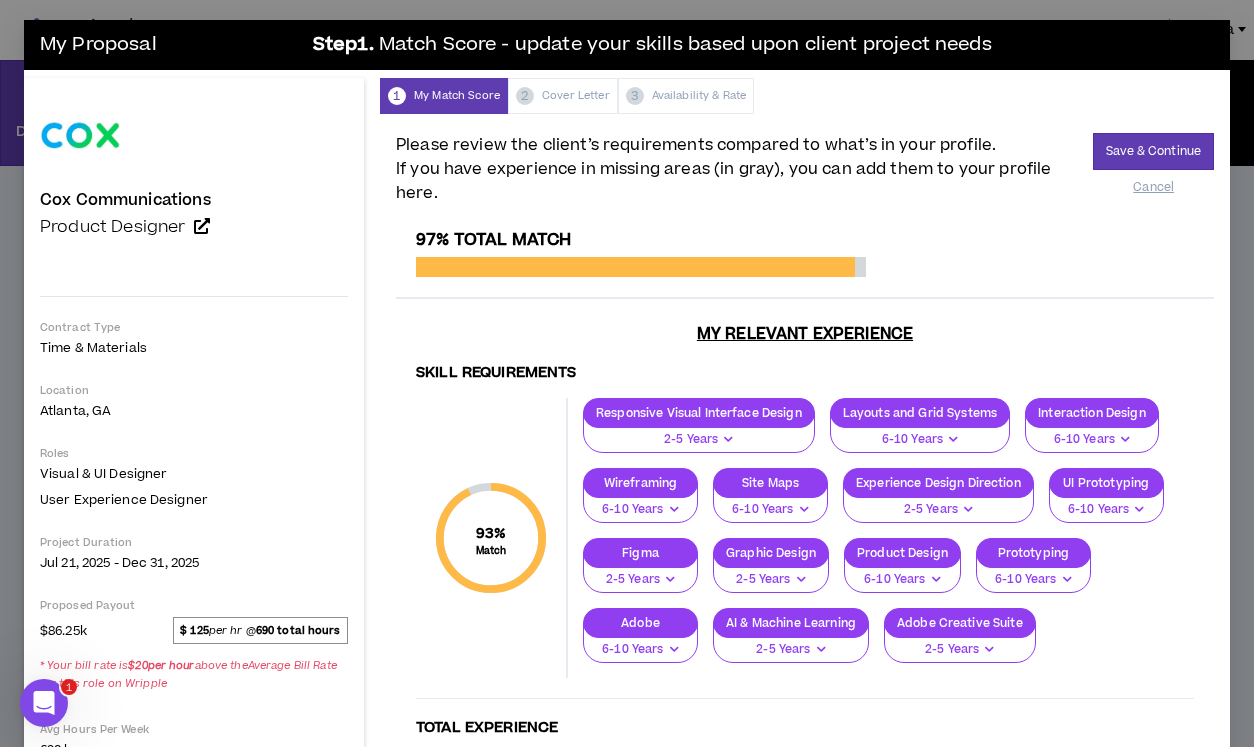click on "1 My Match Score 2 Cover Letter 3 Availability & Rate" at bounding box center (805, 96) 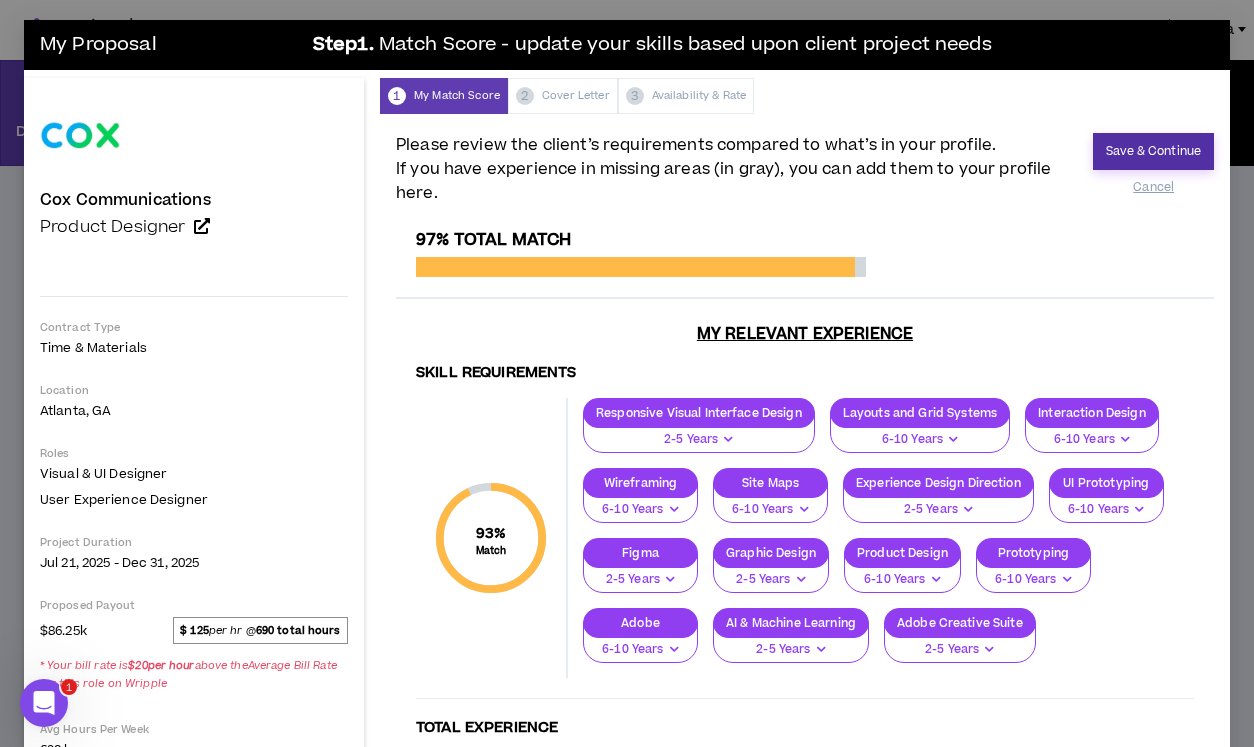 click on "Save & Continue" at bounding box center (1153, 151) 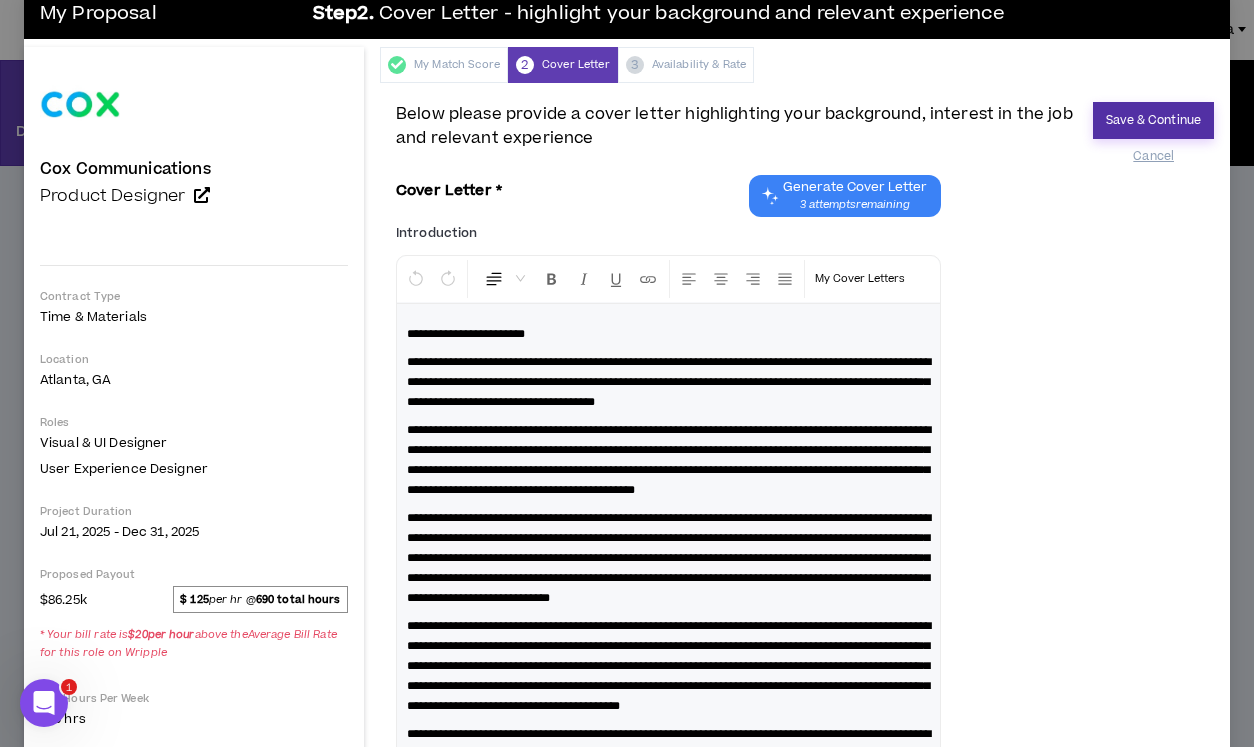 scroll, scrollTop: 24, scrollLeft: 0, axis: vertical 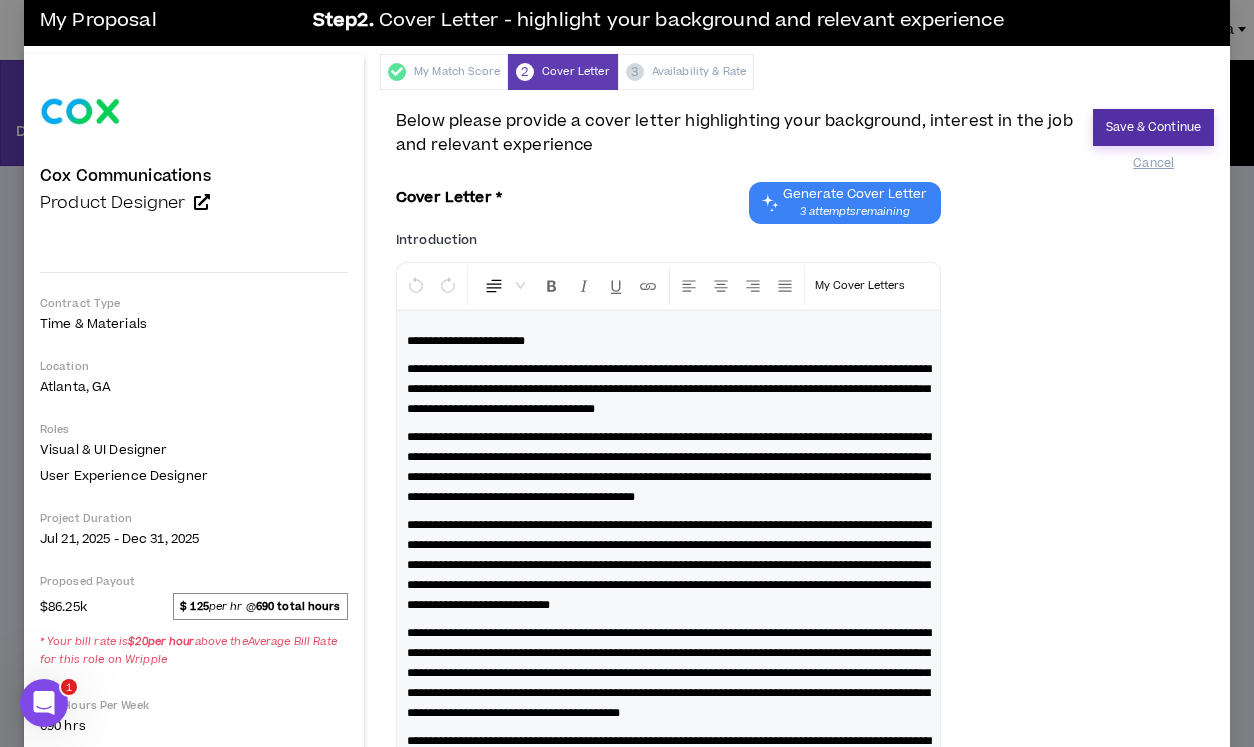 click on "Save & Continue" at bounding box center (1153, 127) 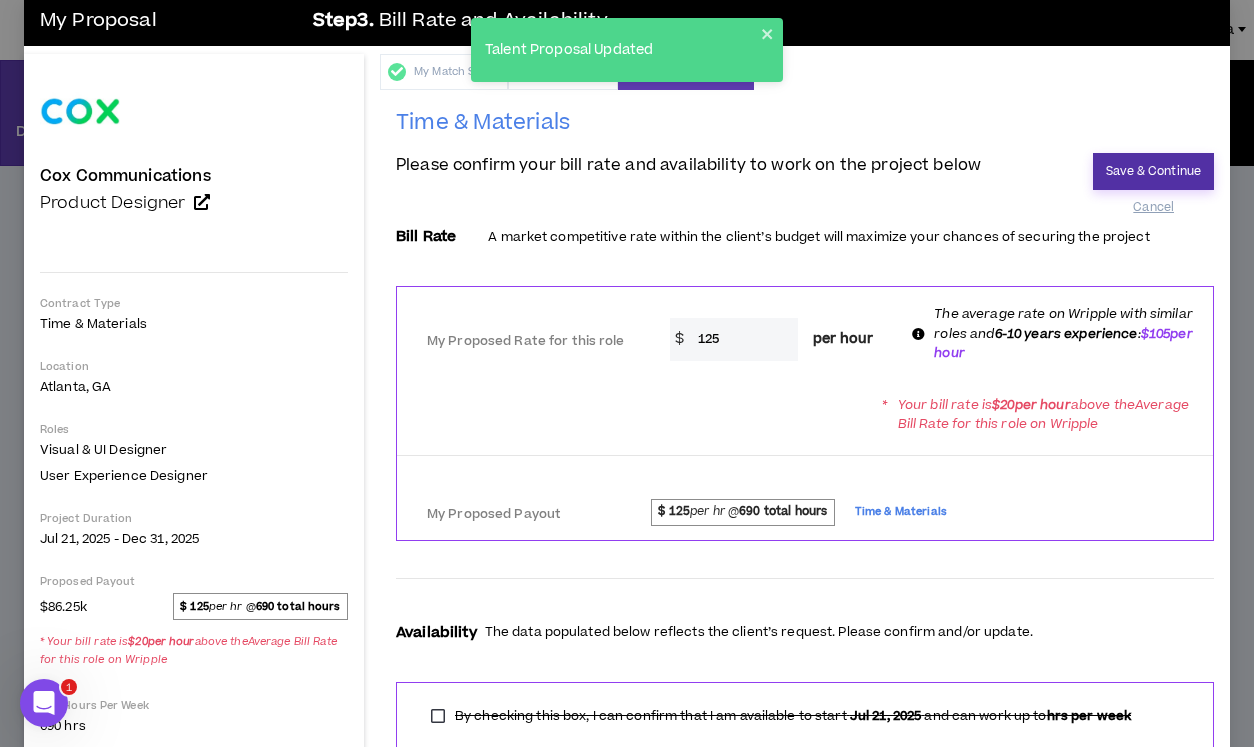 click on "Save & Continue" at bounding box center (1153, 171) 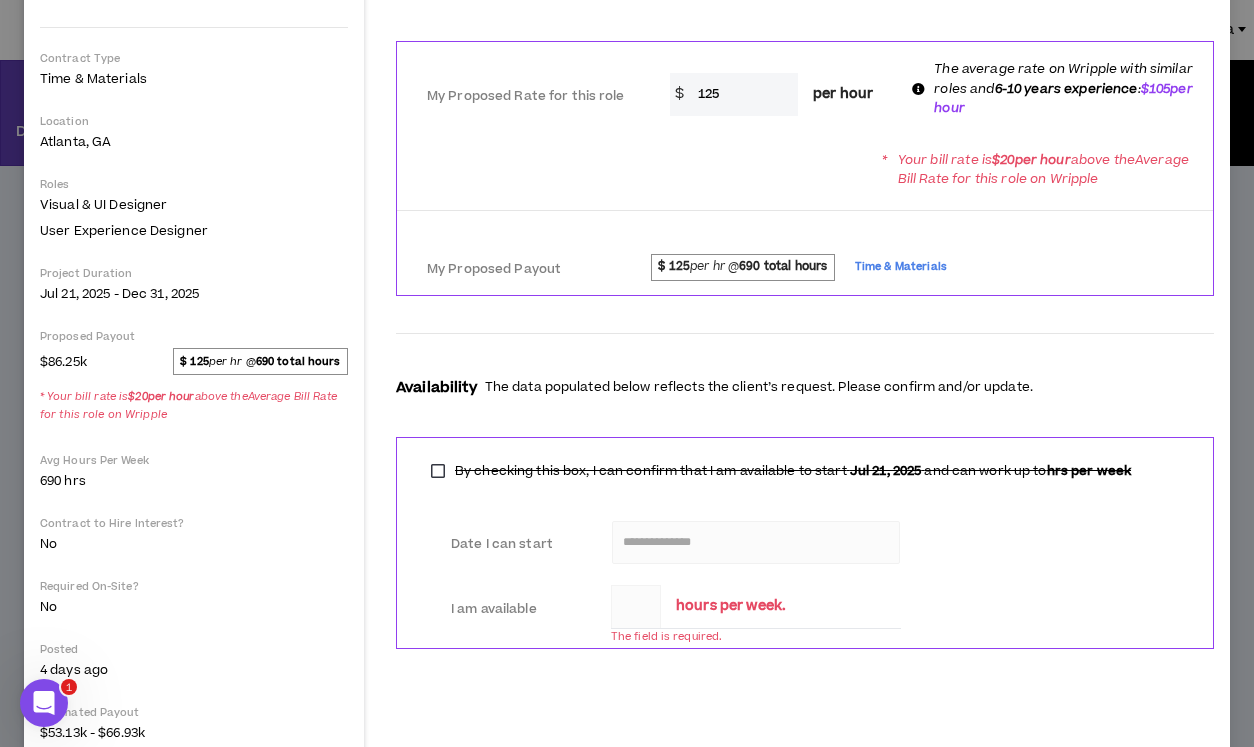 scroll, scrollTop: 272, scrollLeft: 0, axis: vertical 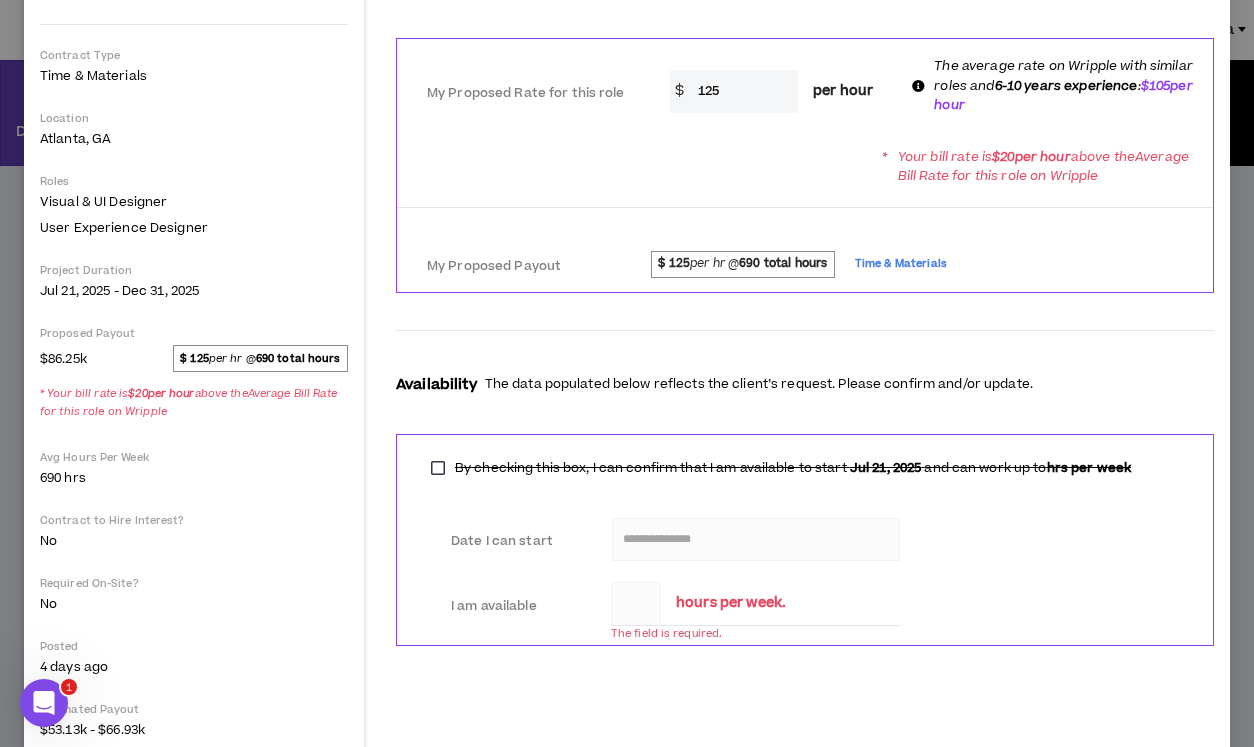 click on "By checking this box, I can confirm that I am available to start   Jul 21, 2025   and can work up to   hrs per week" at bounding box center [781, 468] 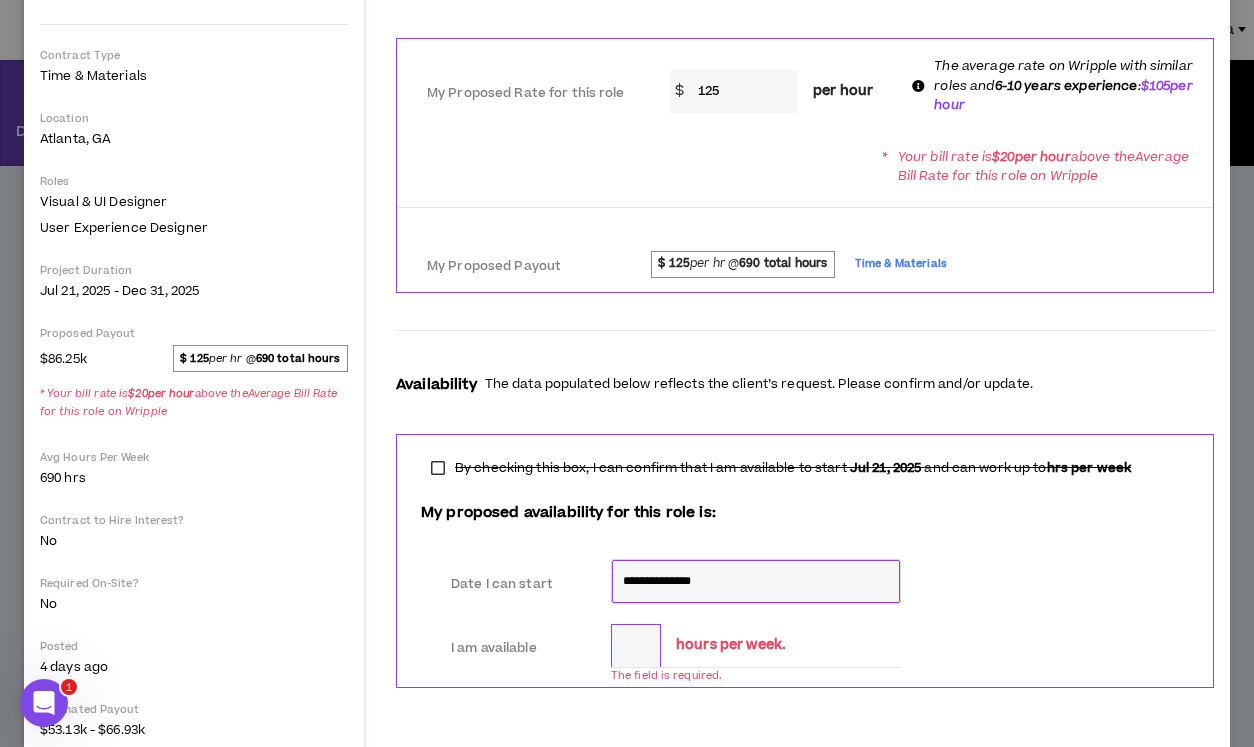 click on "*" at bounding box center (636, 645) 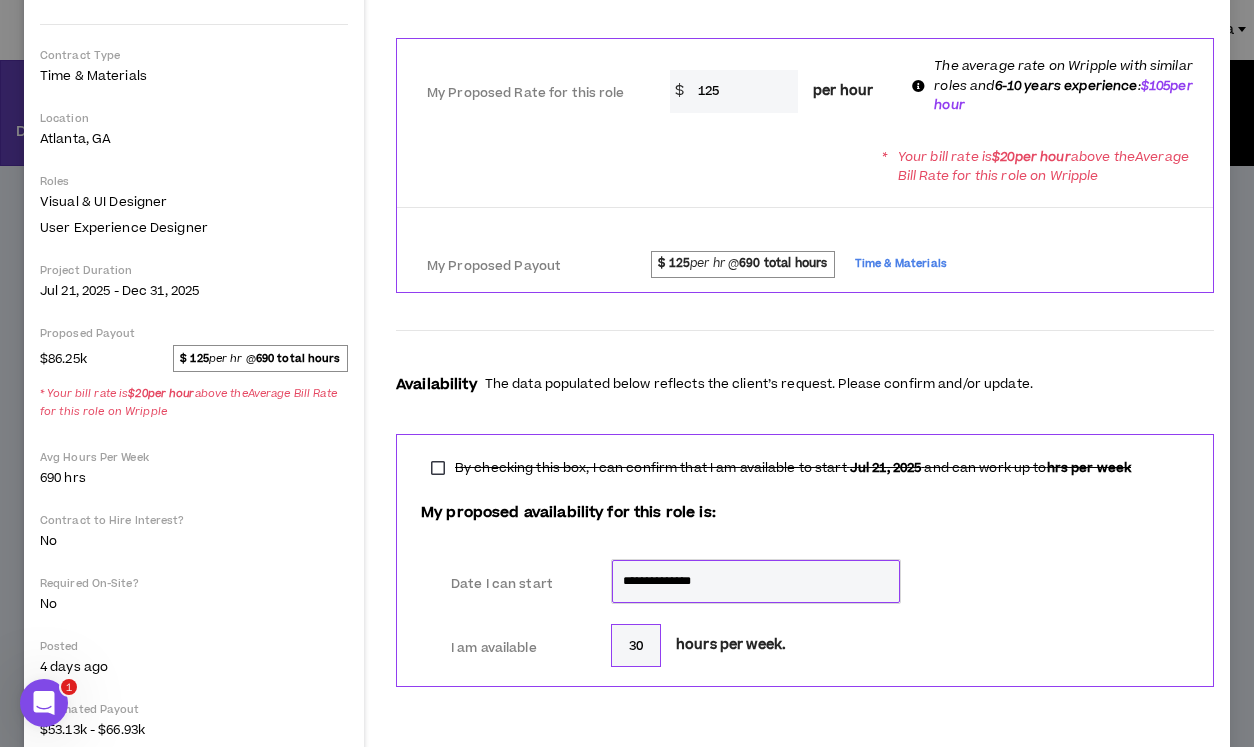 type on "30" 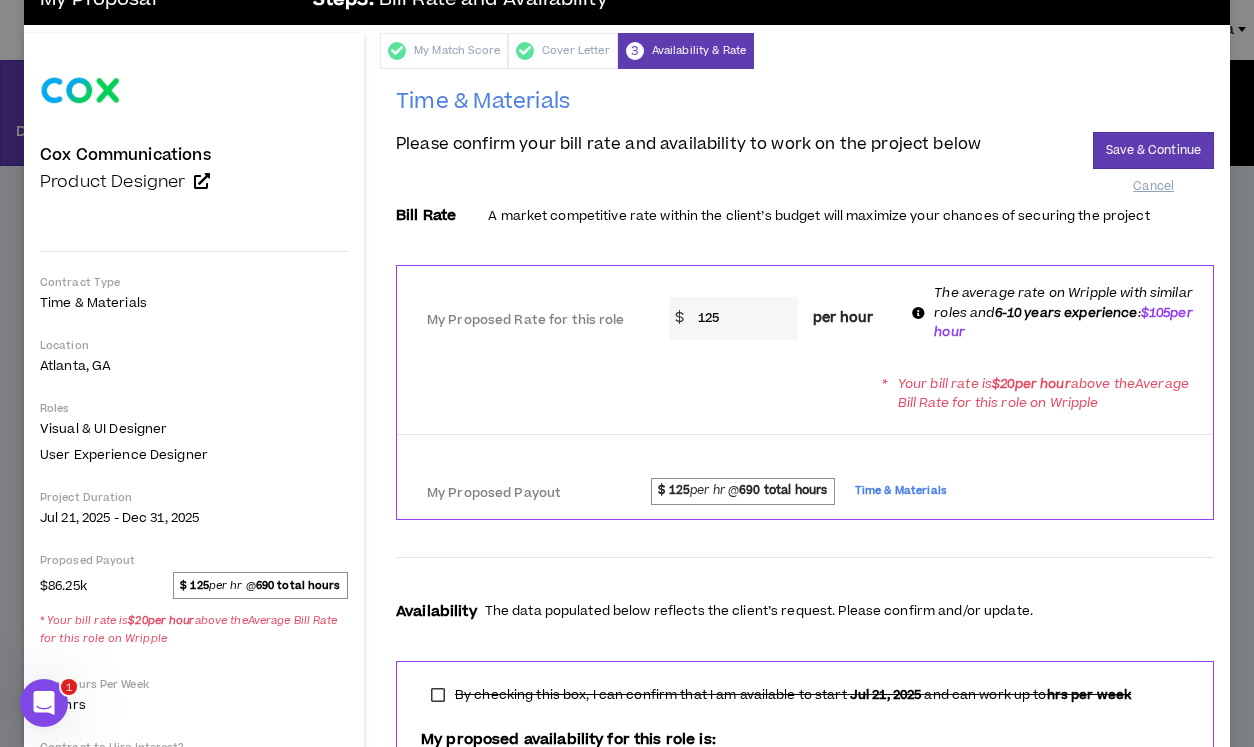scroll, scrollTop: 42, scrollLeft: 0, axis: vertical 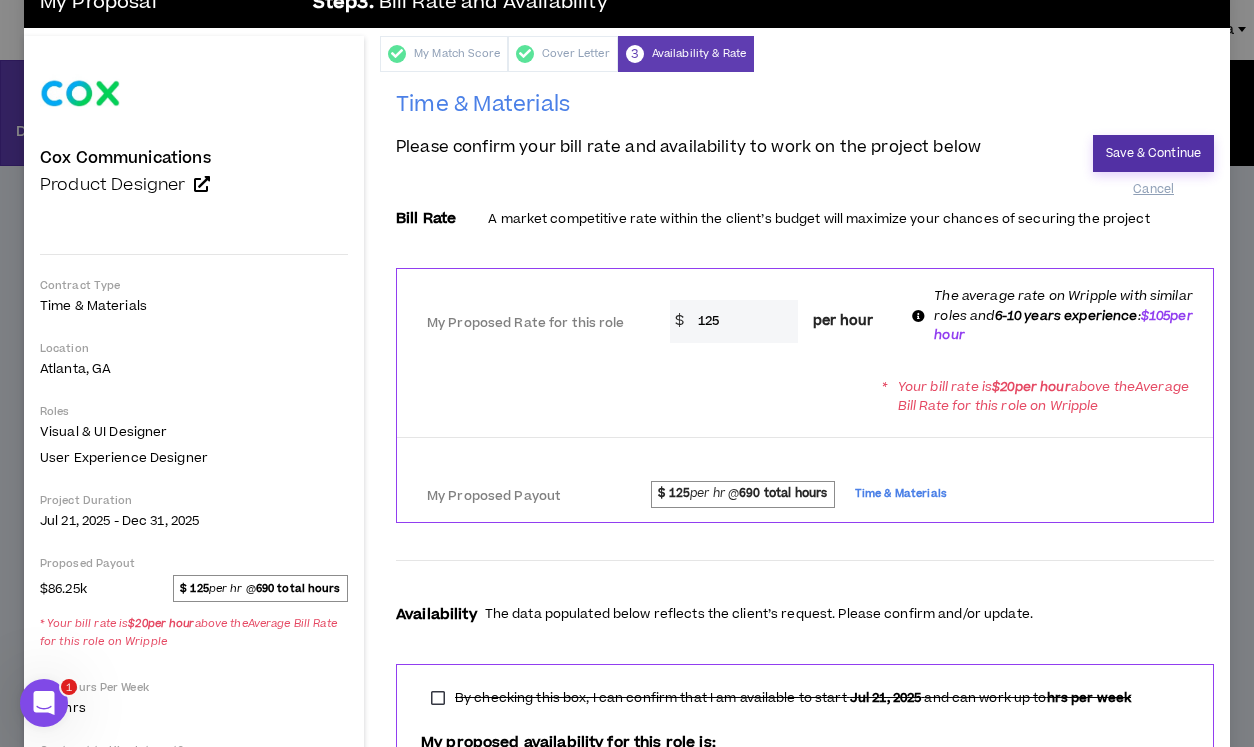 click on "Save & Continue" at bounding box center (1153, 153) 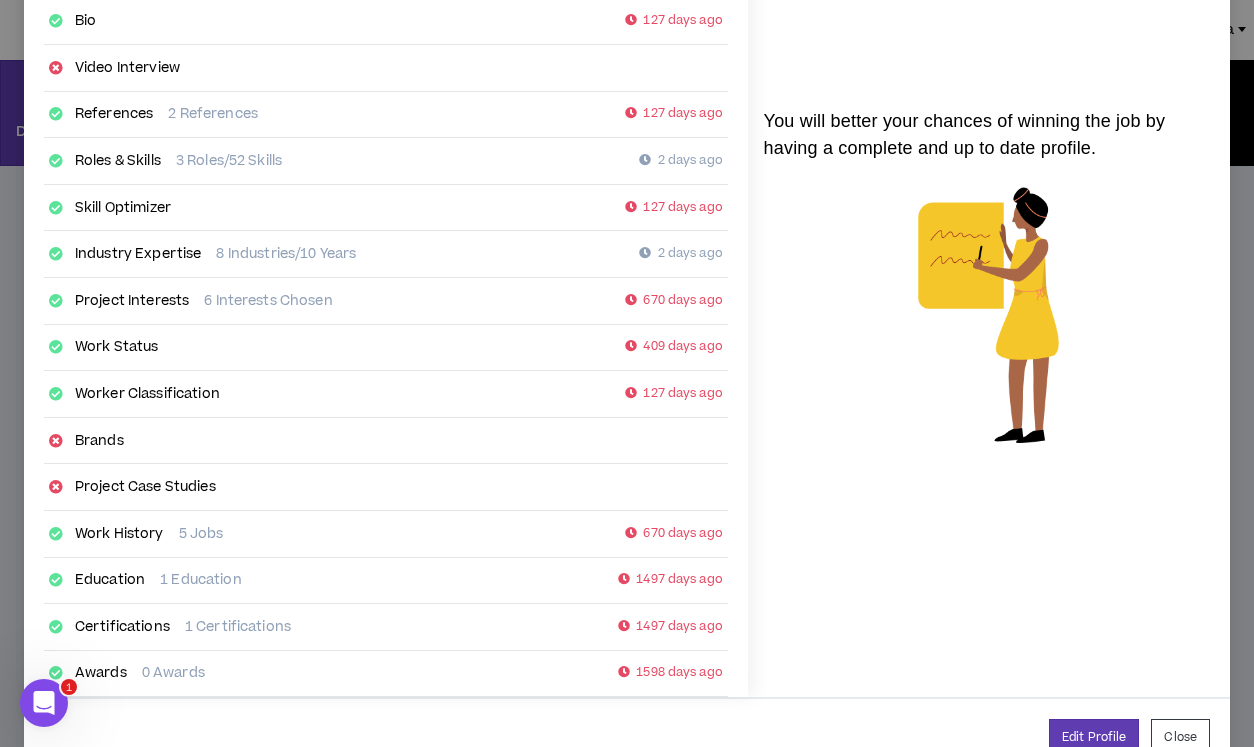 scroll, scrollTop: 258, scrollLeft: 0, axis: vertical 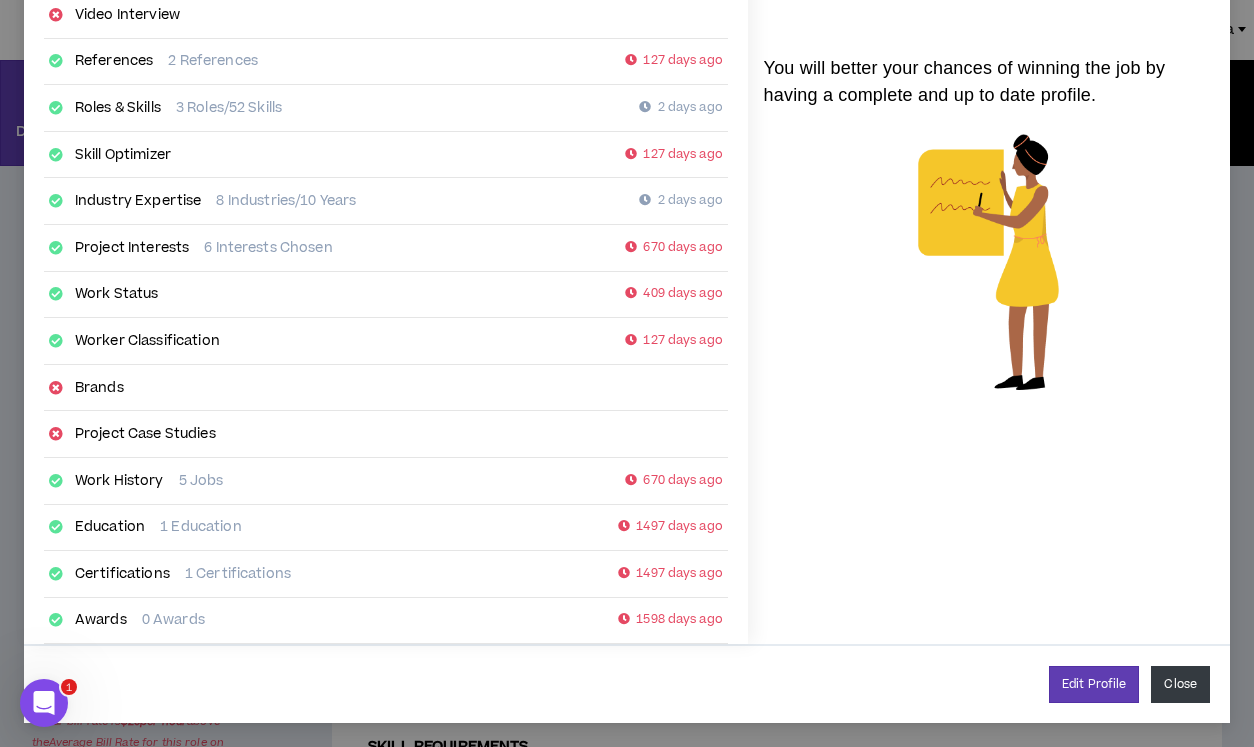 click on "Close" at bounding box center (1180, 684) 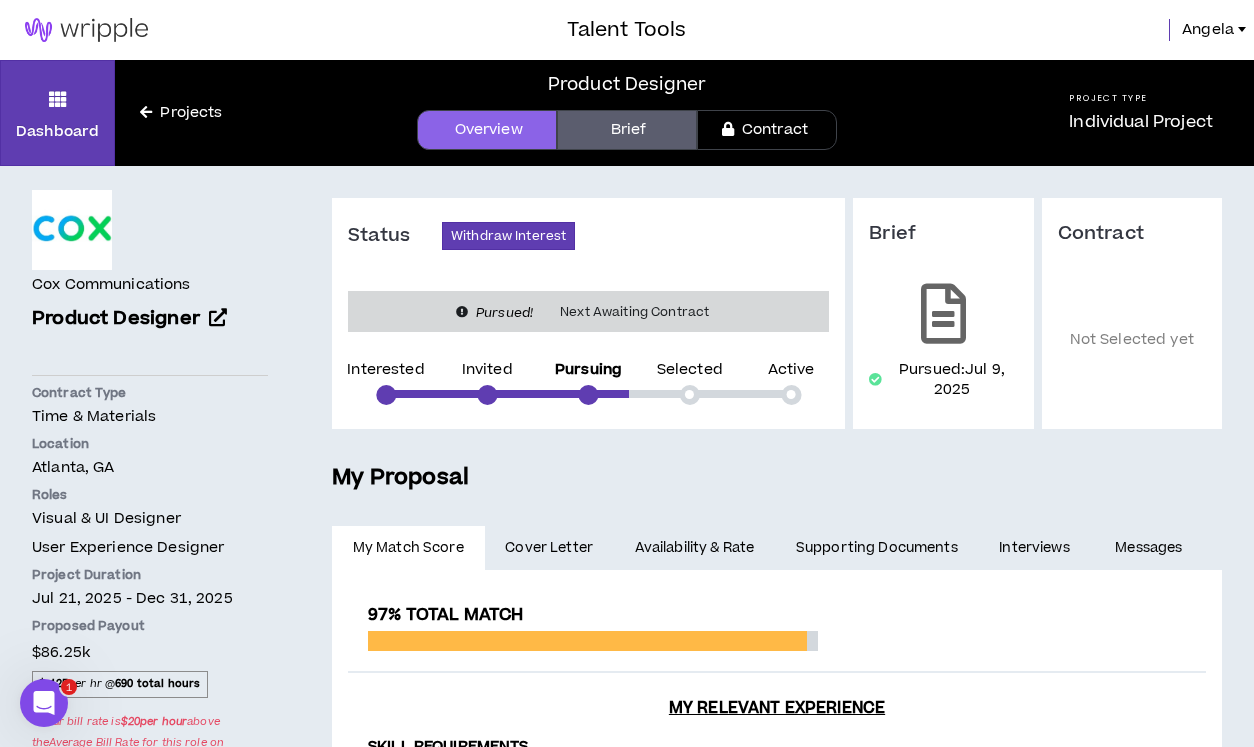 scroll, scrollTop: 238, scrollLeft: 0, axis: vertical 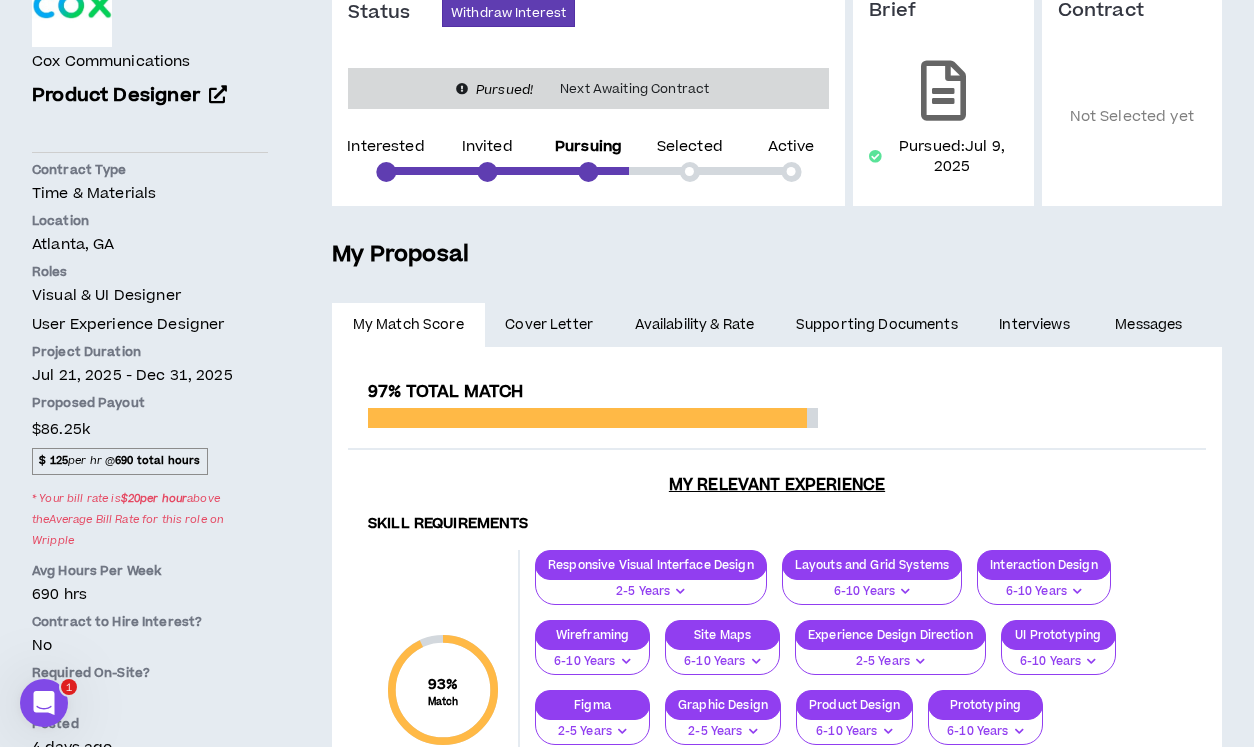 click on "Cover Letter" at bounding box center (549, 325) 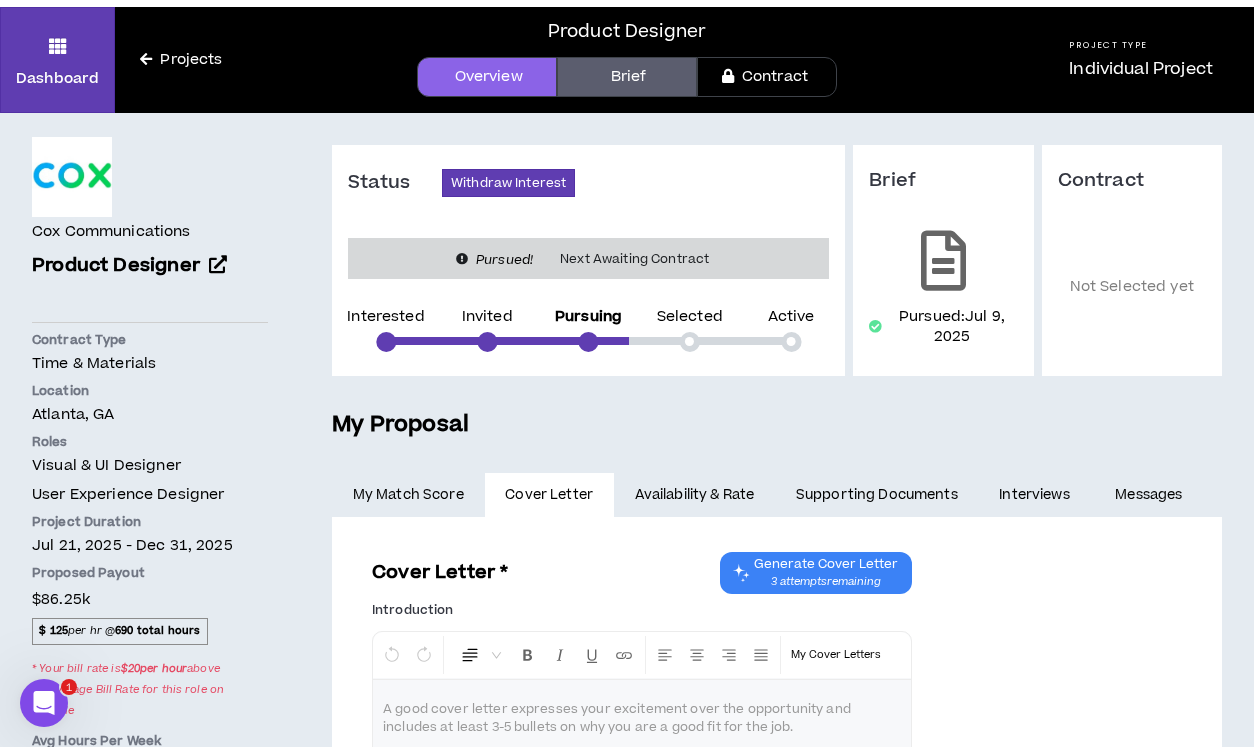scroll, scrollTop: 0, scrollLeft: 0, axis: both 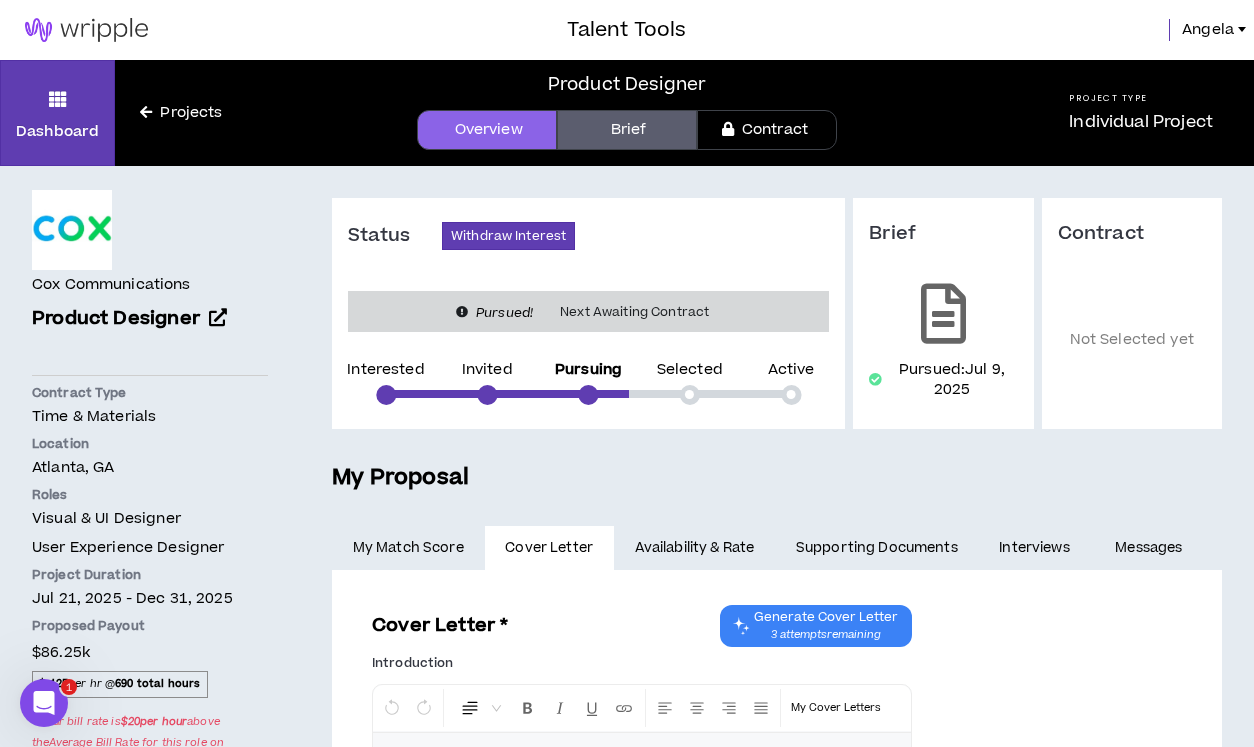 click on "Availability & Rate" at bounding box center (694, 548) 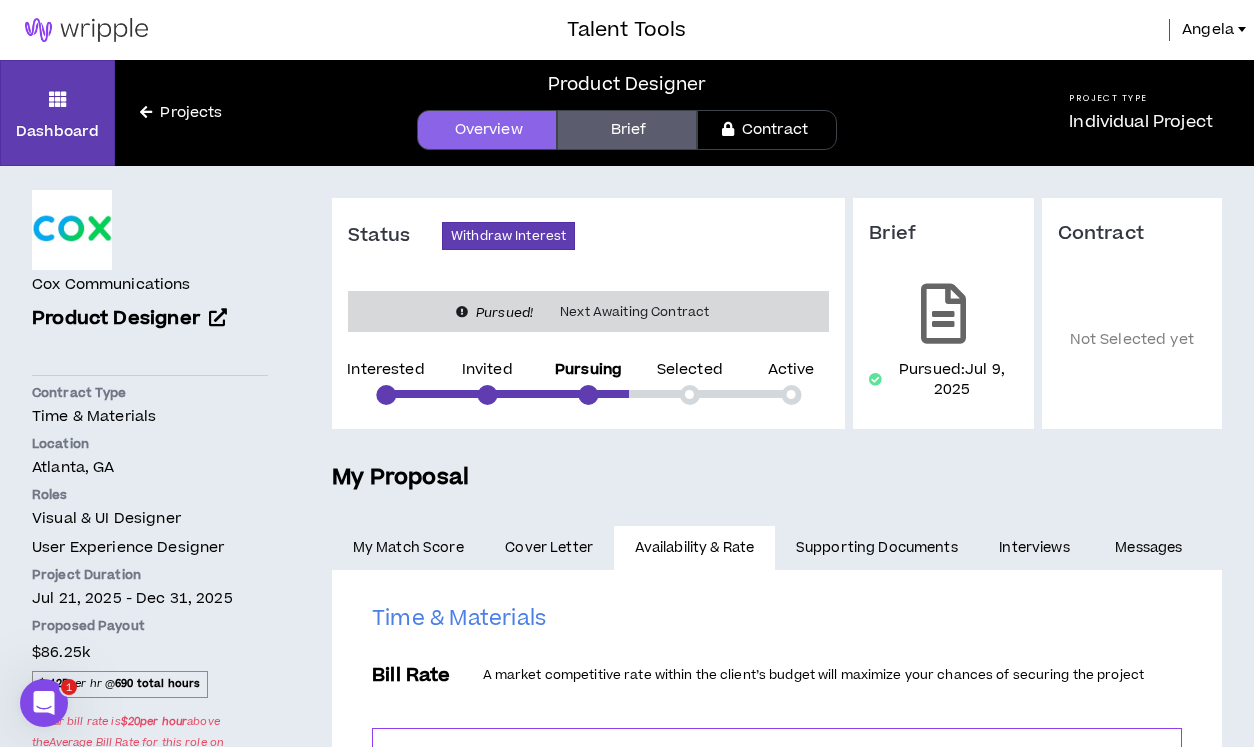click on "Supporting Documents" at bounding box center [876, 548] 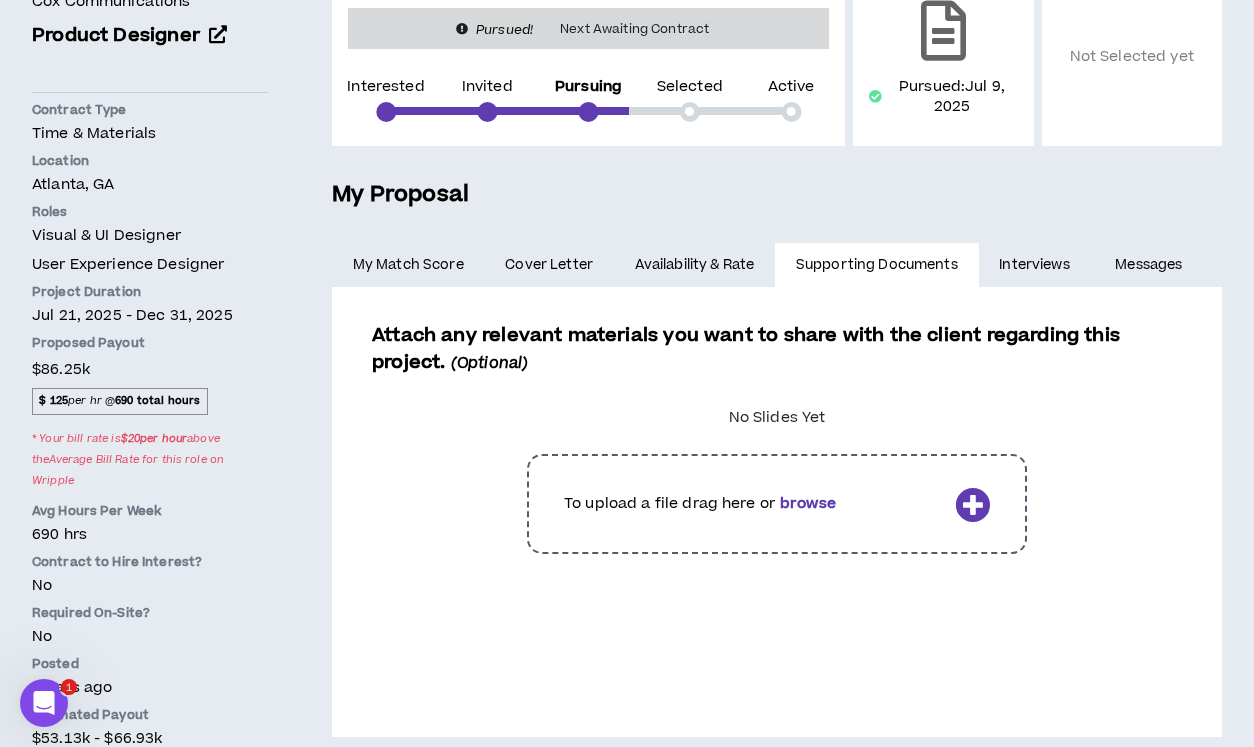 click on "Interviews" at bounding box center (1037, 265) 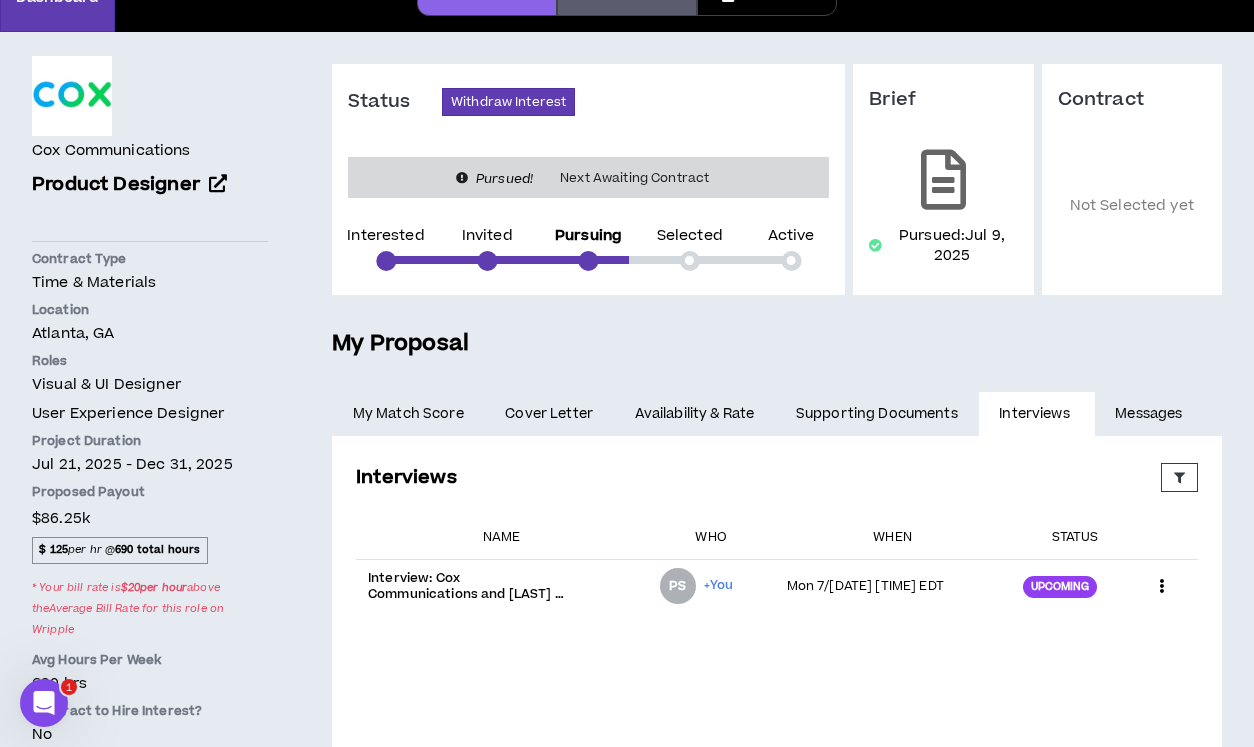 scroll, scrollTop: 304, scrollLeft: 0, axis: vertical 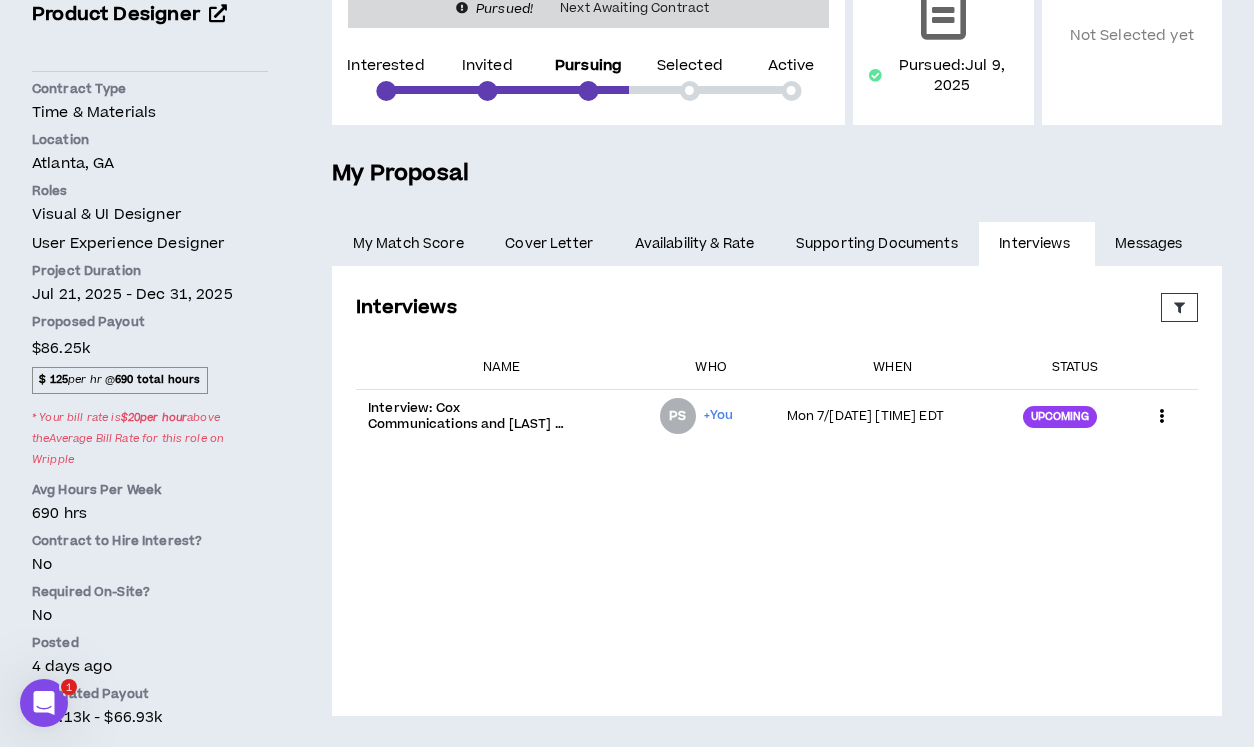 click on "Messages" at bounding box center [1151, 244] 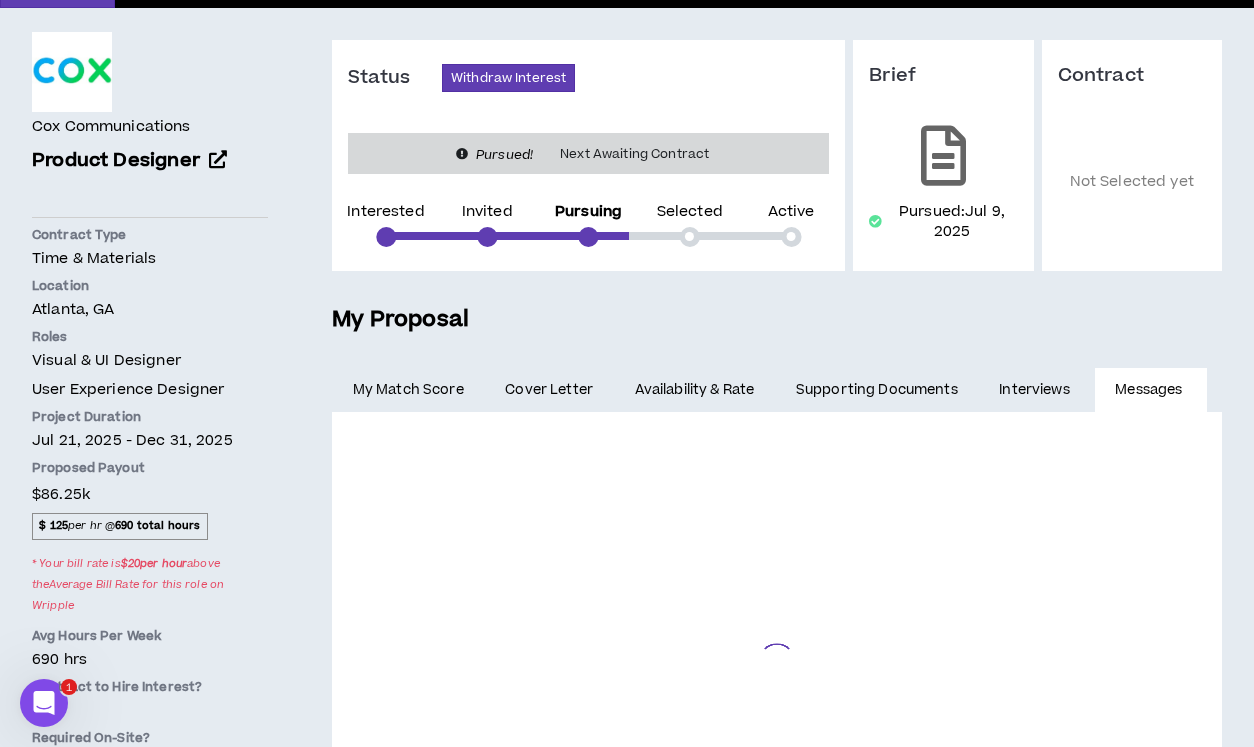 scroll, scrollTop: 46, scrollLeft: 0, axis: vertical 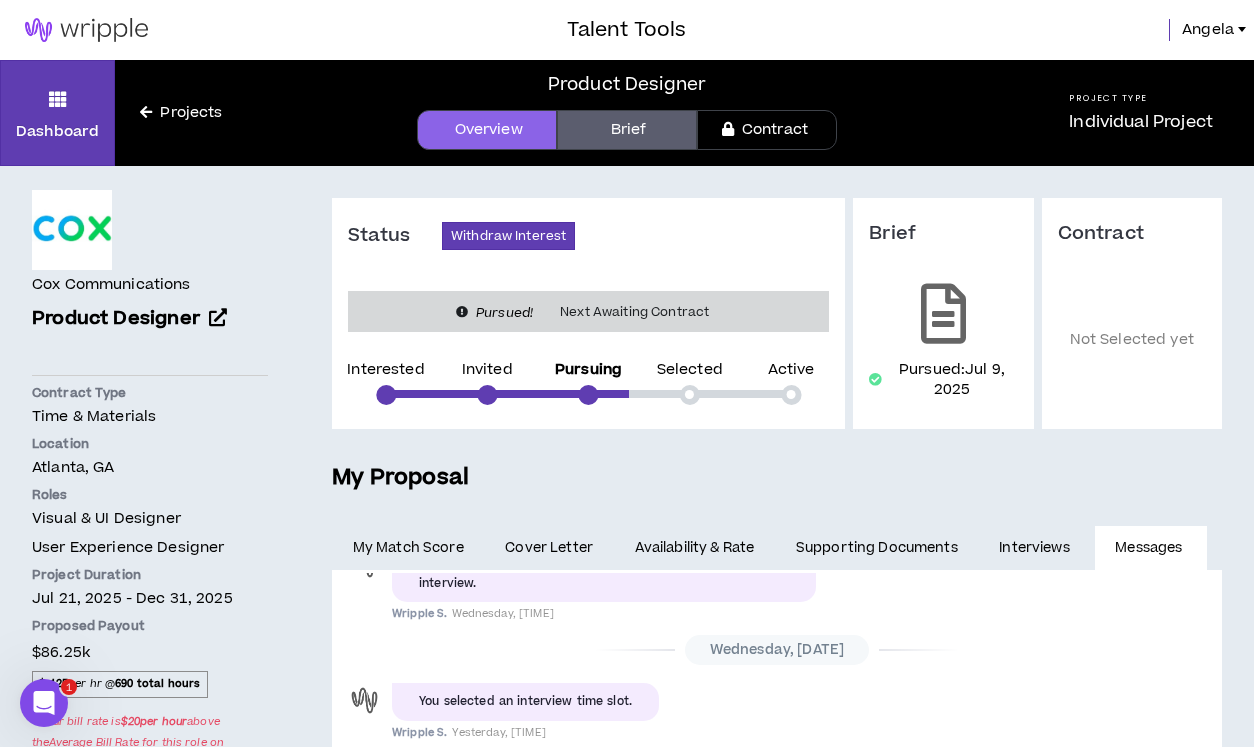 click on "Supporting Documents" at bounding box center (876, 548) 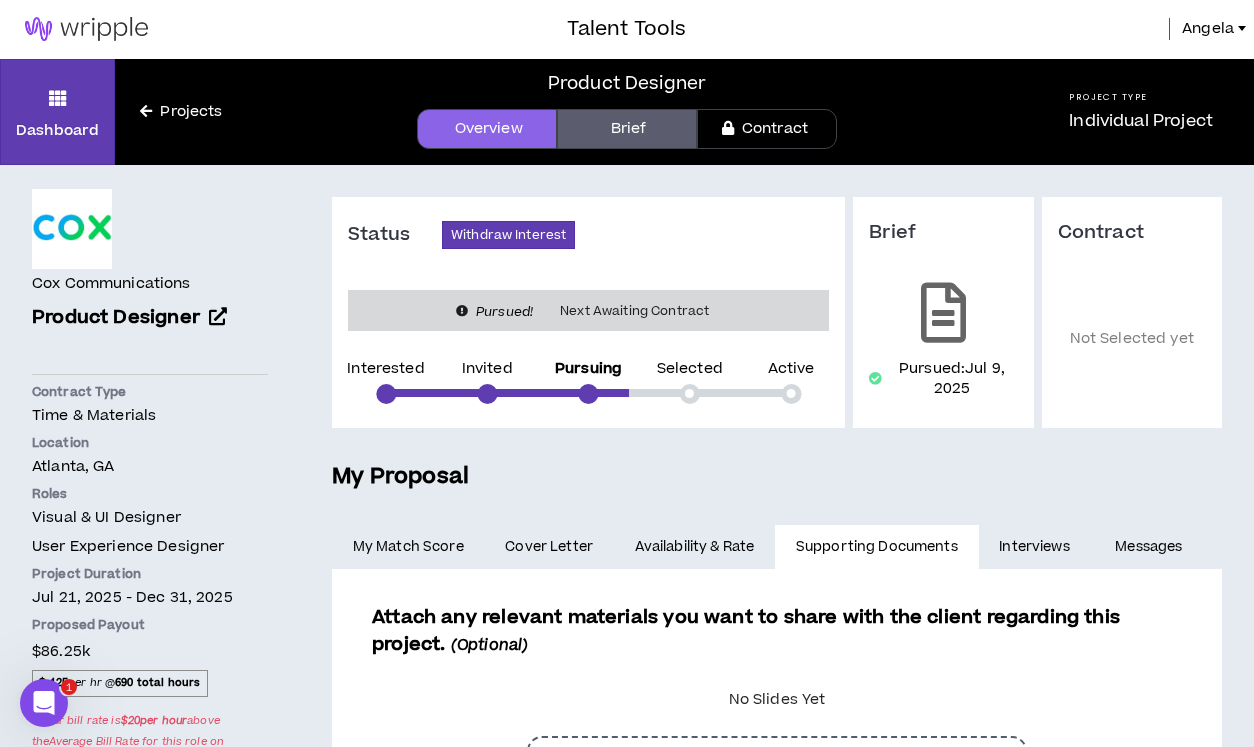 scroll, scrollTop: 0, scrollLeft: 0, axis: both 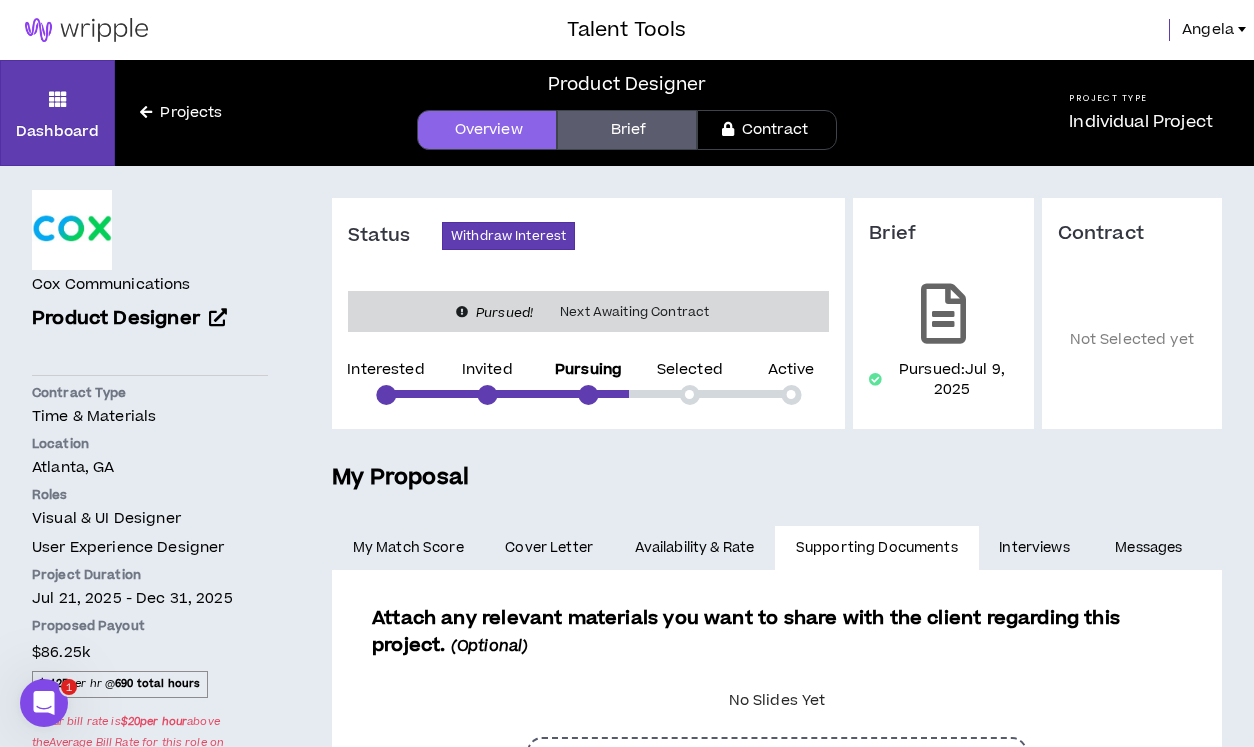click on "Angela" at bounding box center (1208, 30) 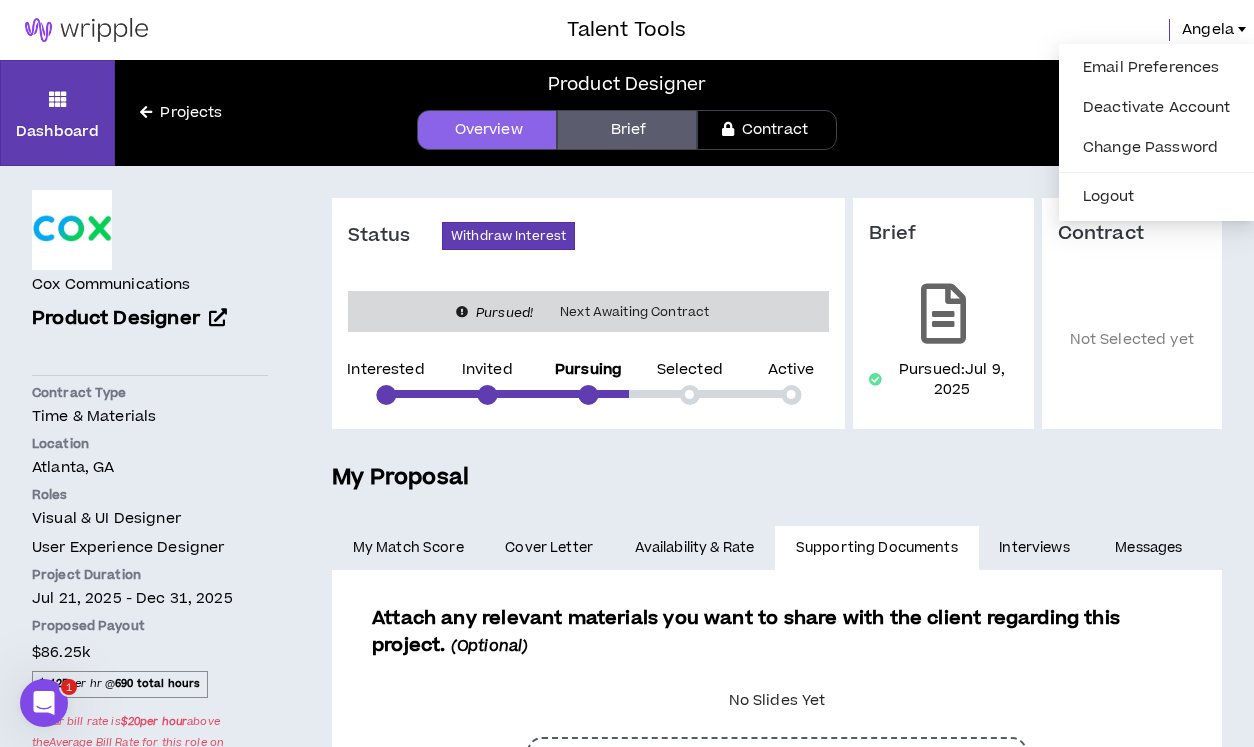 click on "Cox Communications Product Designer Hide  Details Contract Type Time & Materials Location [CITY], [STATE] Roles Visual & UI Designer User Experience Designer Project Duration Jul 21, 2025 - Dec 31, 2025 Proposed Payout $86.25k $ 125  per hr @  690 total hours * Your bill rate is  $ 20  per hour  above the  Average Bill Rate for this role on Wripple Avg Hours Per Week 690 hrs Contract to Hire Interest? No Required On-Site? No Posted 4 days ago Estimated Payout $53.13k - $66.93k Hide  Details Cox Communications Product Designer   Contract Type Time & Materials Location [CITY], [STATE] Roles Visual & UI Designer User Experience Designer Project Duration Jul 21, 2025 - Dec 31, 2025 Proposed Payout $86.25k $ 125  per hr @  690 total hours * Your bill rate is  $ 20  per hour  above the  Average Bill Rate for this role on Wripple Avg Hours Per Week 690 hrs Contract to Hire Interest? No Required On-Site? No Posted 4 days ago Estimated Payout $53.13k - $66.93k" at bounding box center (150, 611) 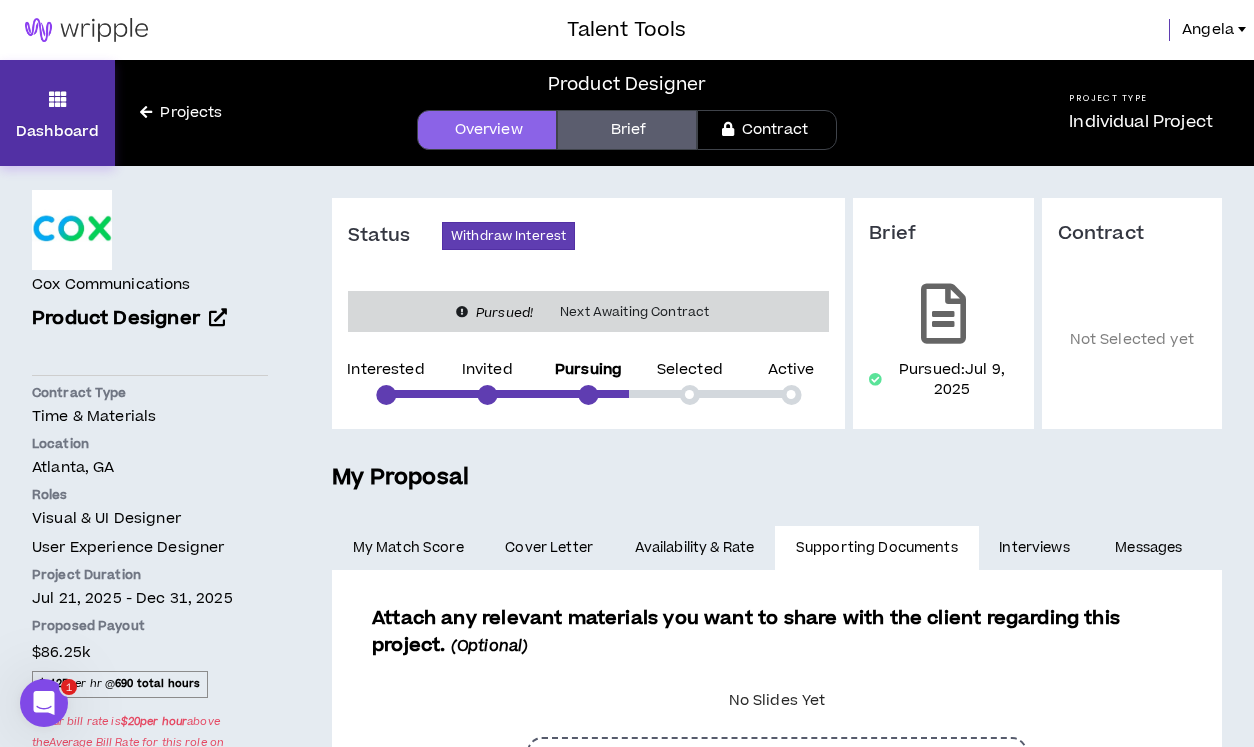 click on "Dashboard" at bounding box center (57, 131) 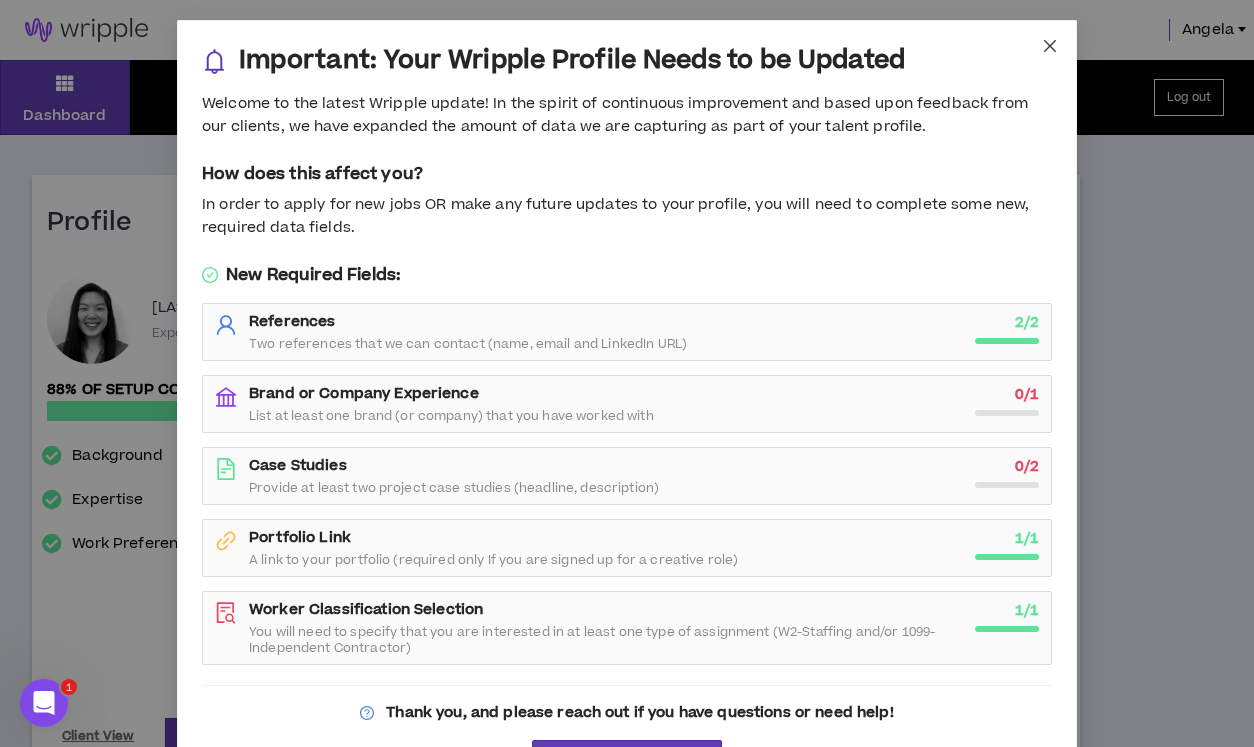 click 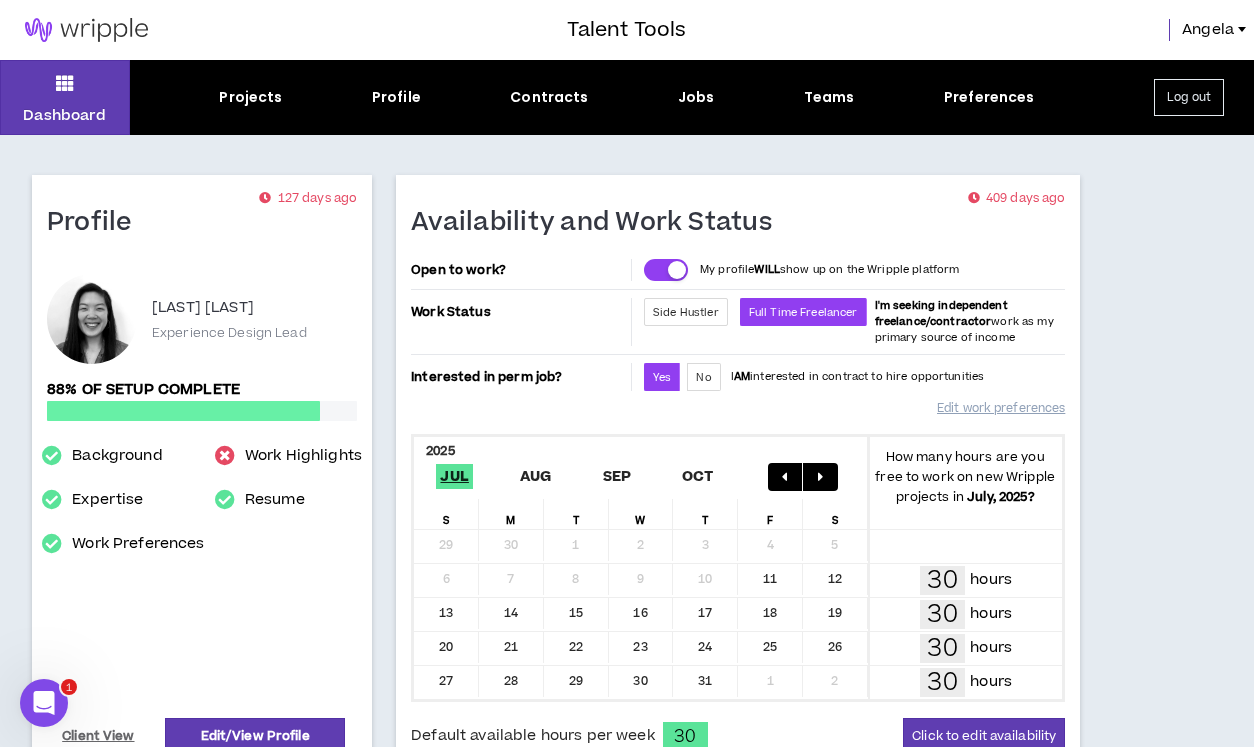 click on "Profile    127 days ago [LAST] [LAST] Experience Design Lead   88% of setup complete Background Expertise Work Preferences Work Highlights Resume Client View Edit/View Profile" at bounding box center (202, 475) 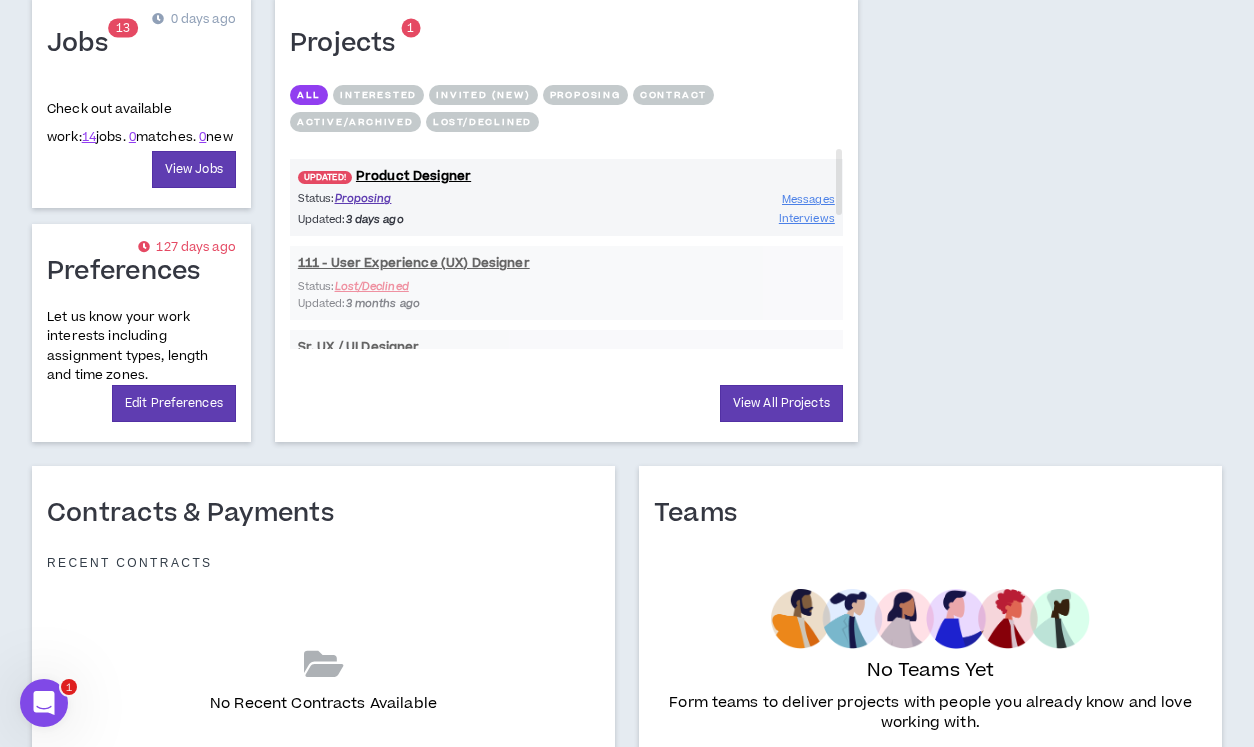 scroll, scrollTop: 854, scrollLeft: 0, axis: vertical 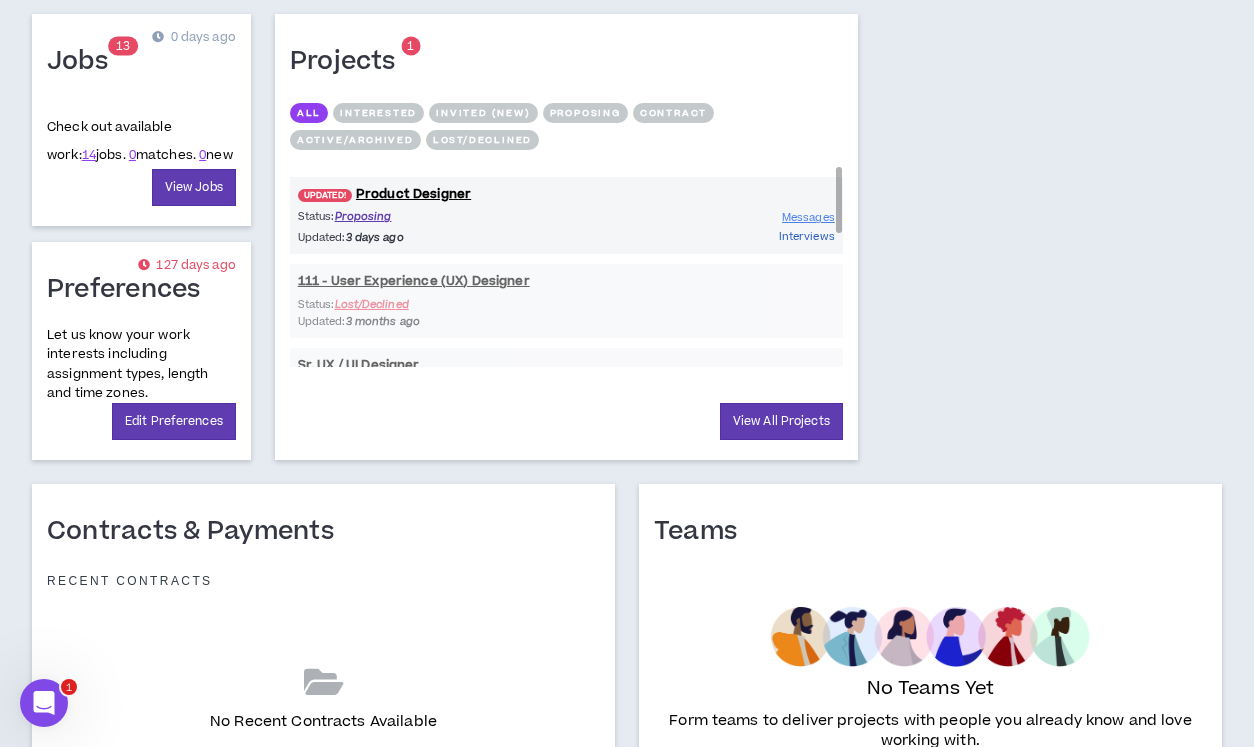 click on "Interviews" at bounding box center (807, 236) 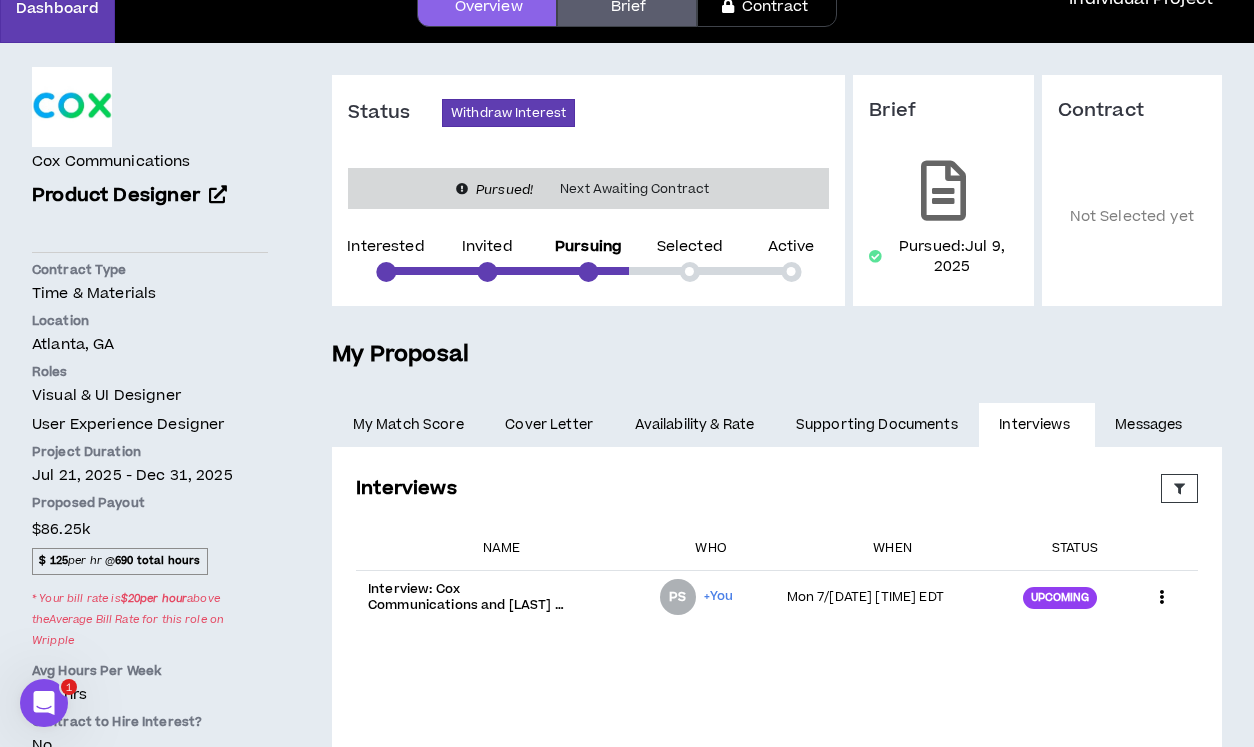 scroll, scrollTop: 164, scrollLeft: 0, axis: vertical 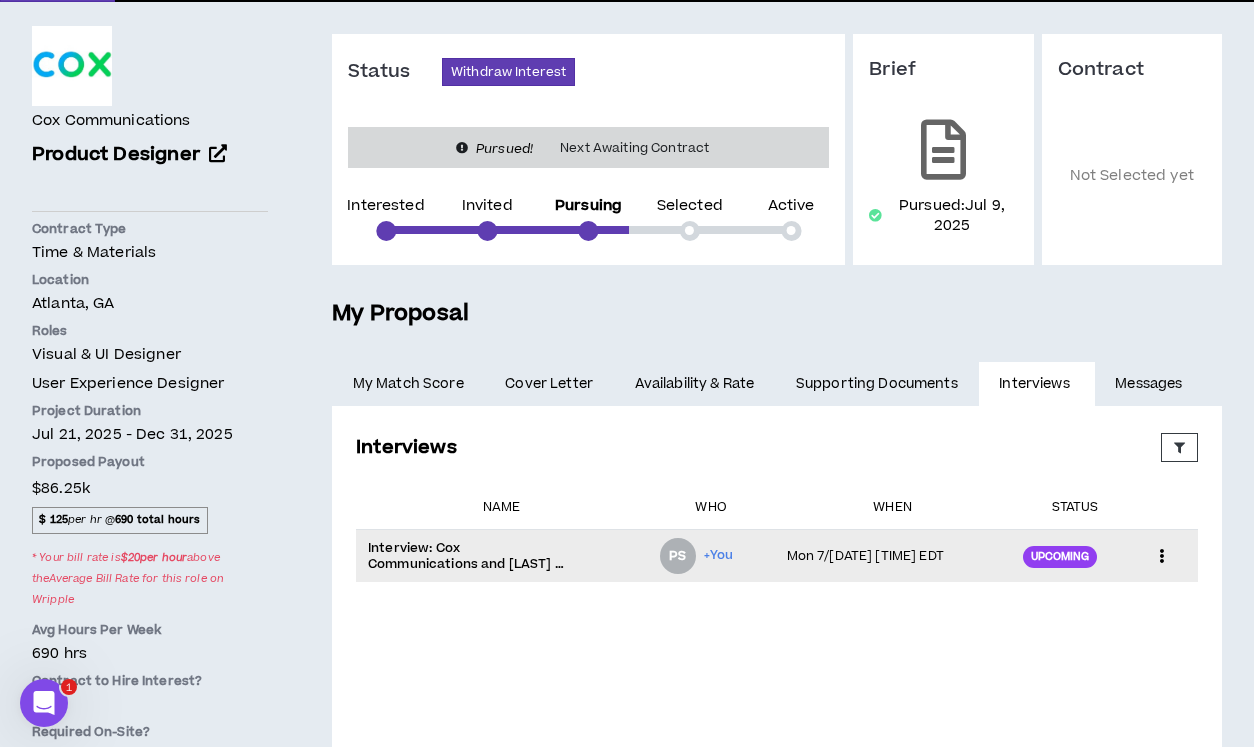 click on "Mon 7/[DATE] [TIME] EDT" at bounding box center (893, 556) 